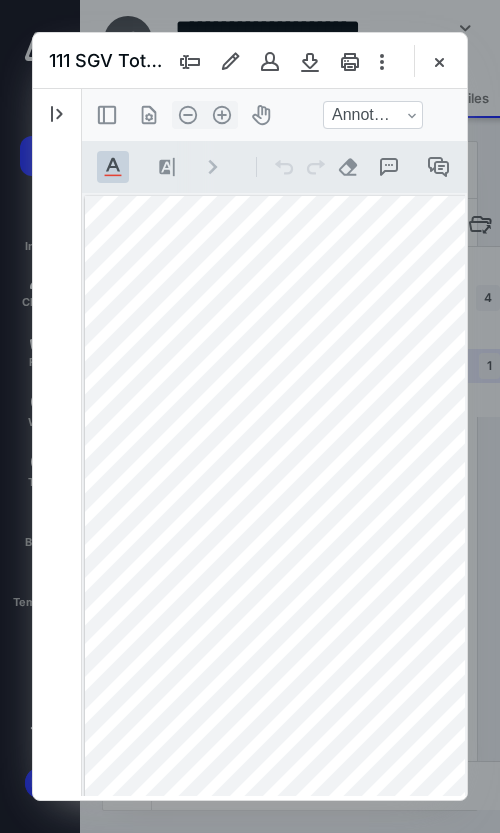 scroll, scrollTop: 0, scrollLeft: 0, axis: both 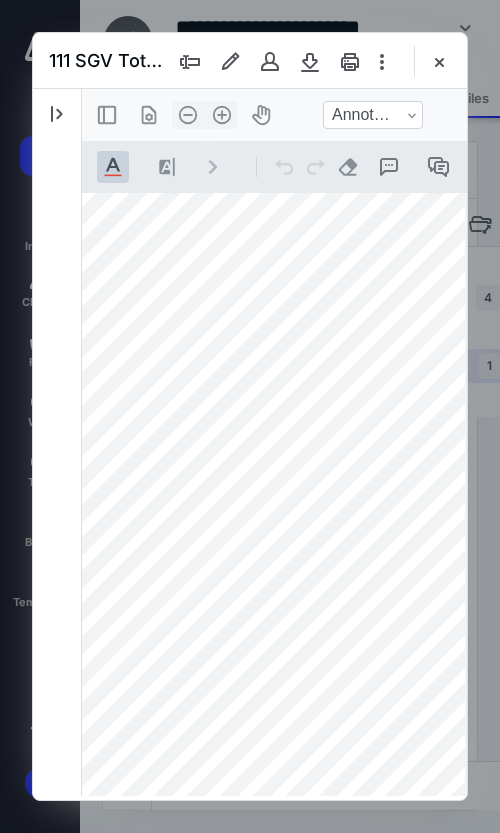 click at bounding box center [318, 481] 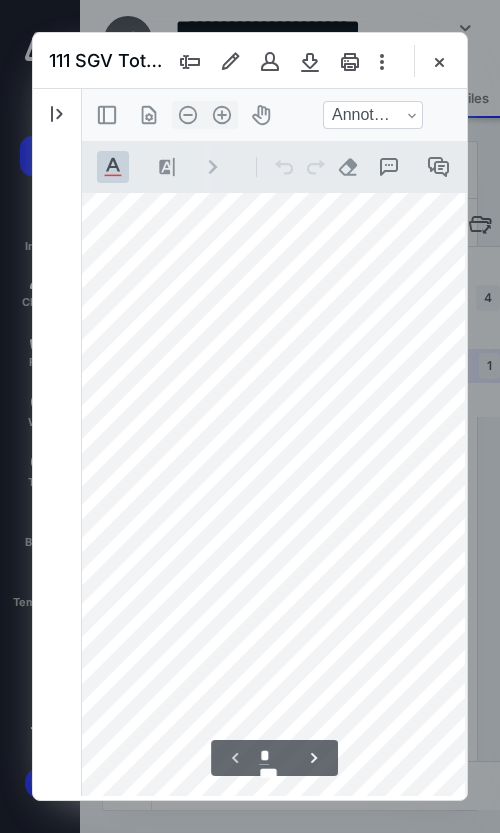 scroll, scrollTop: 40, scrollLeft: 70, axis: both 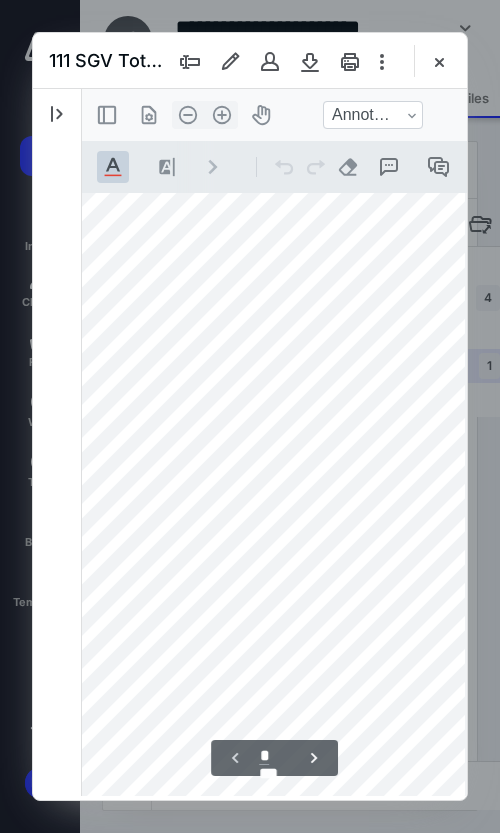 drag, startPoint x: 172, startPoint y: 473, endPoint x: 202, endPoint y: 458, distance: 33.54102 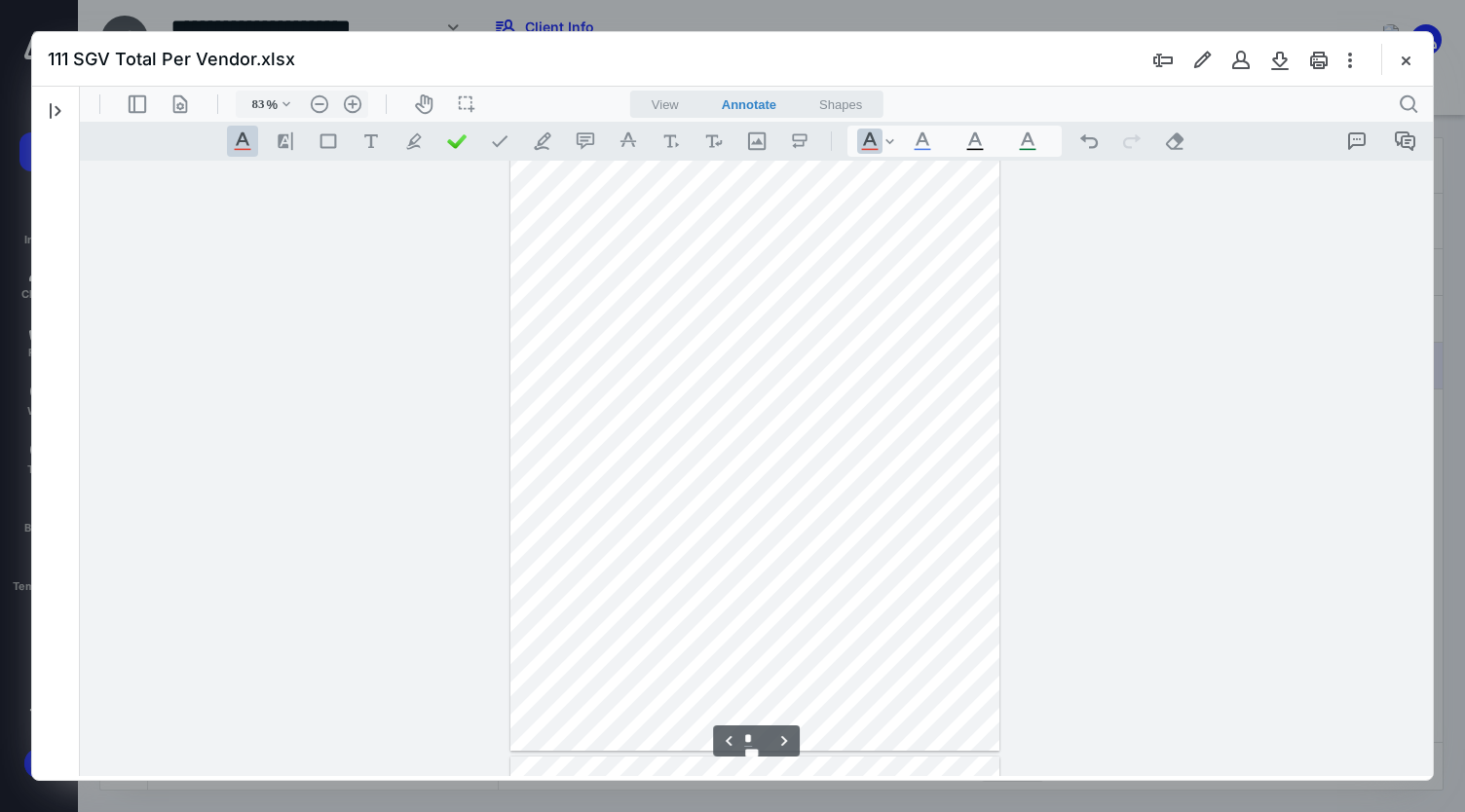 scroll, scrollTop: 199, scrollLeft: 0, axis: vertical 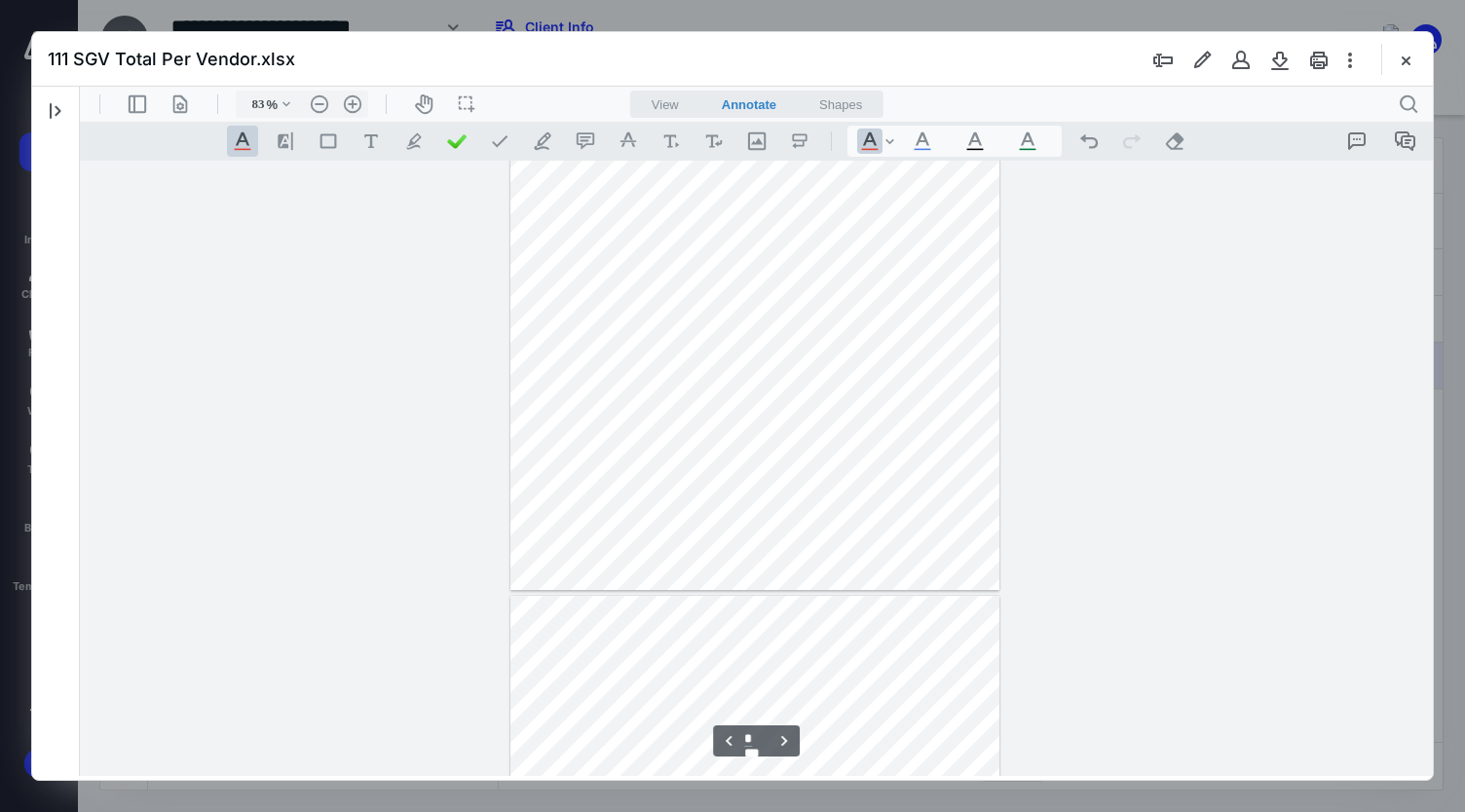 type on "*" 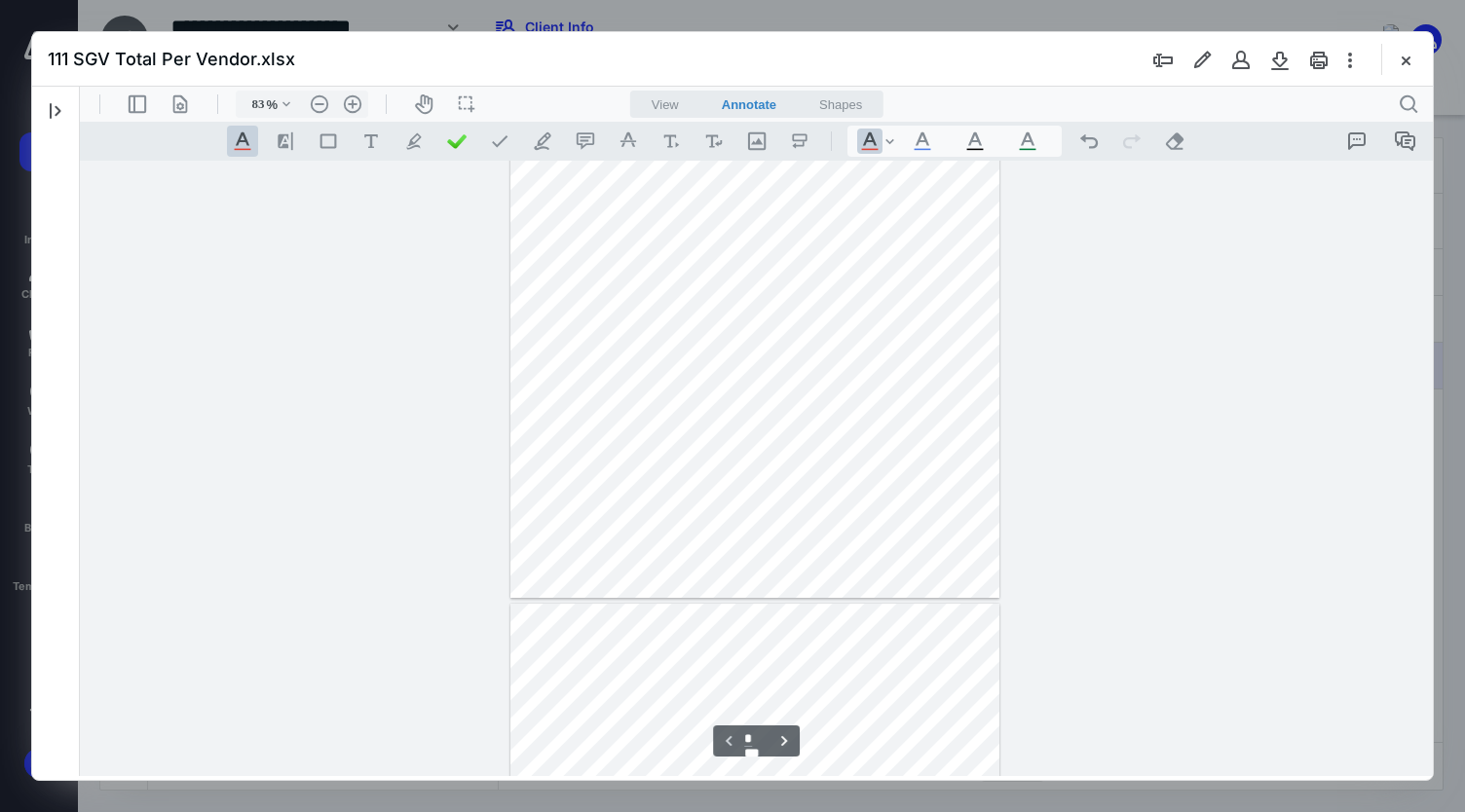 scroll, scrollTop: 0, scrollLeft: 0, axis: both 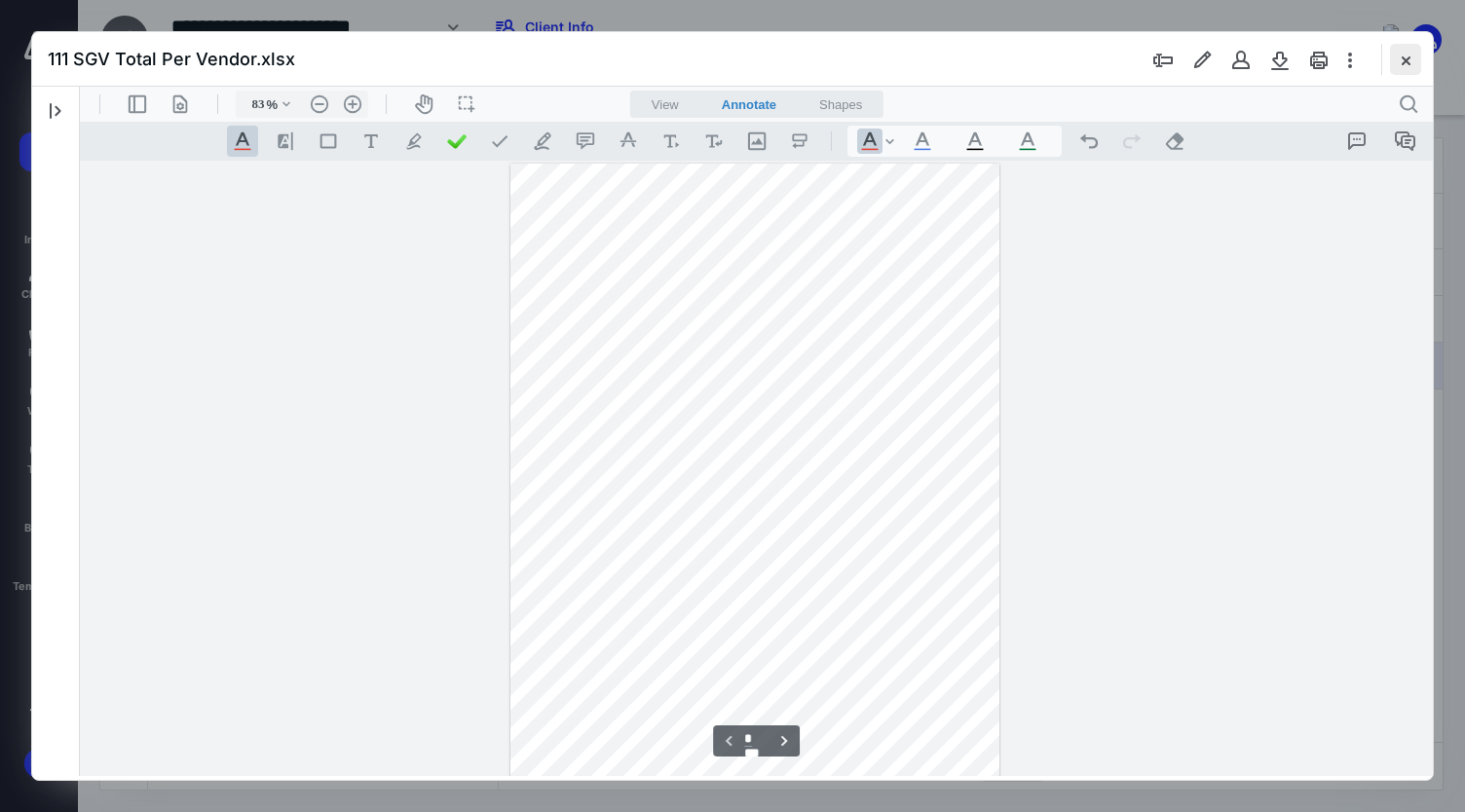 click at bounding box center [1406, 59] 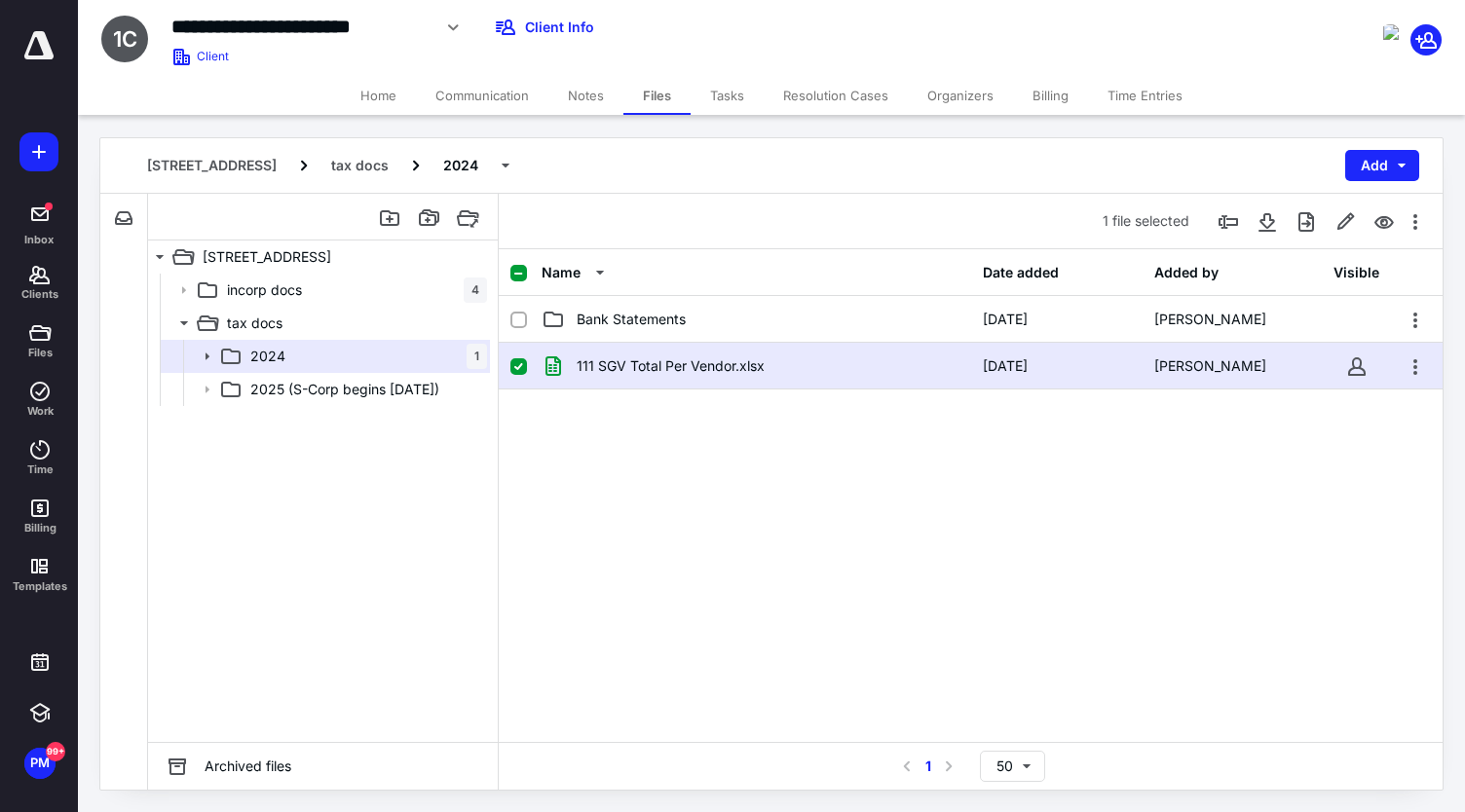 click on "Communication" at bounding box center [482, 95] 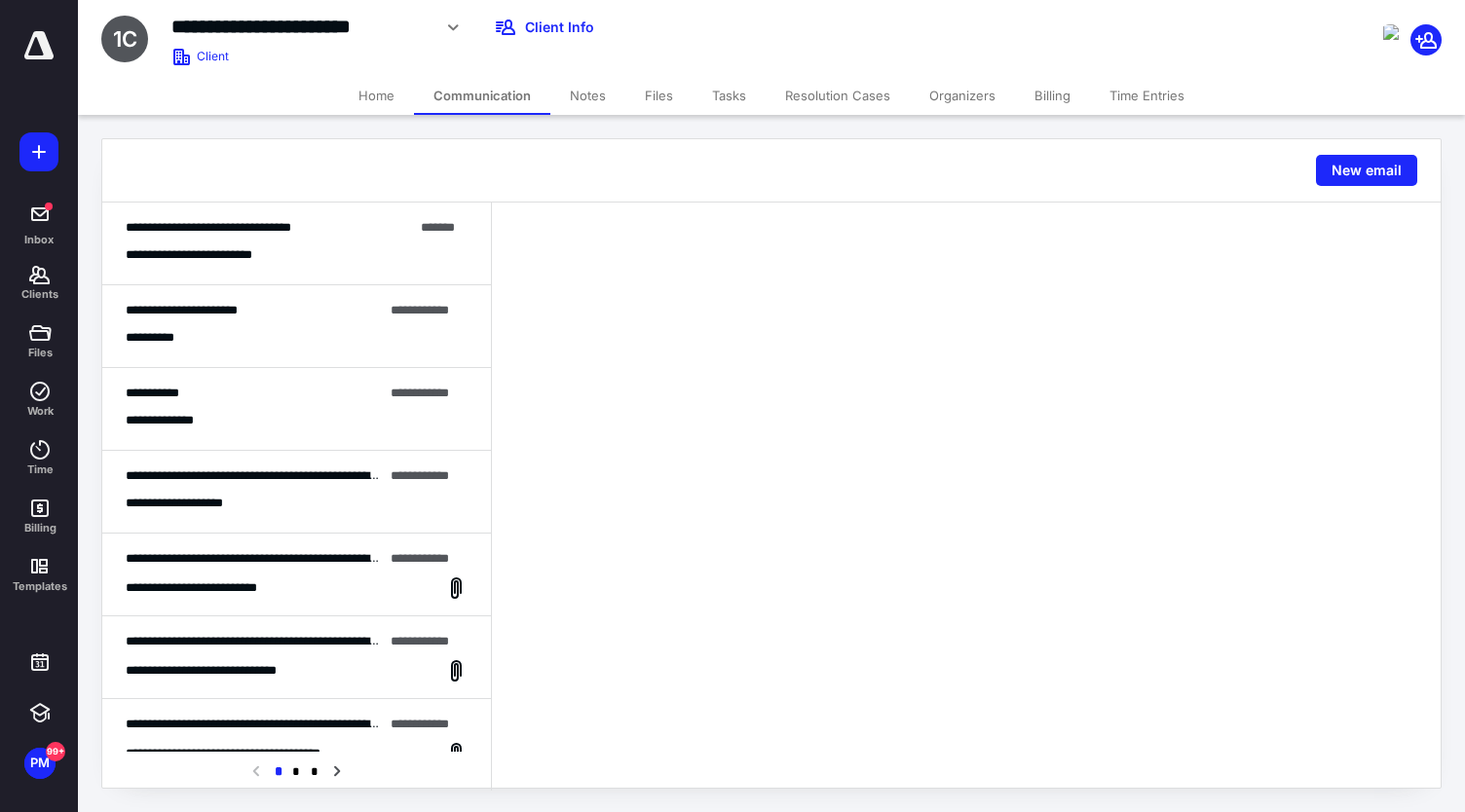click on "**********" at bounding box center (254, 311) 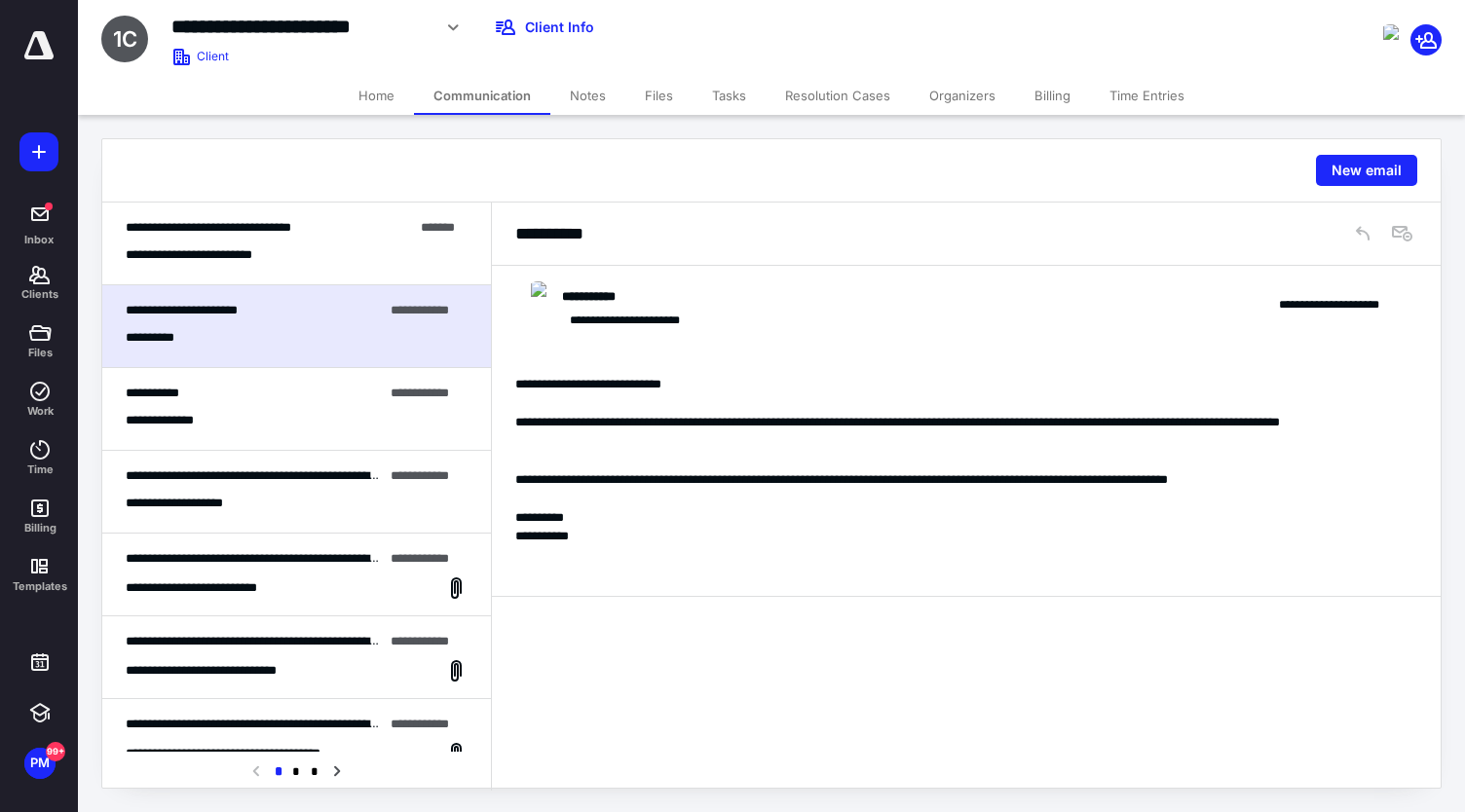 click on "**********" at bounding box center (296, 243) 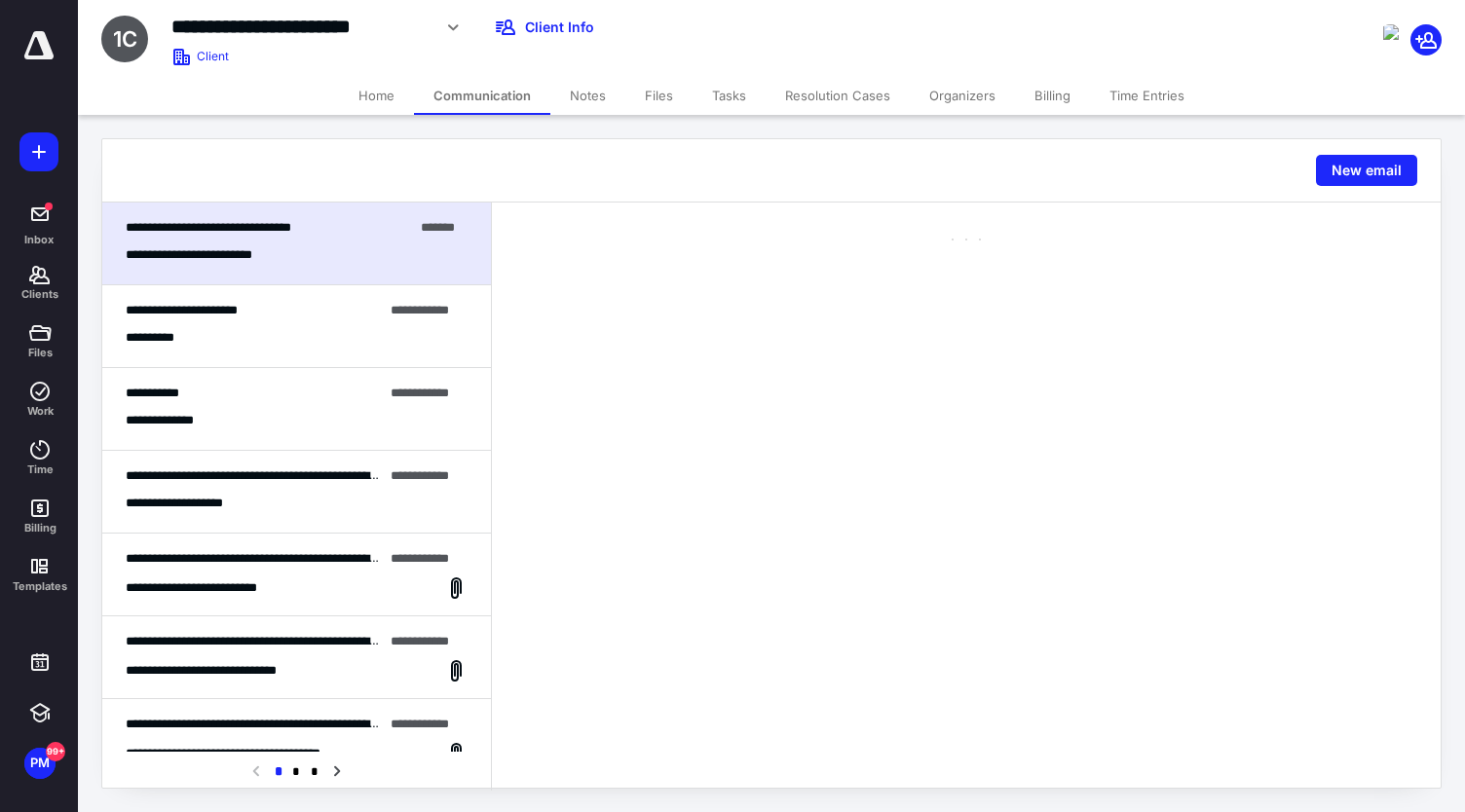 click on "**********" at bounding box center [296, 558] 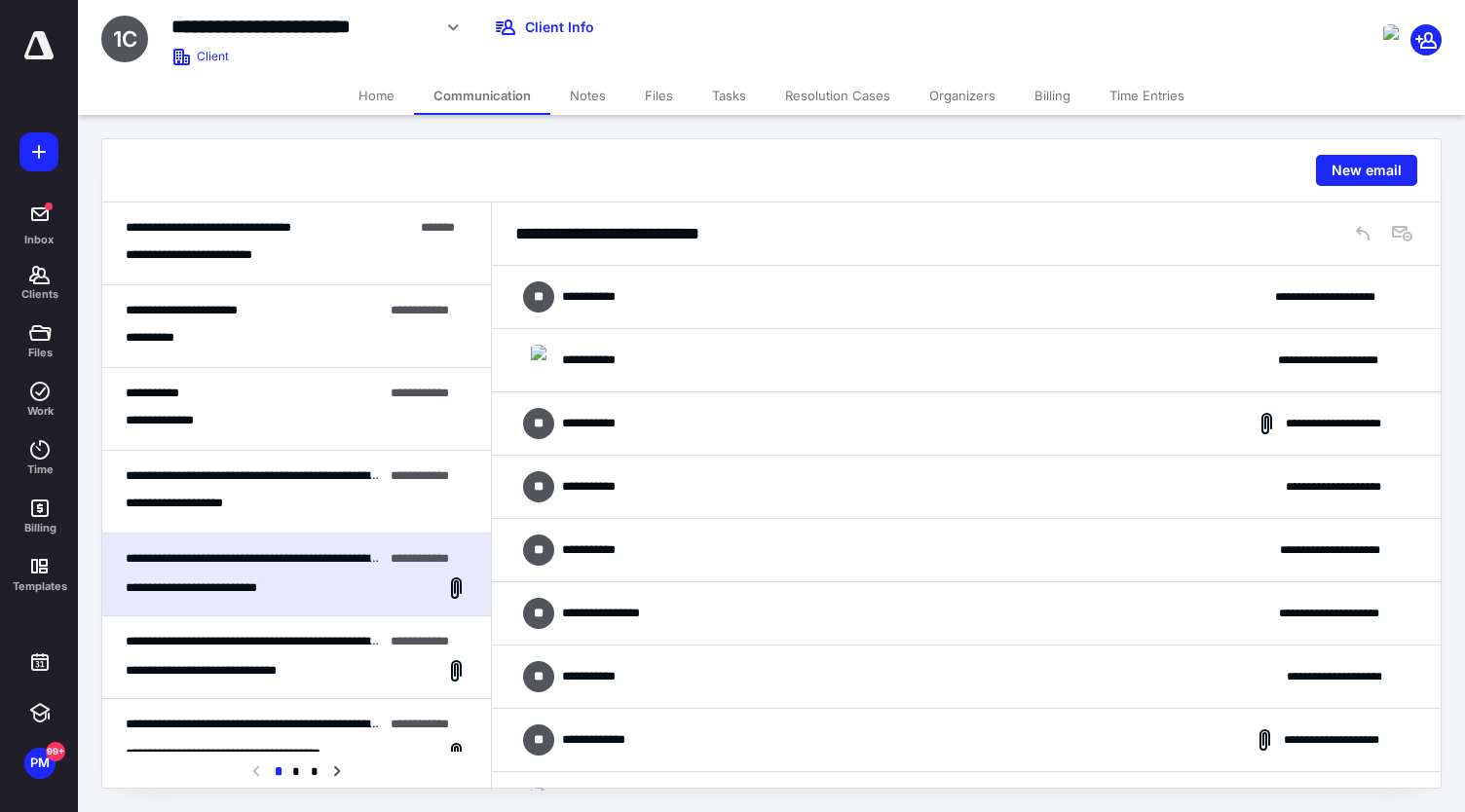 scroll, scrollTop: 888, scrollLeft: 0, axis: vertical 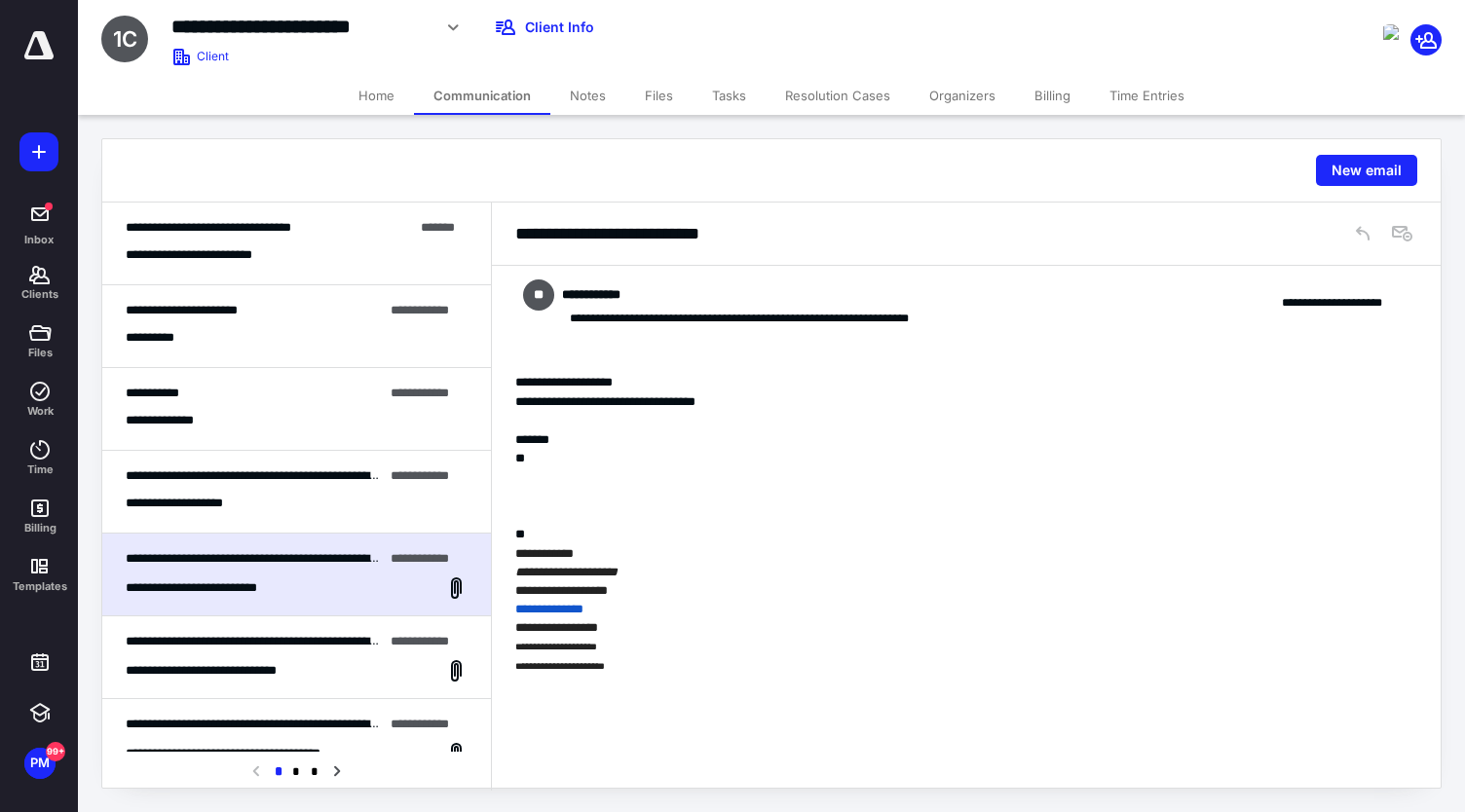 click on "**********" at bounding box center [966, 234] 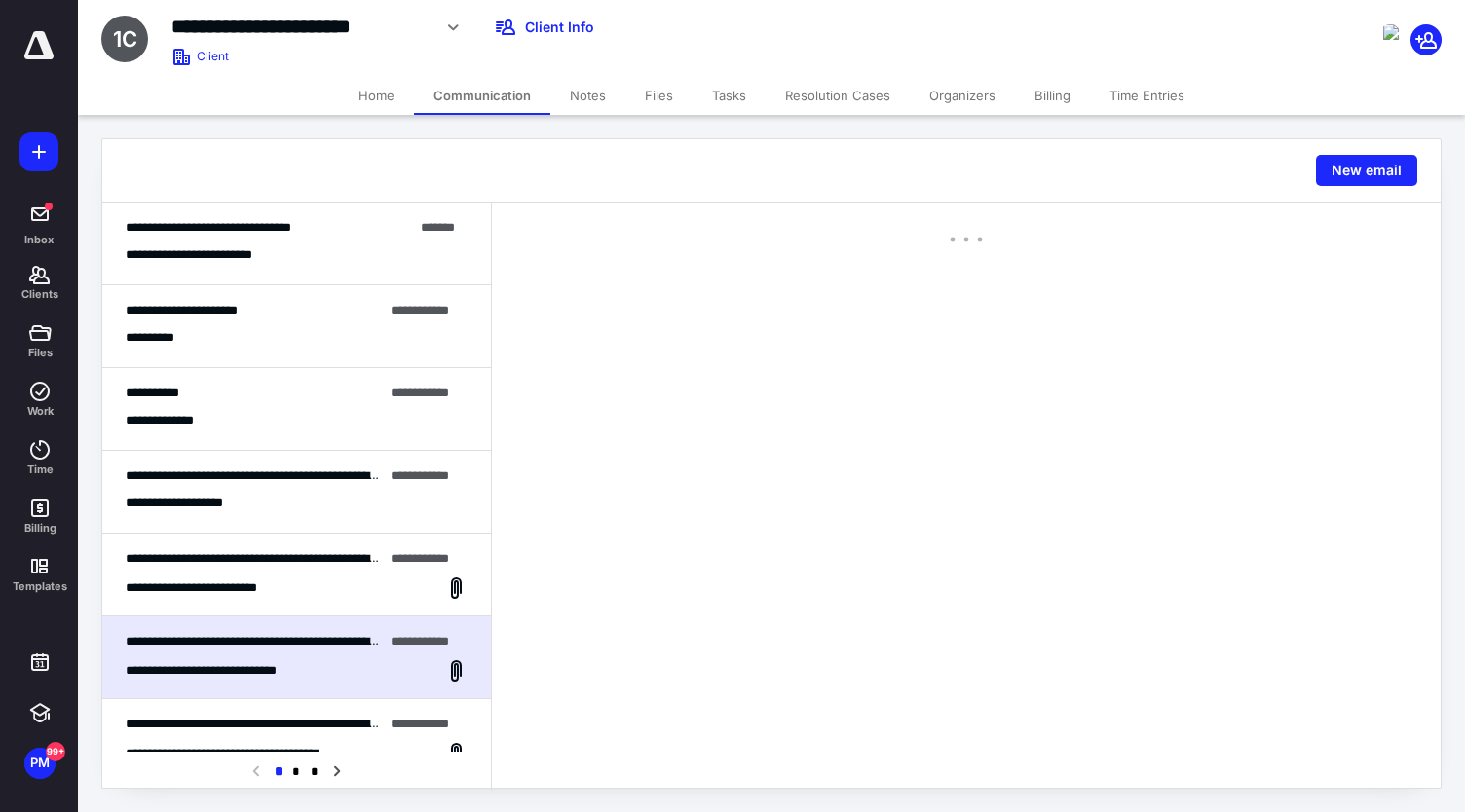scroll, scrollTop: 71, scrollLeft: 0, axis: vertical 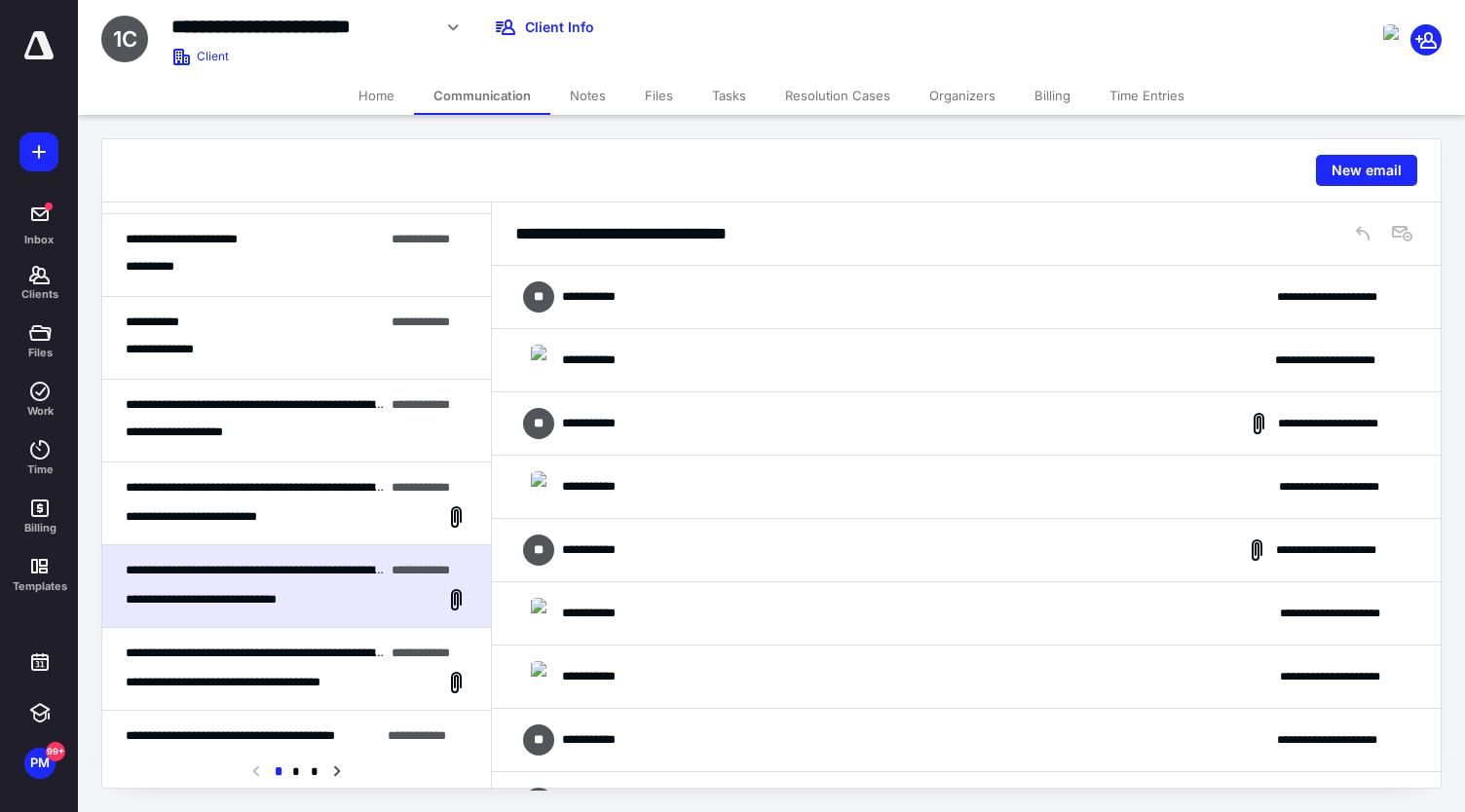 click on "**********" at bounding box center [966, 360] 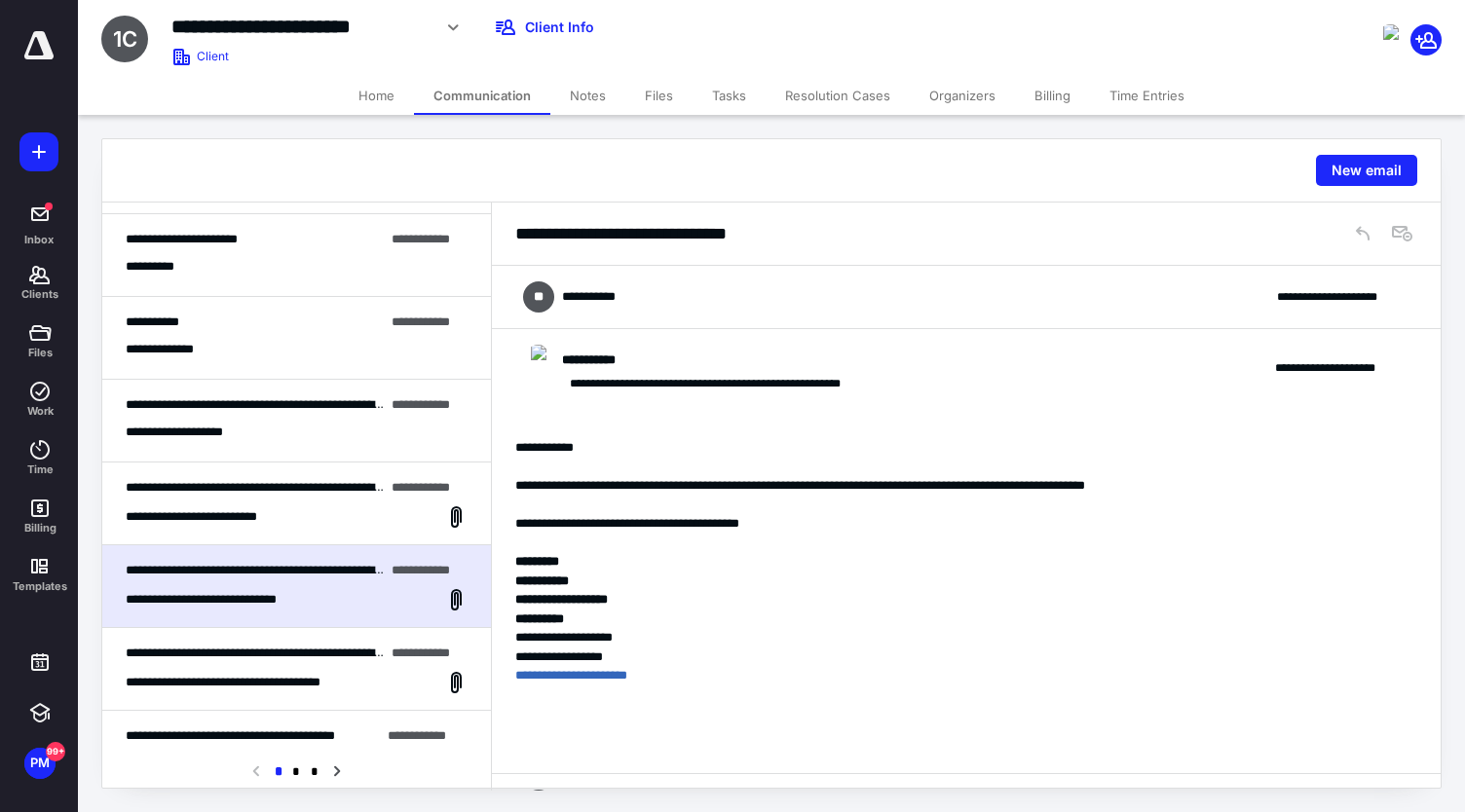 click on "**********" at bounding box center [966, 297] 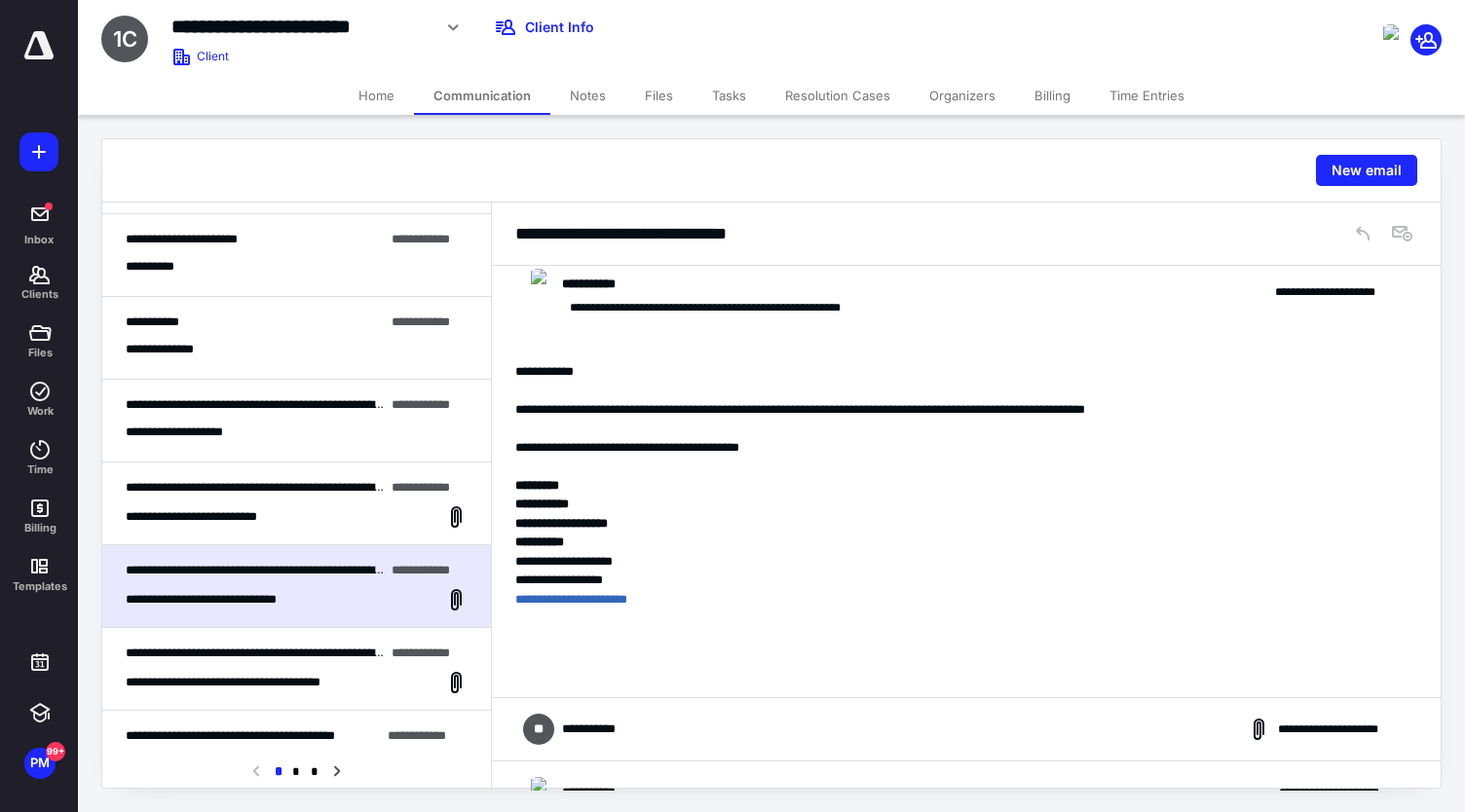 scroll, scrollTop: 396, scrollLeft: 0, axis: vertical 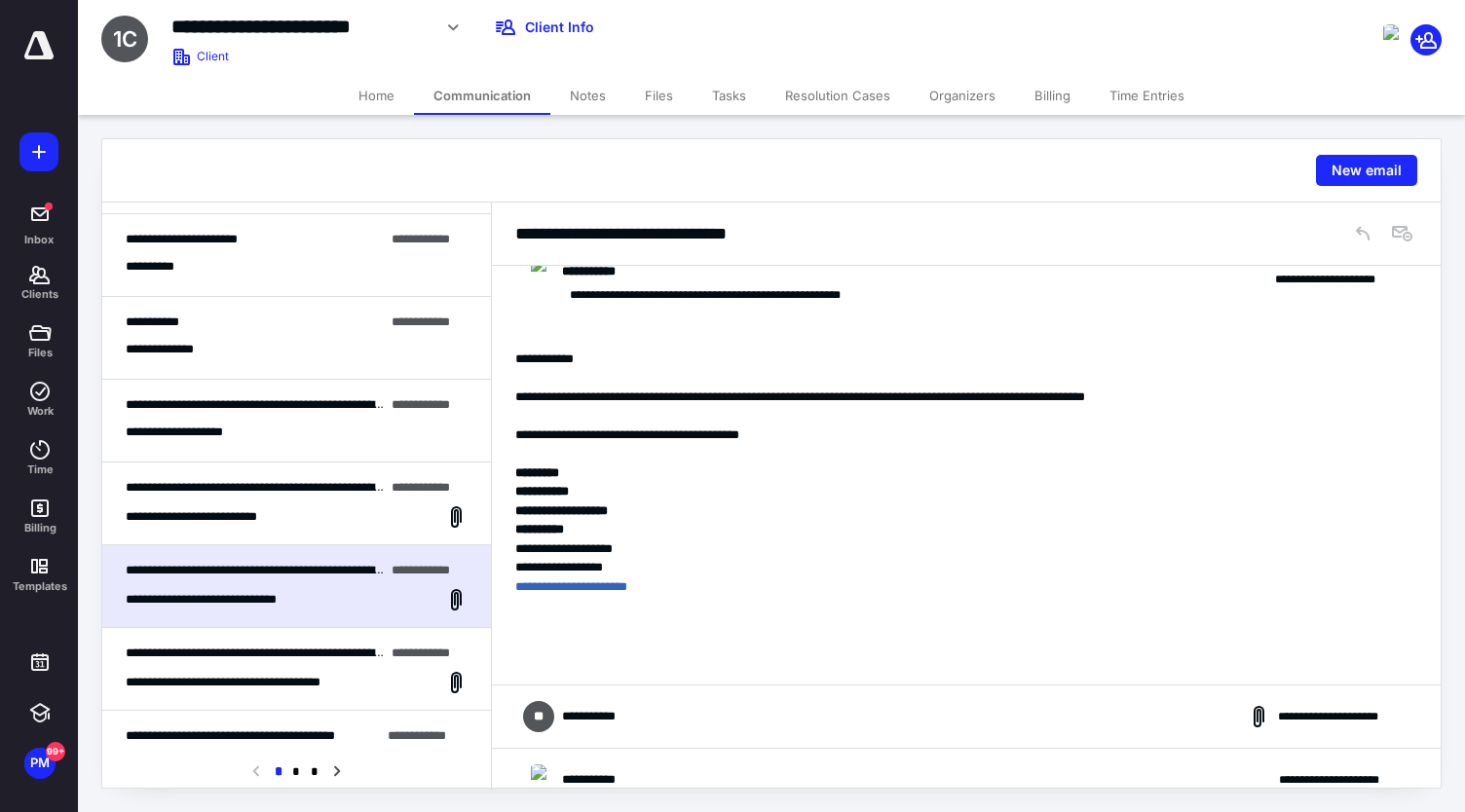 click on "**********" at bounding box center (595, 717) 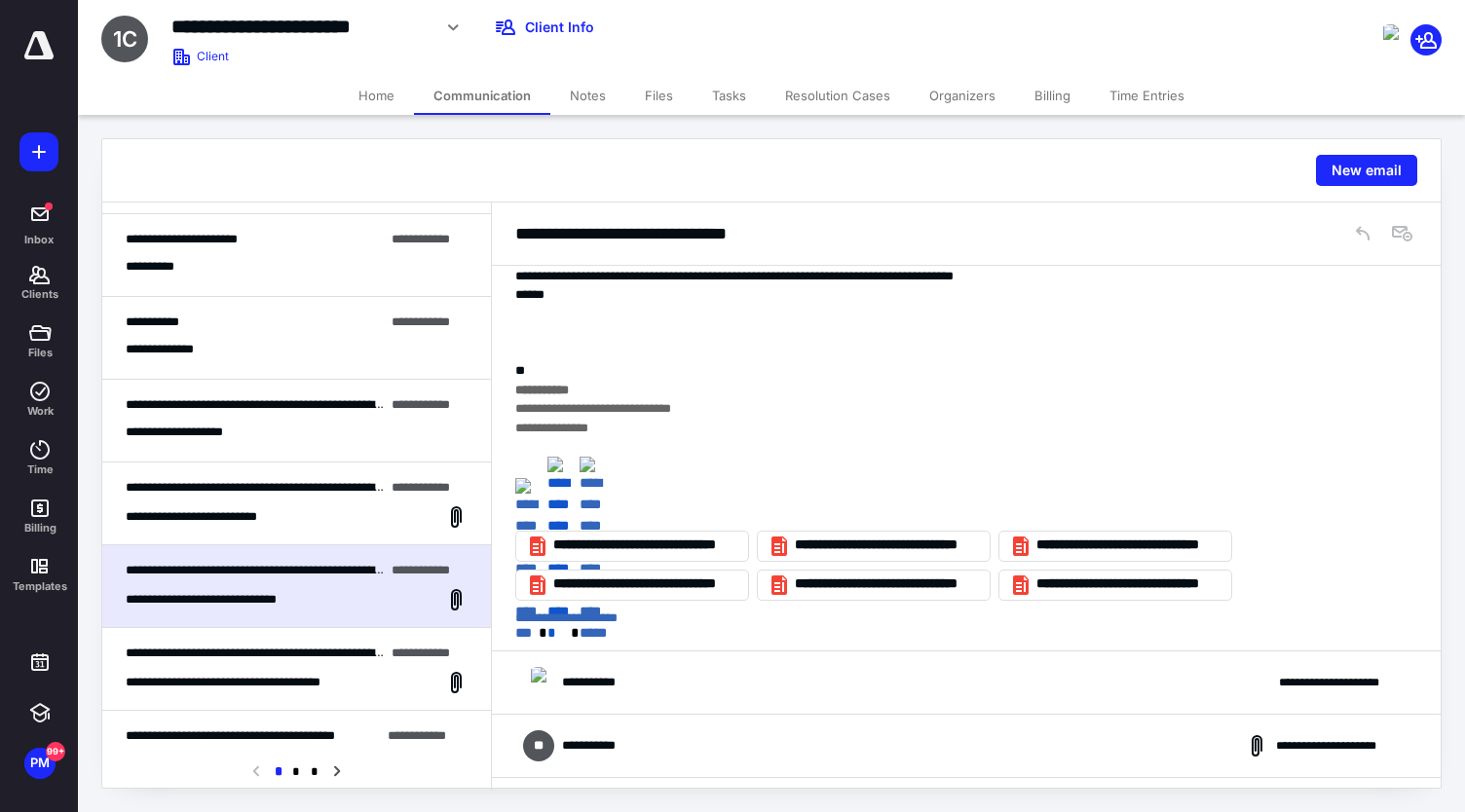 click on "**********" at bounding box center (597, 683) 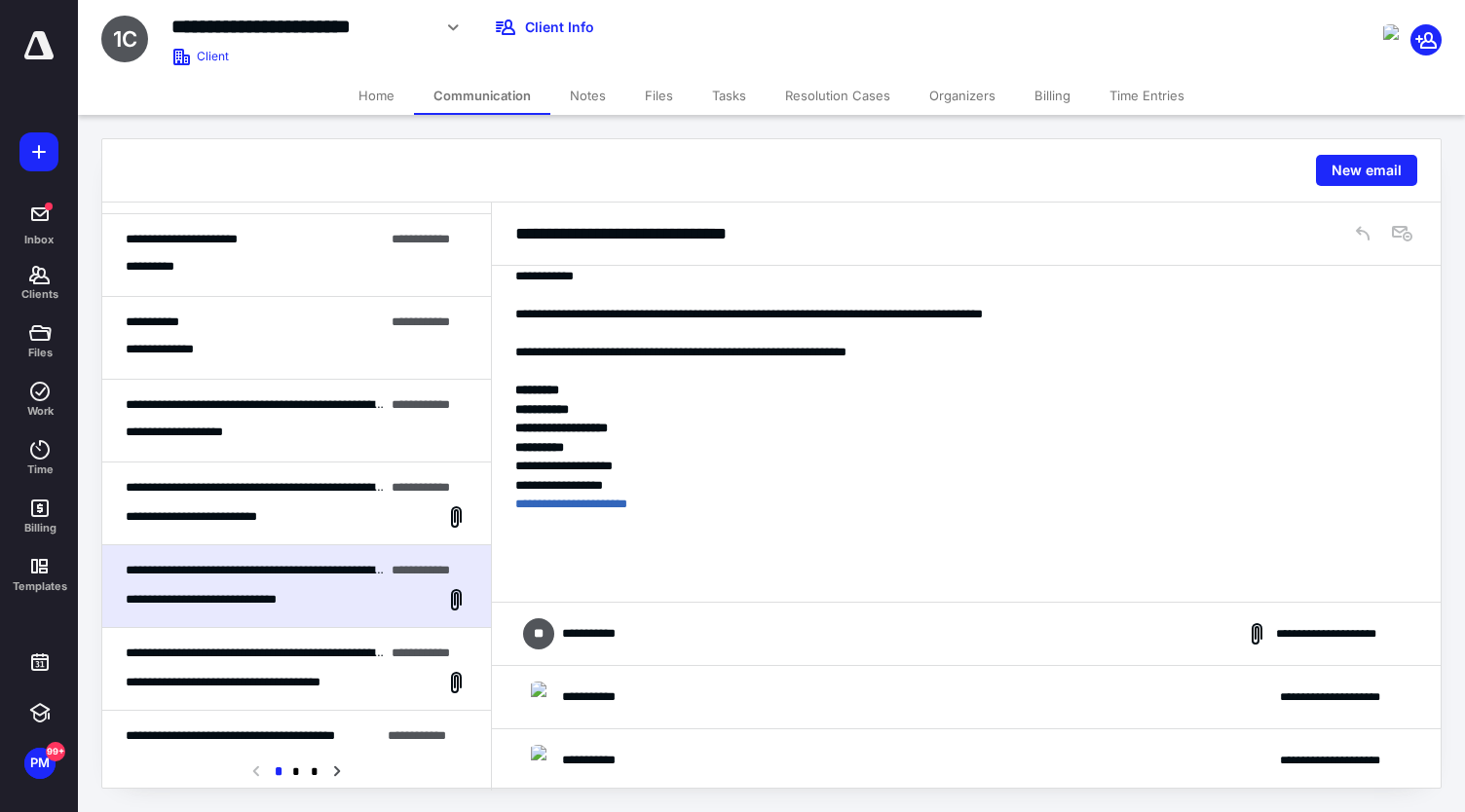 scroll, scrollTop: 1453, scrollLeft: 0, axis: vertical 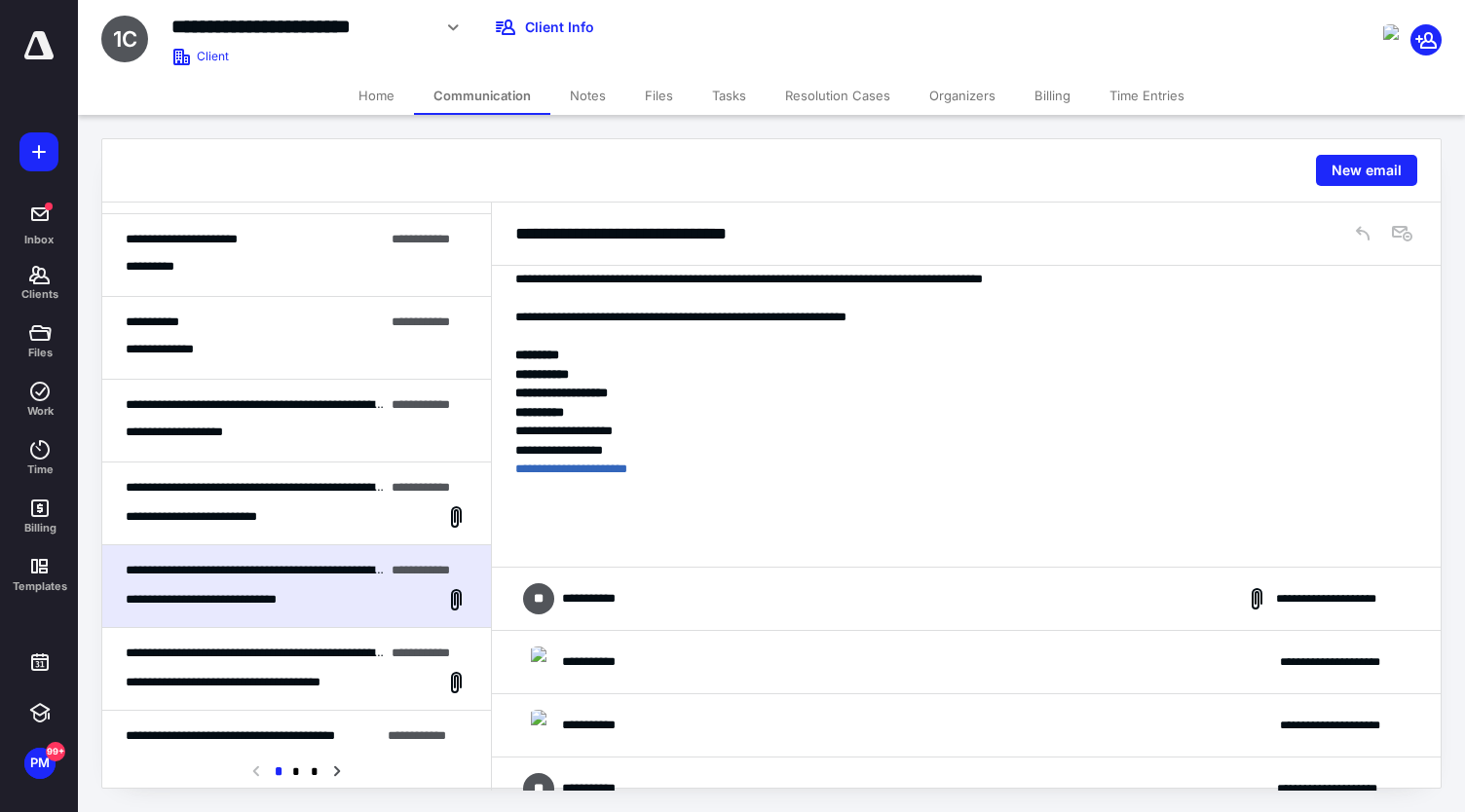 click on "**********" at bounding box center (966, 599) 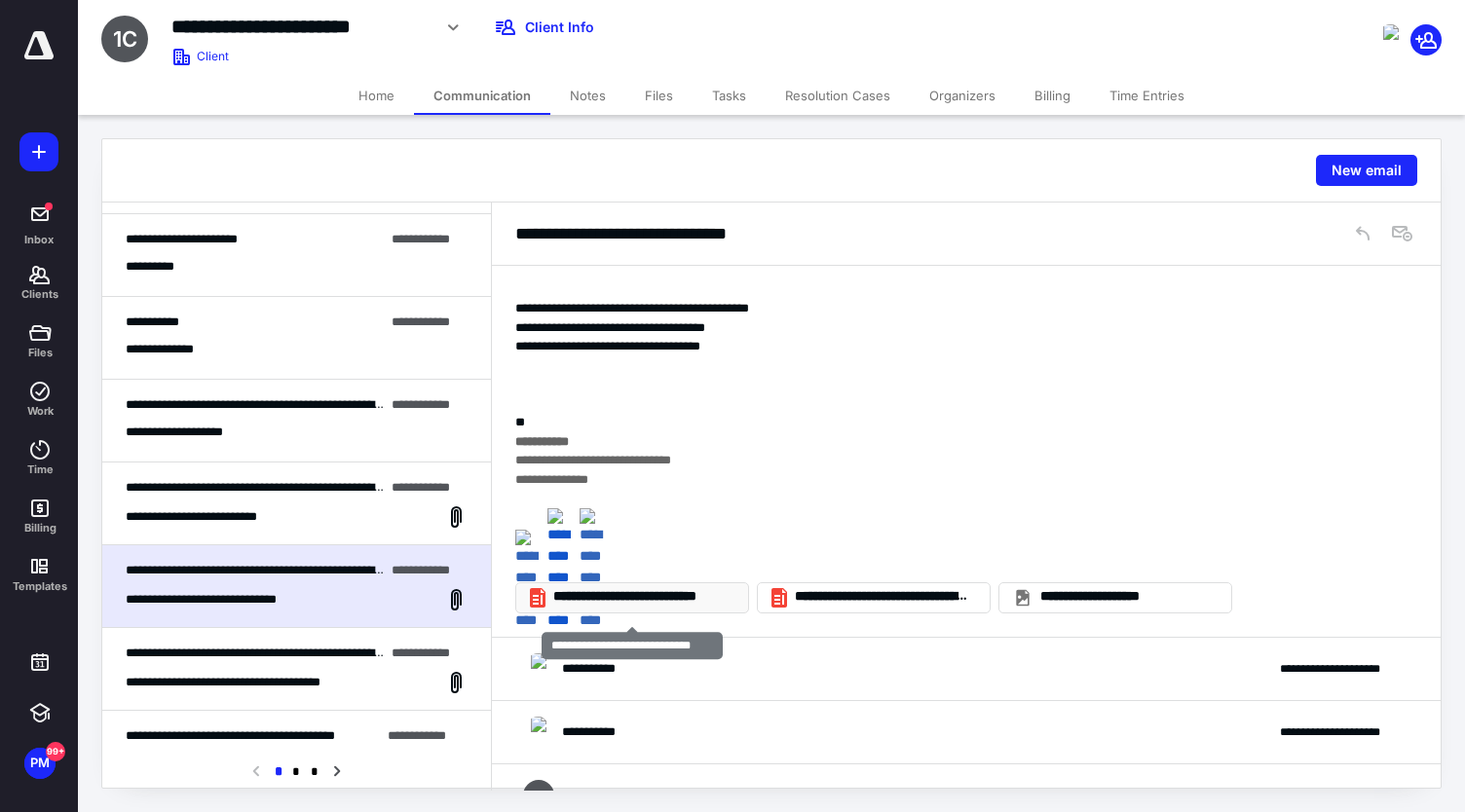 scroll, scrollTop: 1836, scrollLeft: 0, axis: vertical 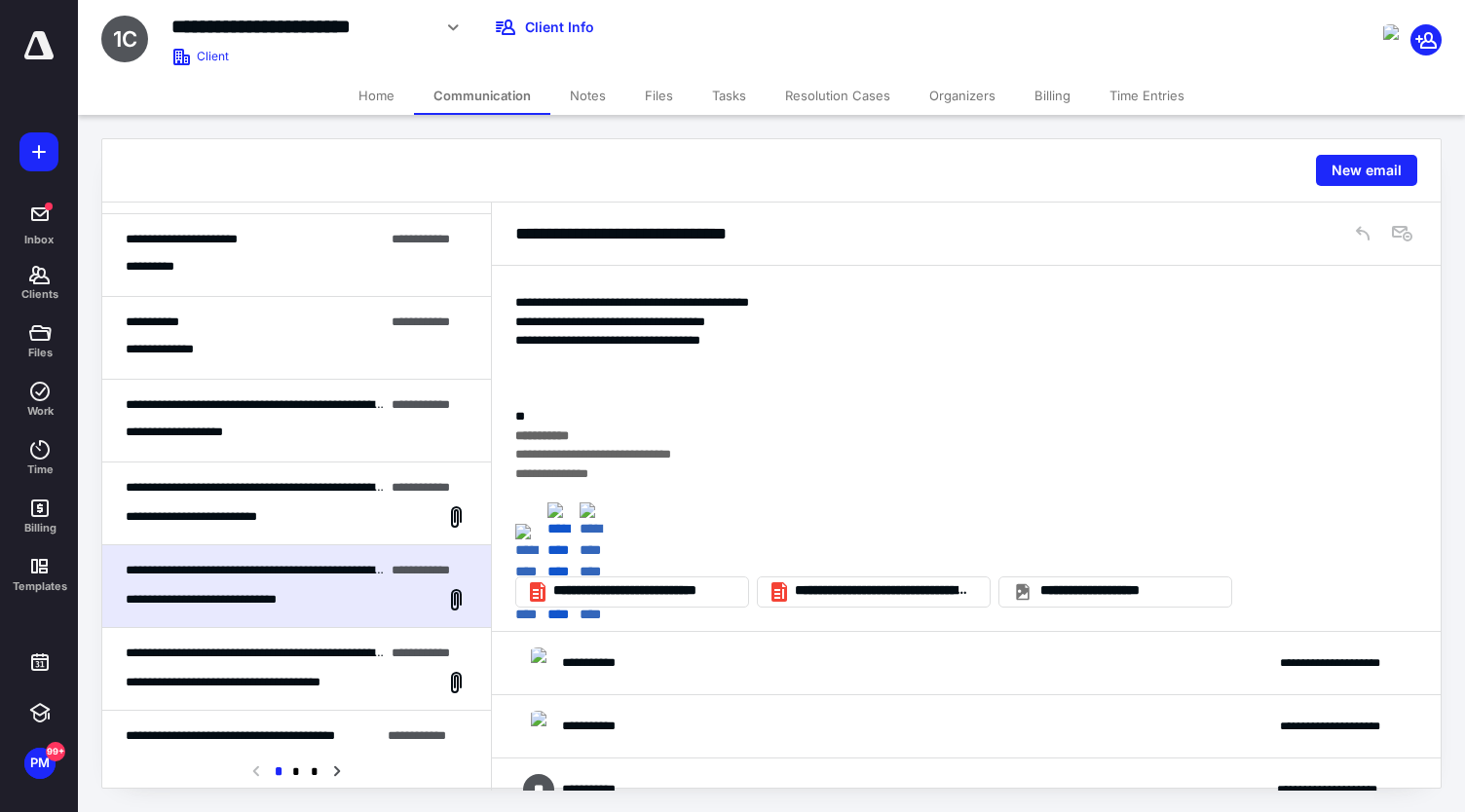 click on "**********" at bounding box center [597, 663] 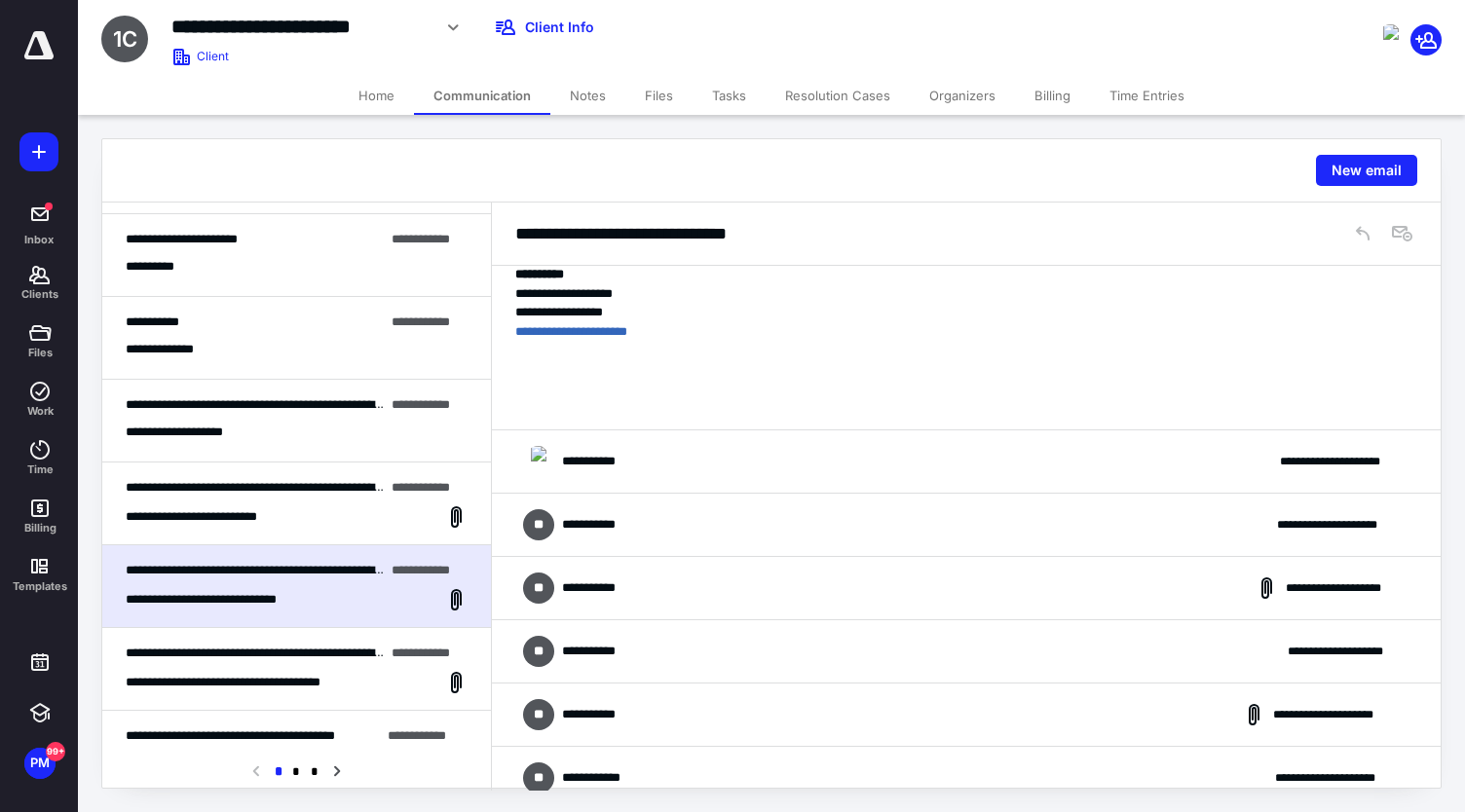 scroll, scrollTop: 2446, scrollLeft: 0, axis: vertical 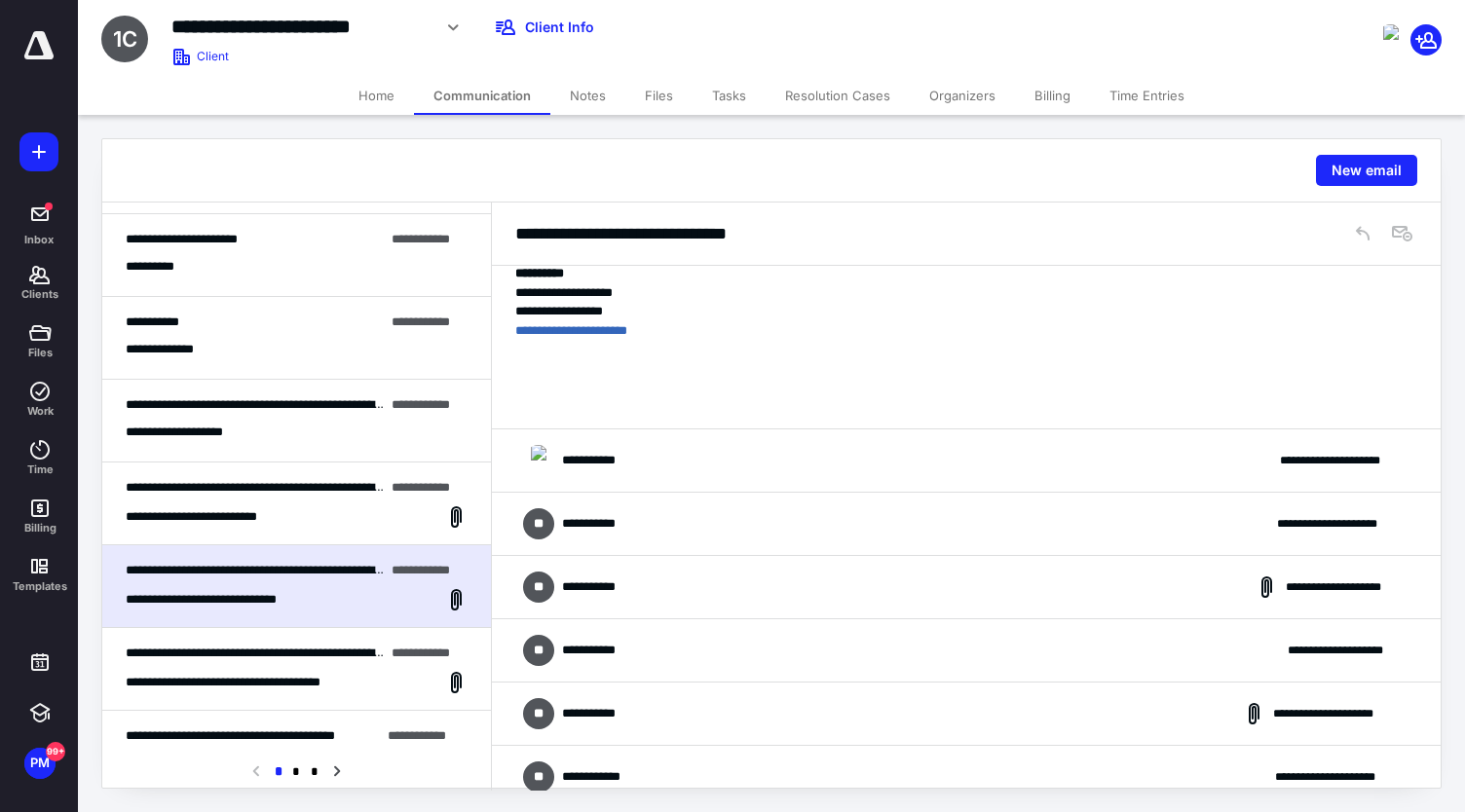 click on "**********" at bounding box center (966, 461) 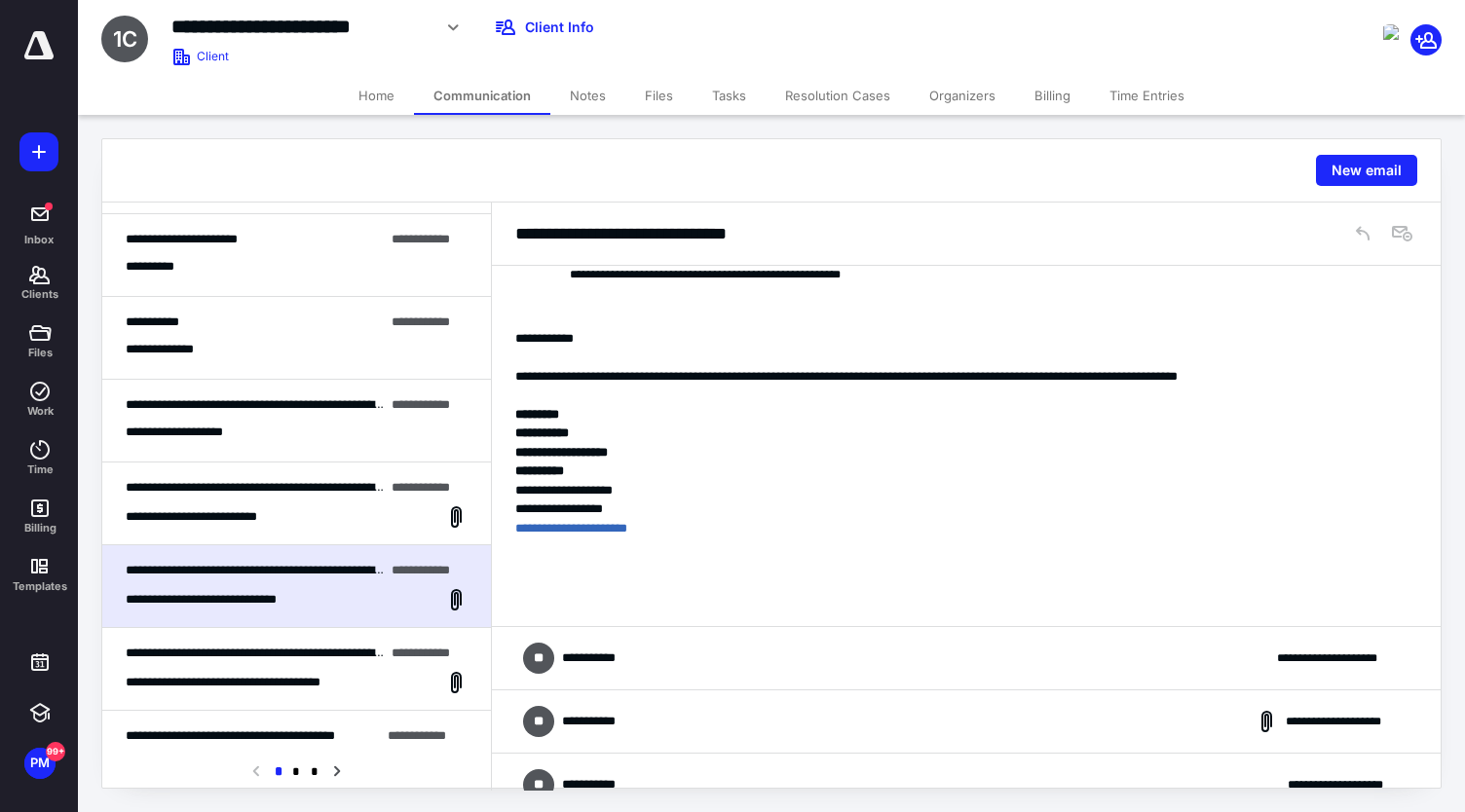 scroll, scrollTop: 2702, scrollLeft: 0, axis: vertical 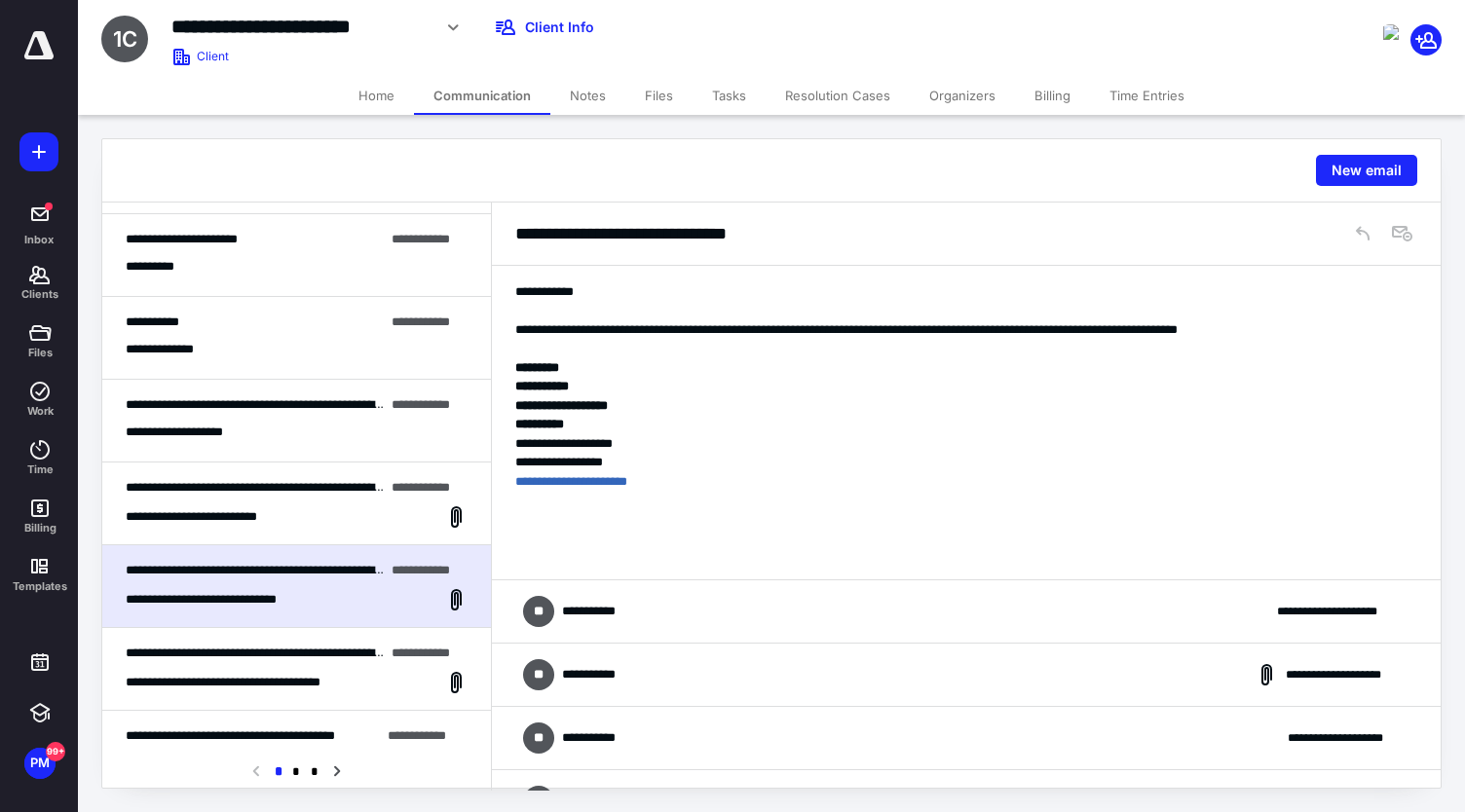 click on "**********" at bounding box center [966, 611] 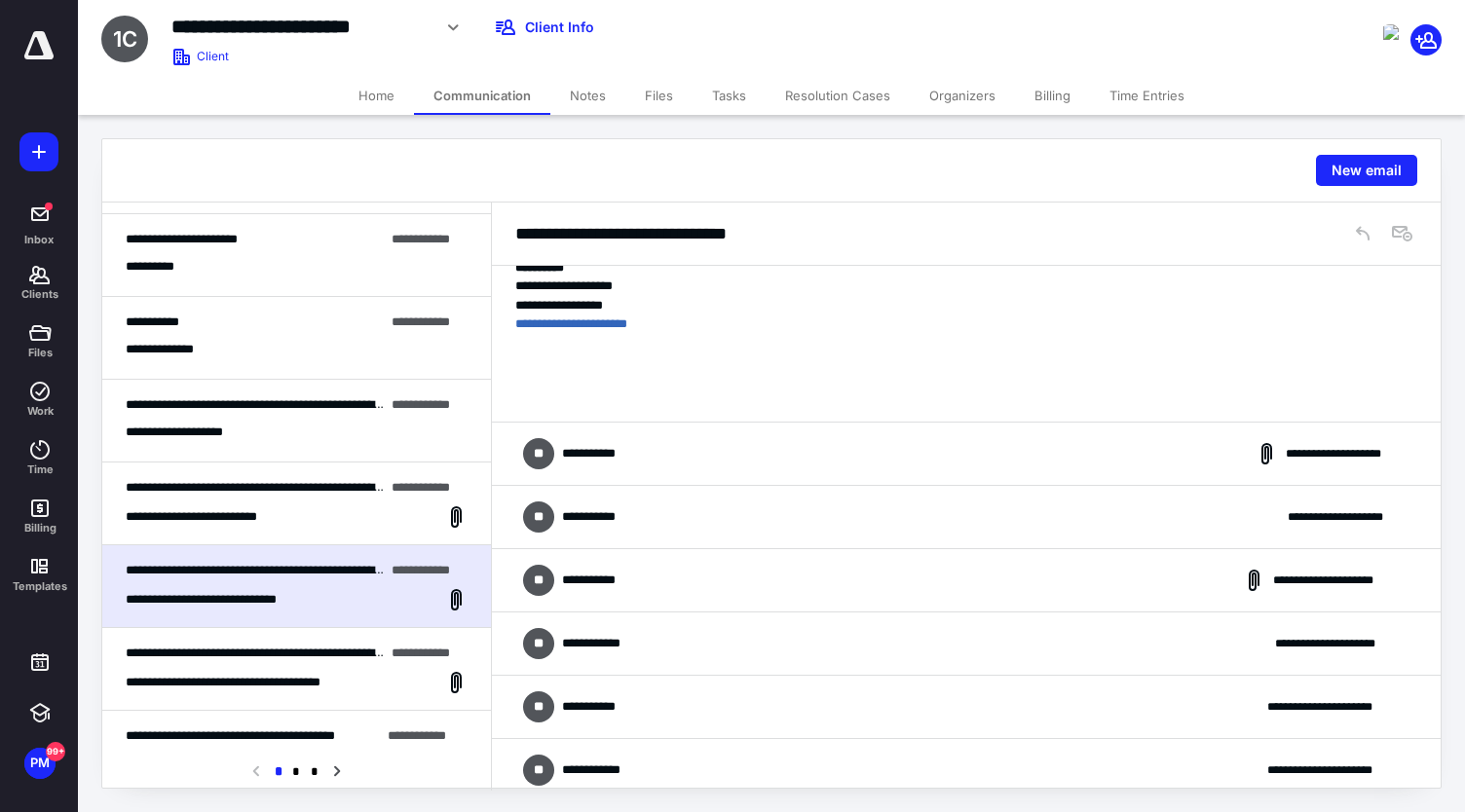 scroll, scrollTop: 3780, scrollLeft: 0, axis: vertical 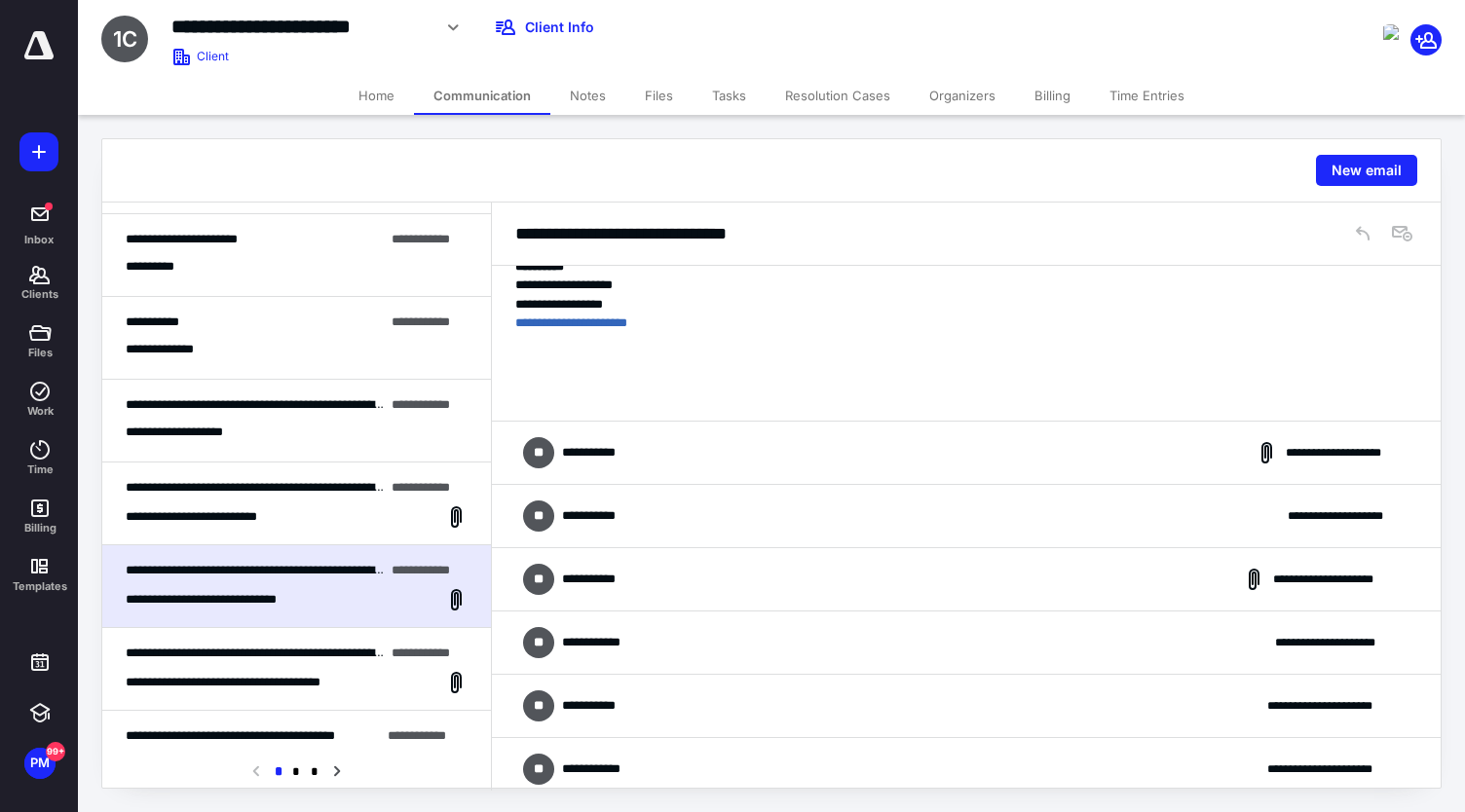 click on "**********" at bounding box center (966, 453) 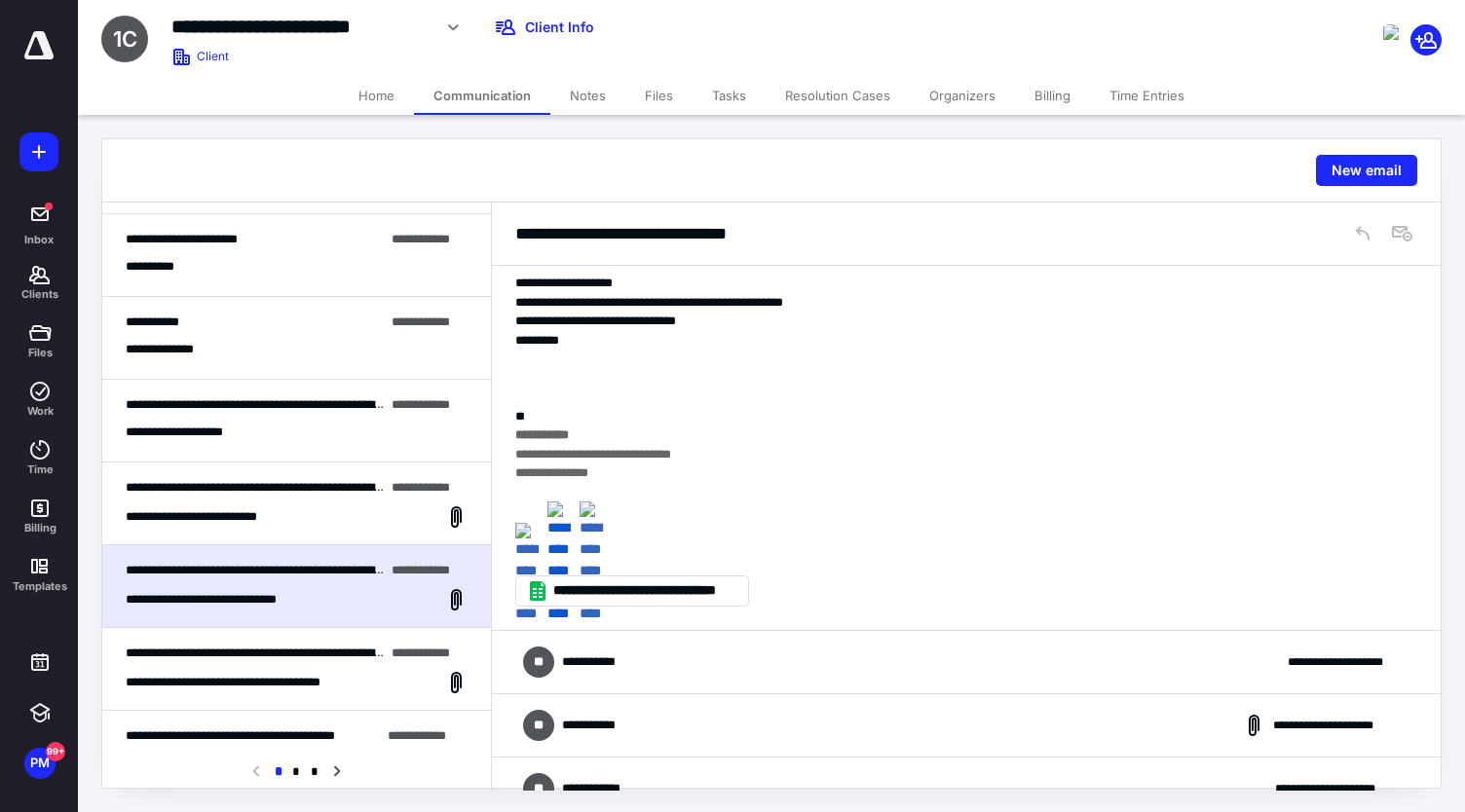 scroll, scrollTop: 4042, scrollLeft: 0, axis: vertical 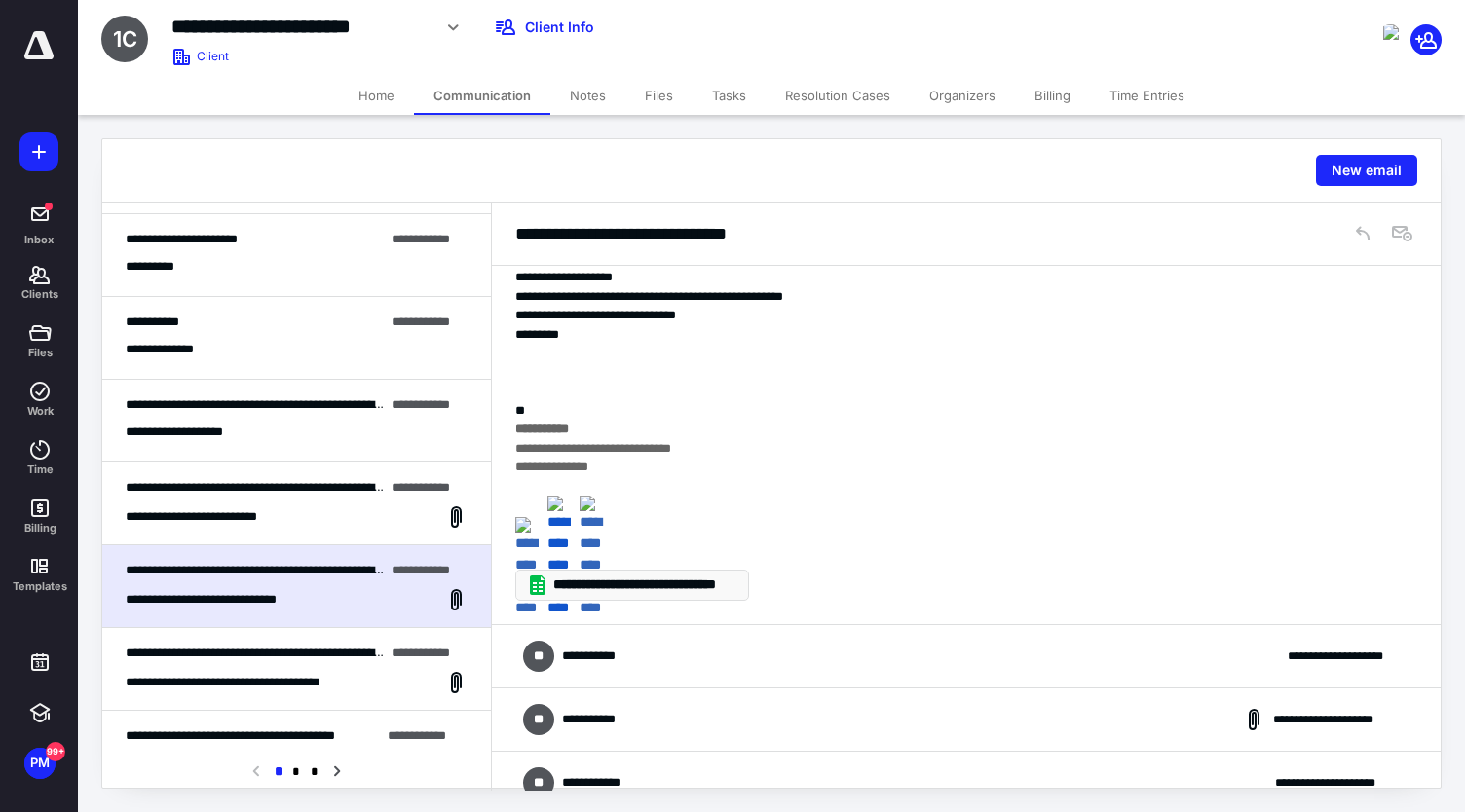click on "**********" at bounding box center (640, 585) 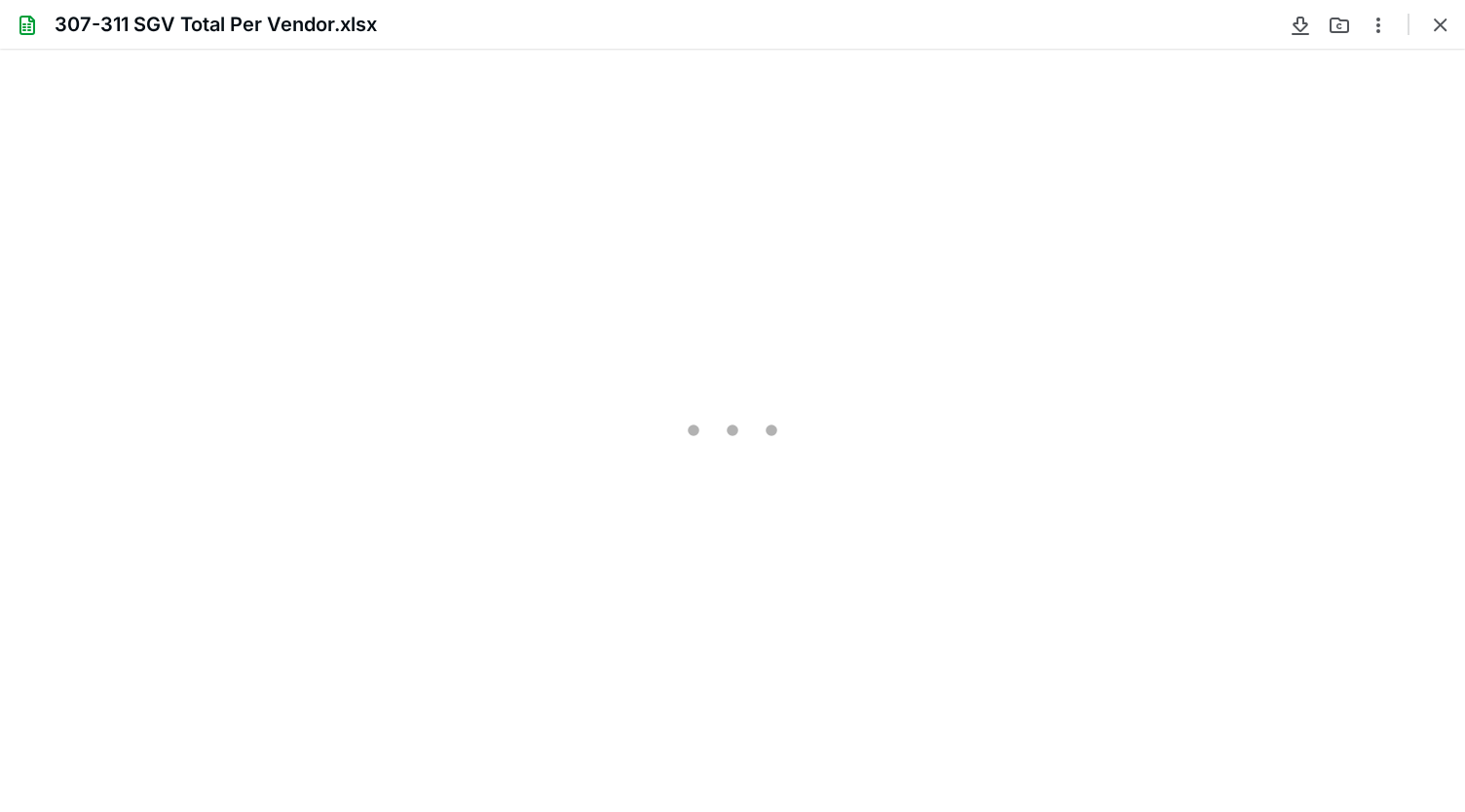 scroll, scrollTop: 0, scrollLeft: 0, axis: both 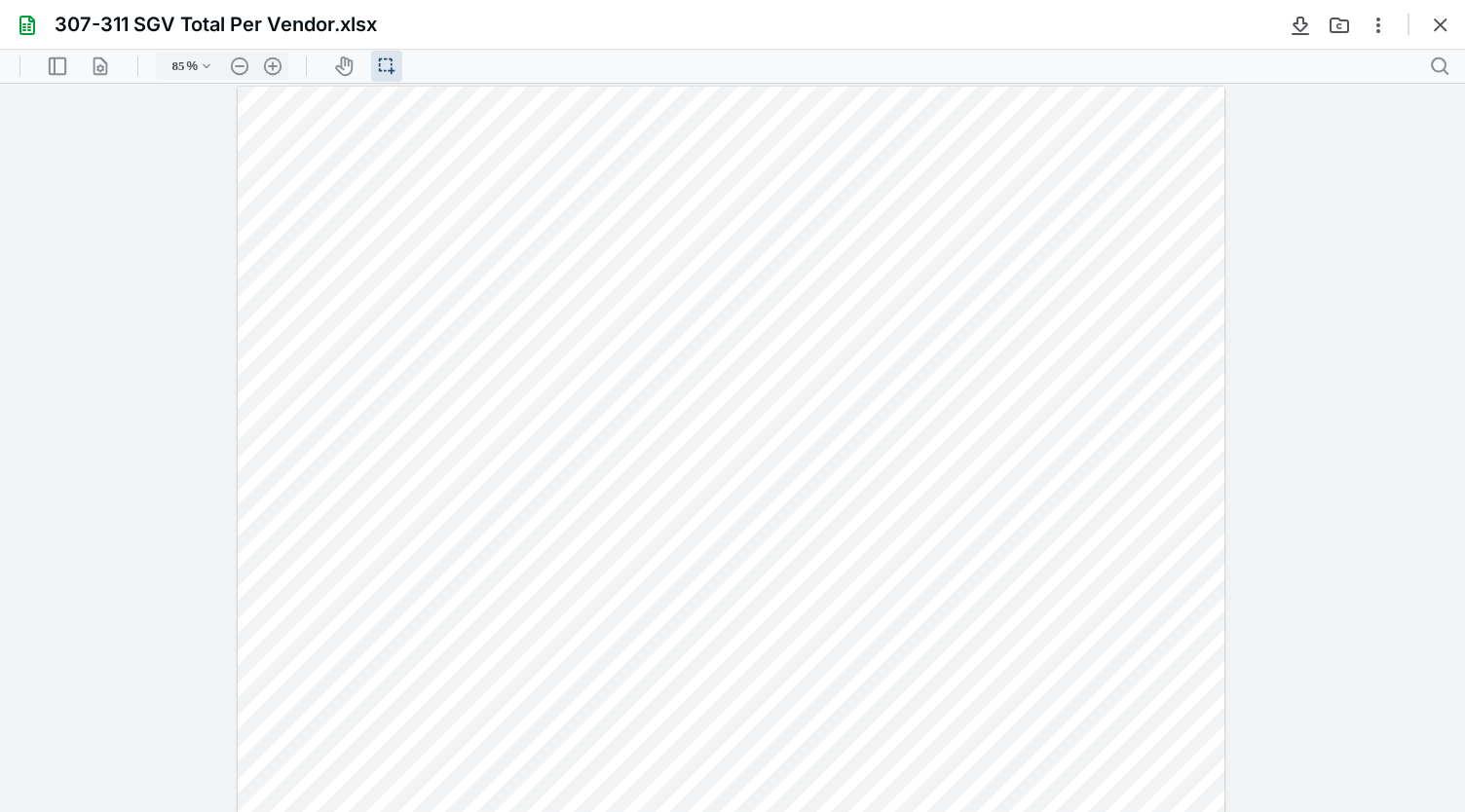 type on "110" 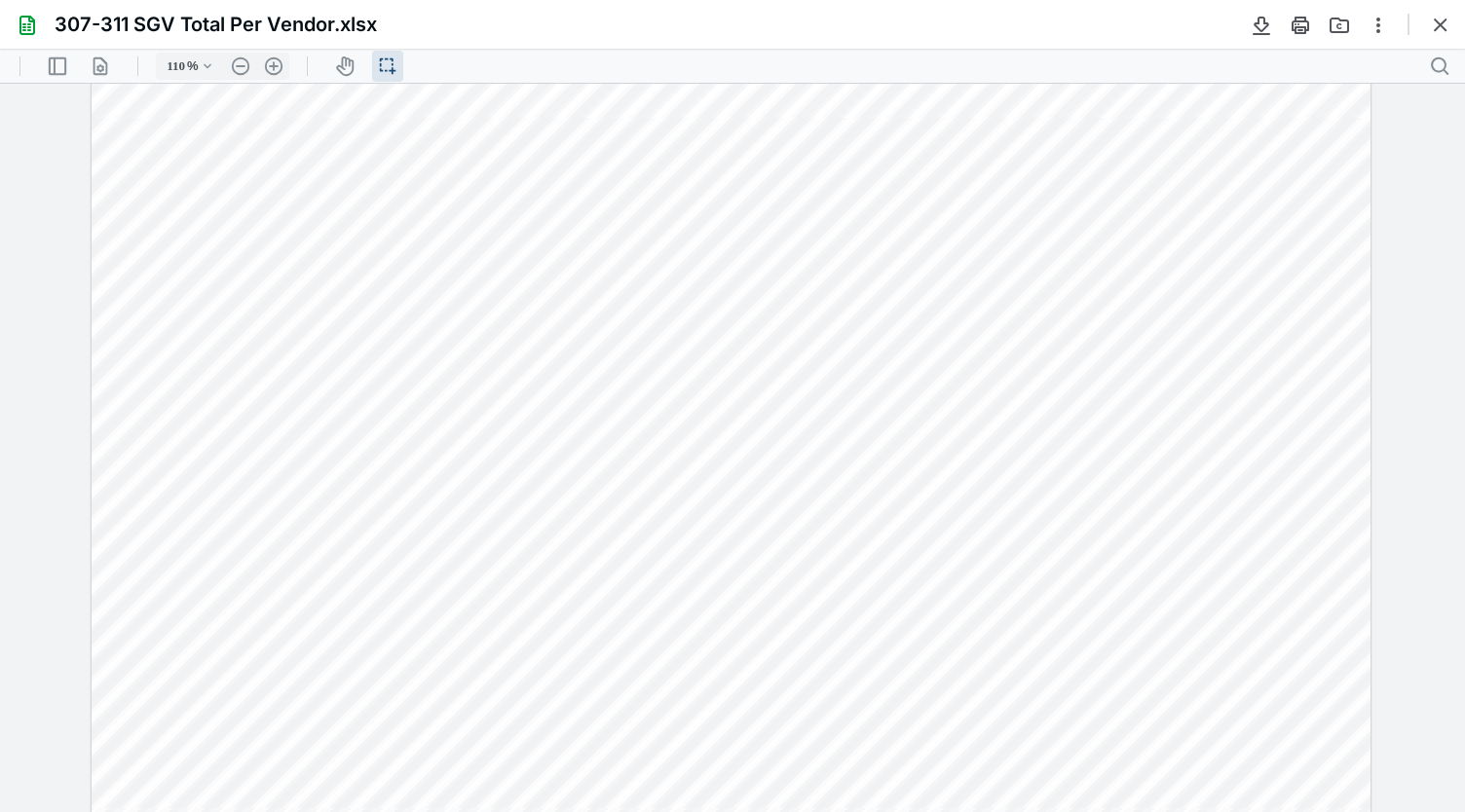 scroll, scrollTop: 0, scrollLeft: 0, axis: both 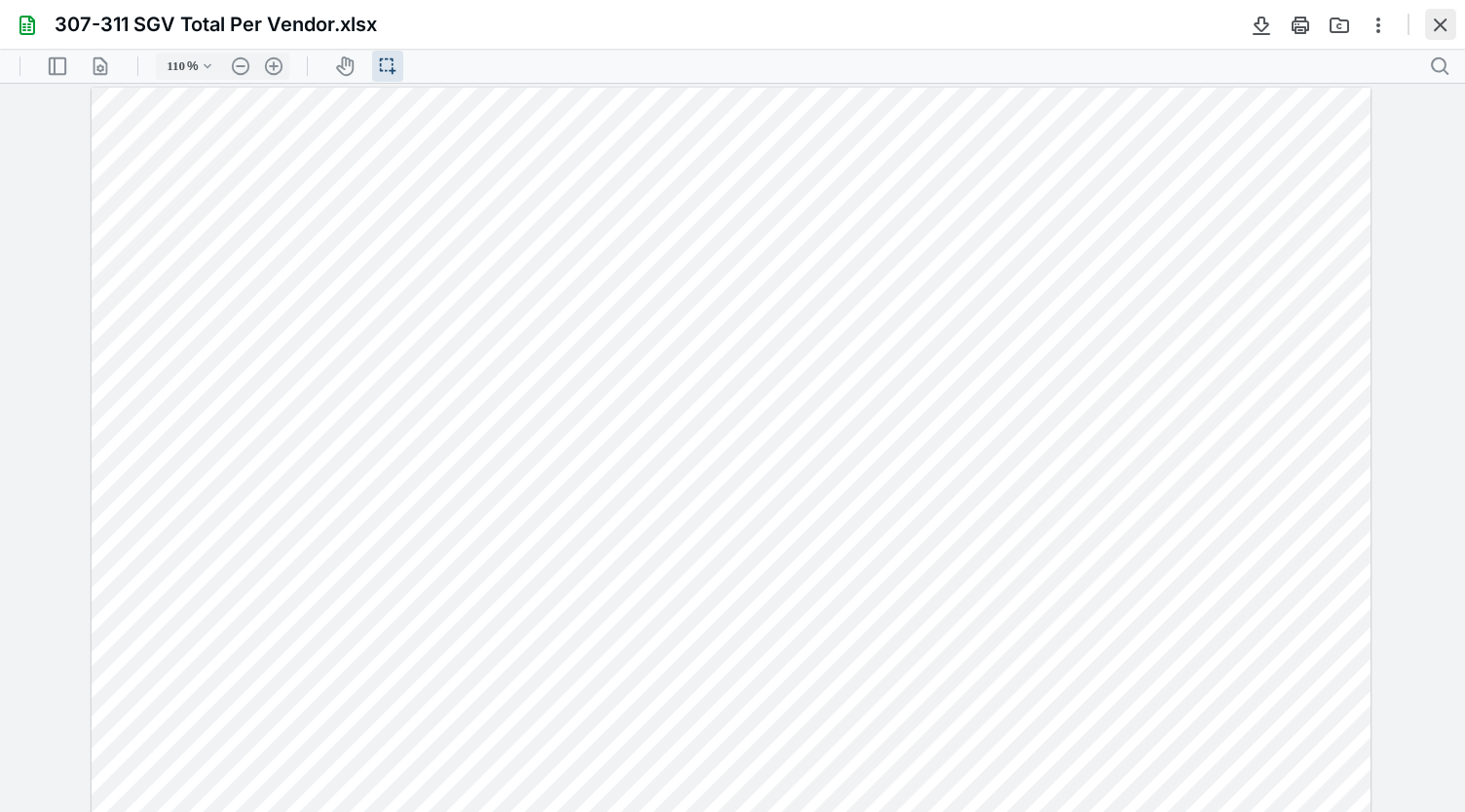 click at bounding box center (1441, 24) 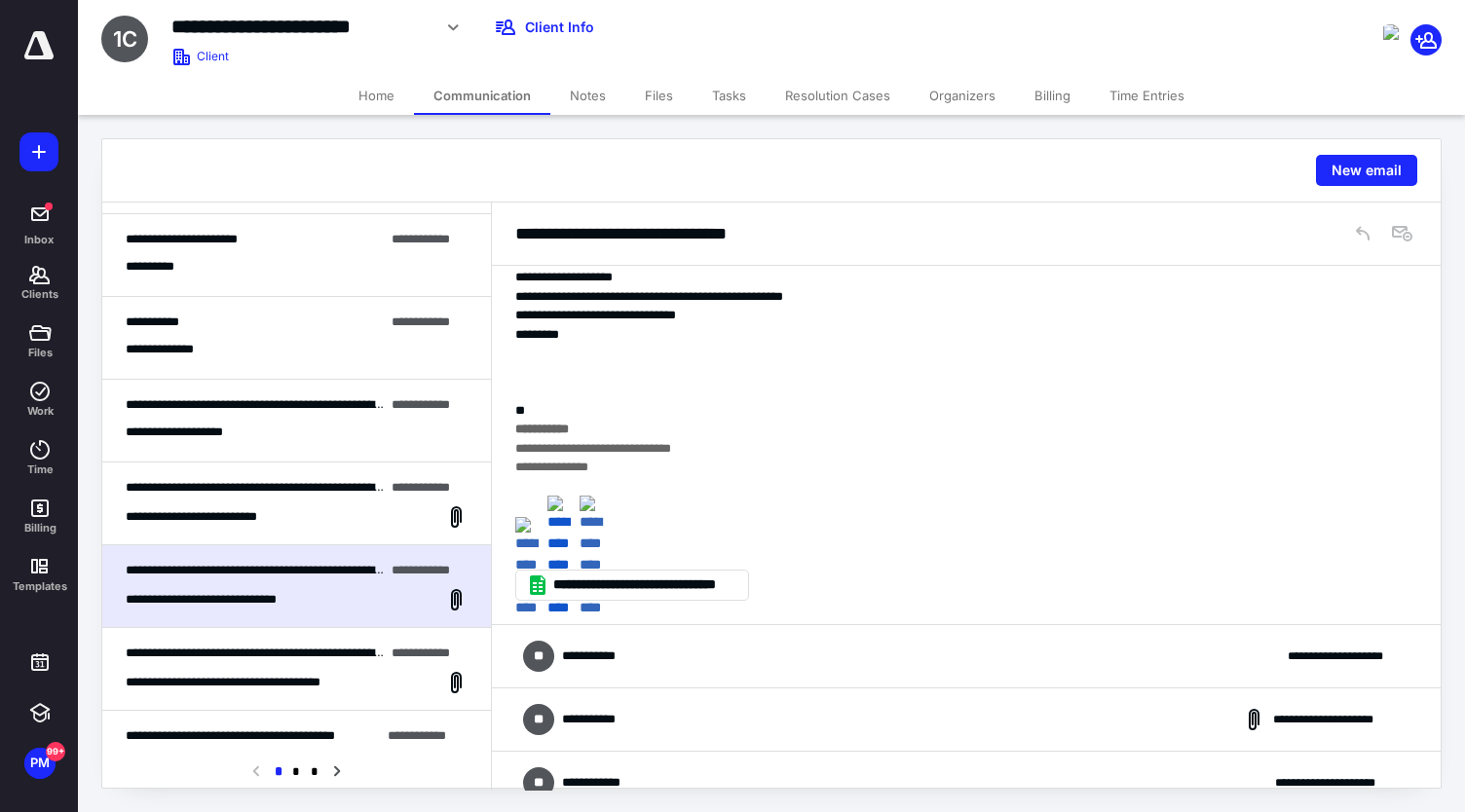 click on "**********" at bounding box center [966, 656] 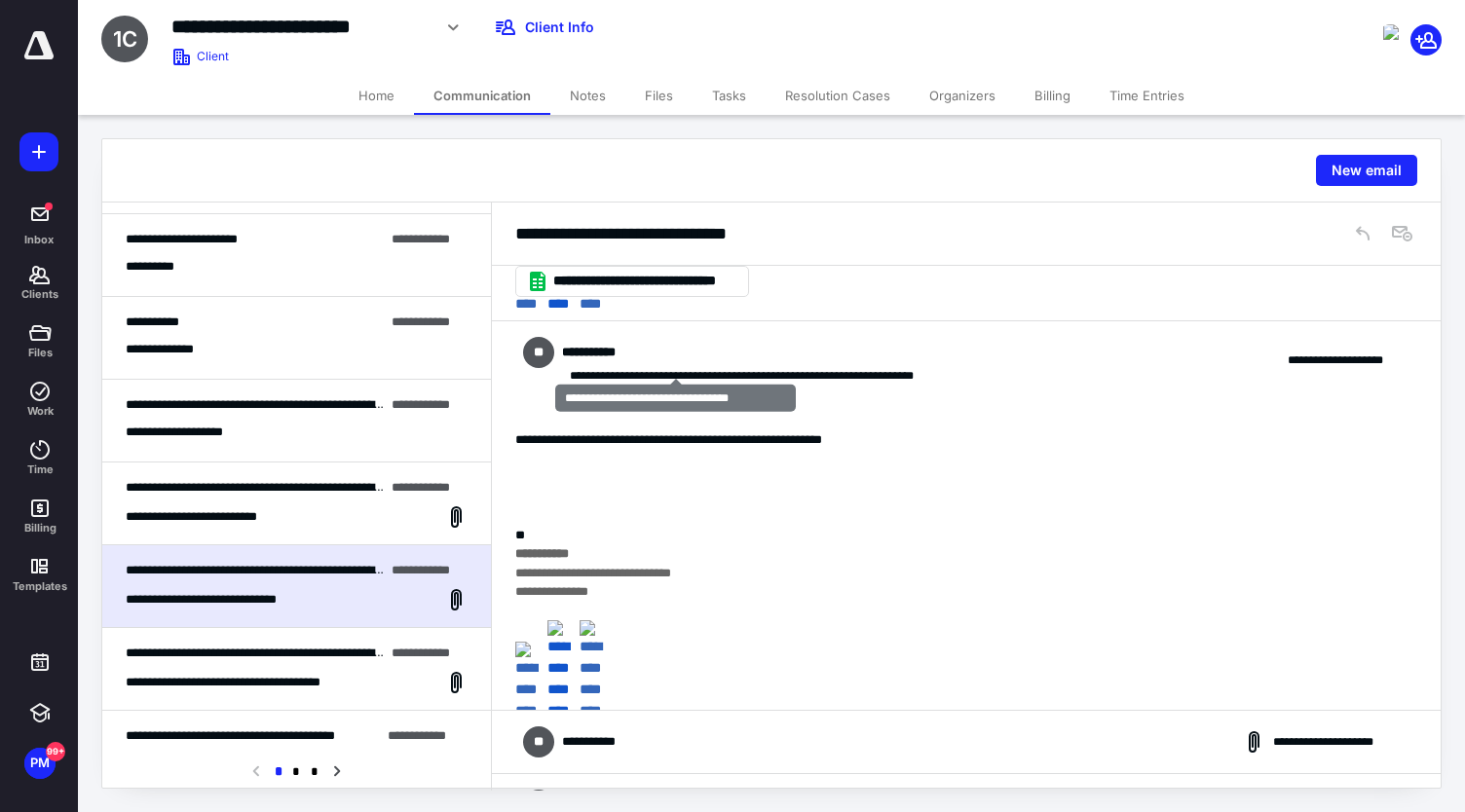 scroll, scrollTop: 4353, scrollLeft: 0, axis: vertical 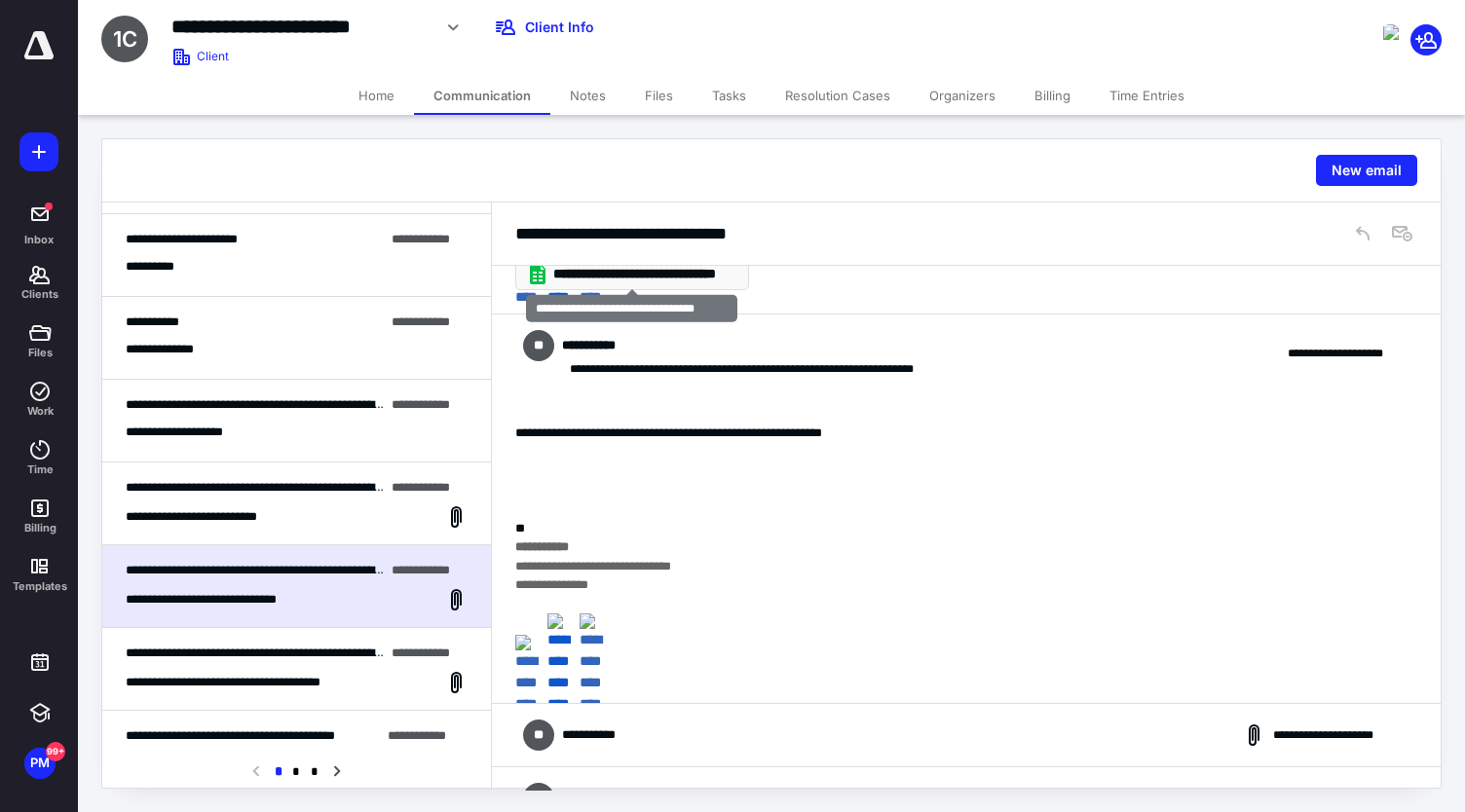 click on "**********" at bounding box center (640, 275) 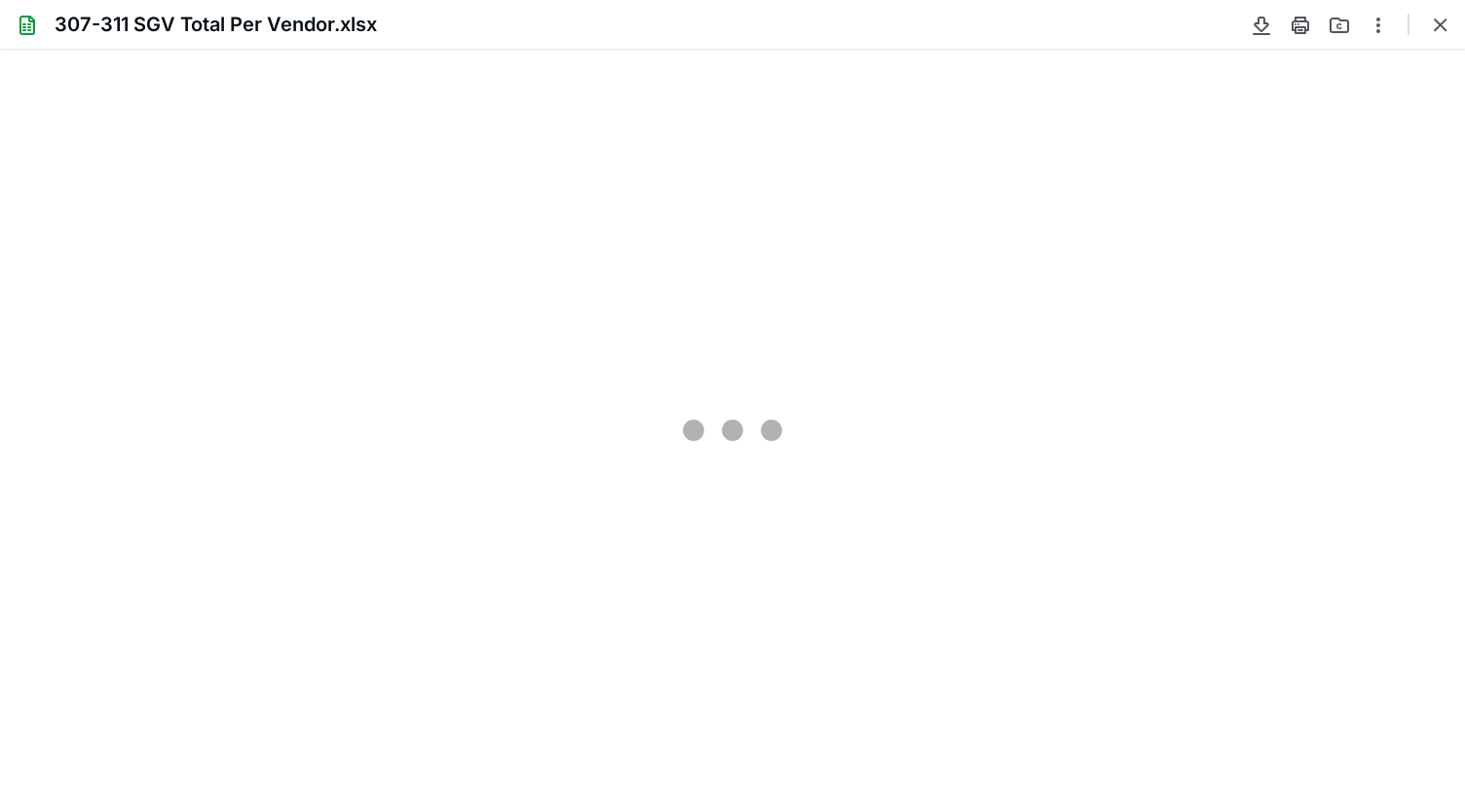 scroll, scrollTop: 0, scrollLeft: 0, axis: both 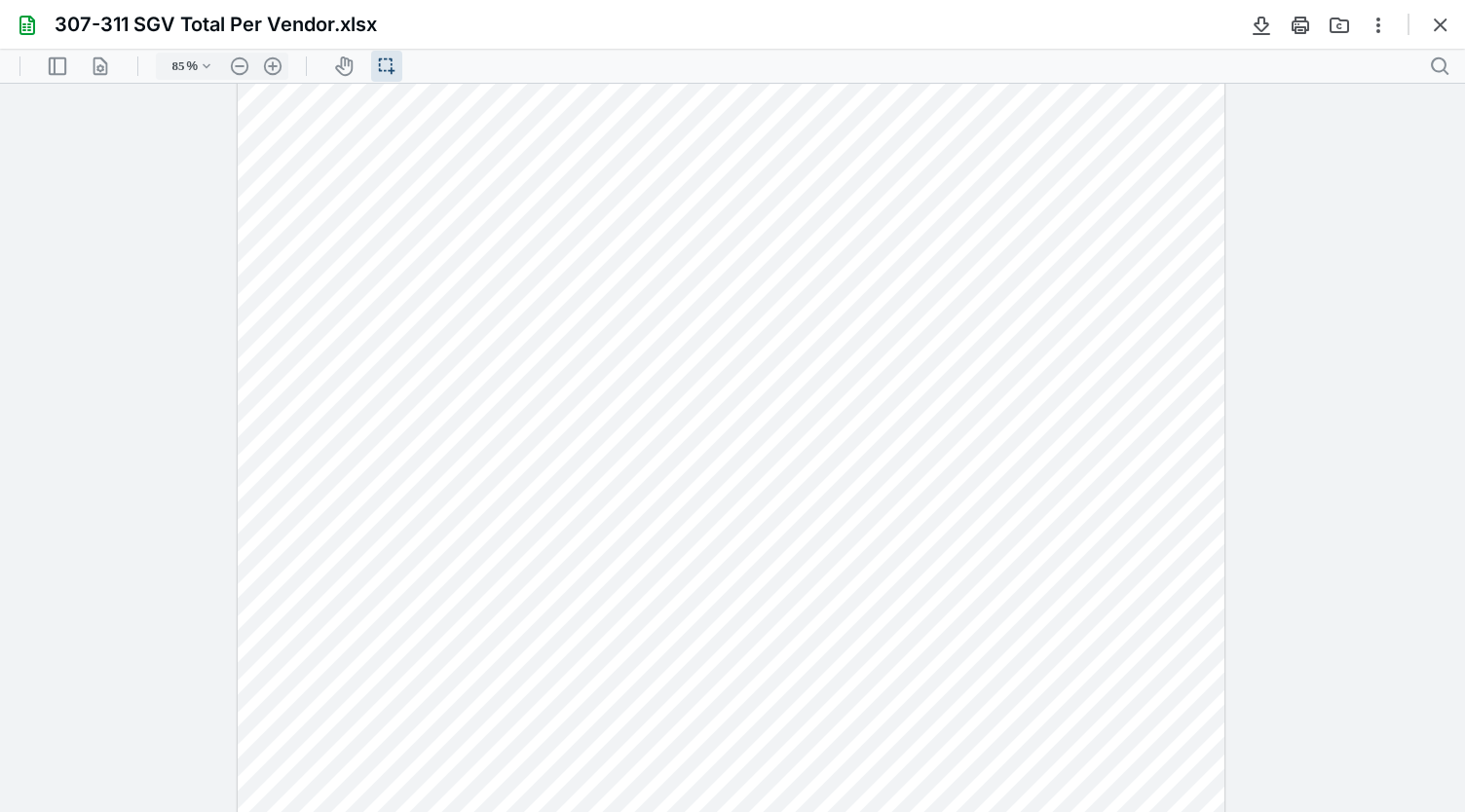 click at bounding box center (731, 1155) 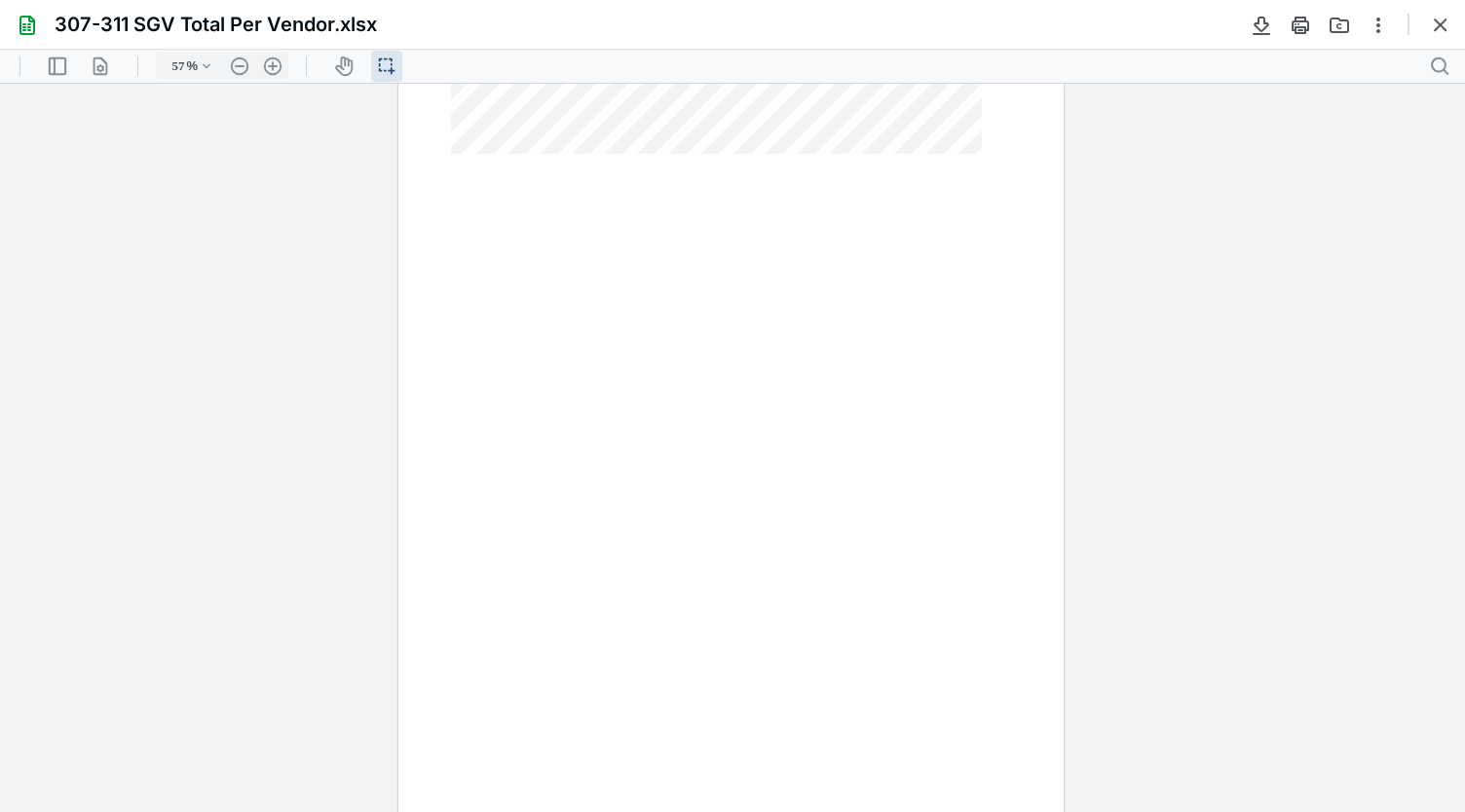 scroll, scrollTop: 0, scrollLeft: 0, axis: both 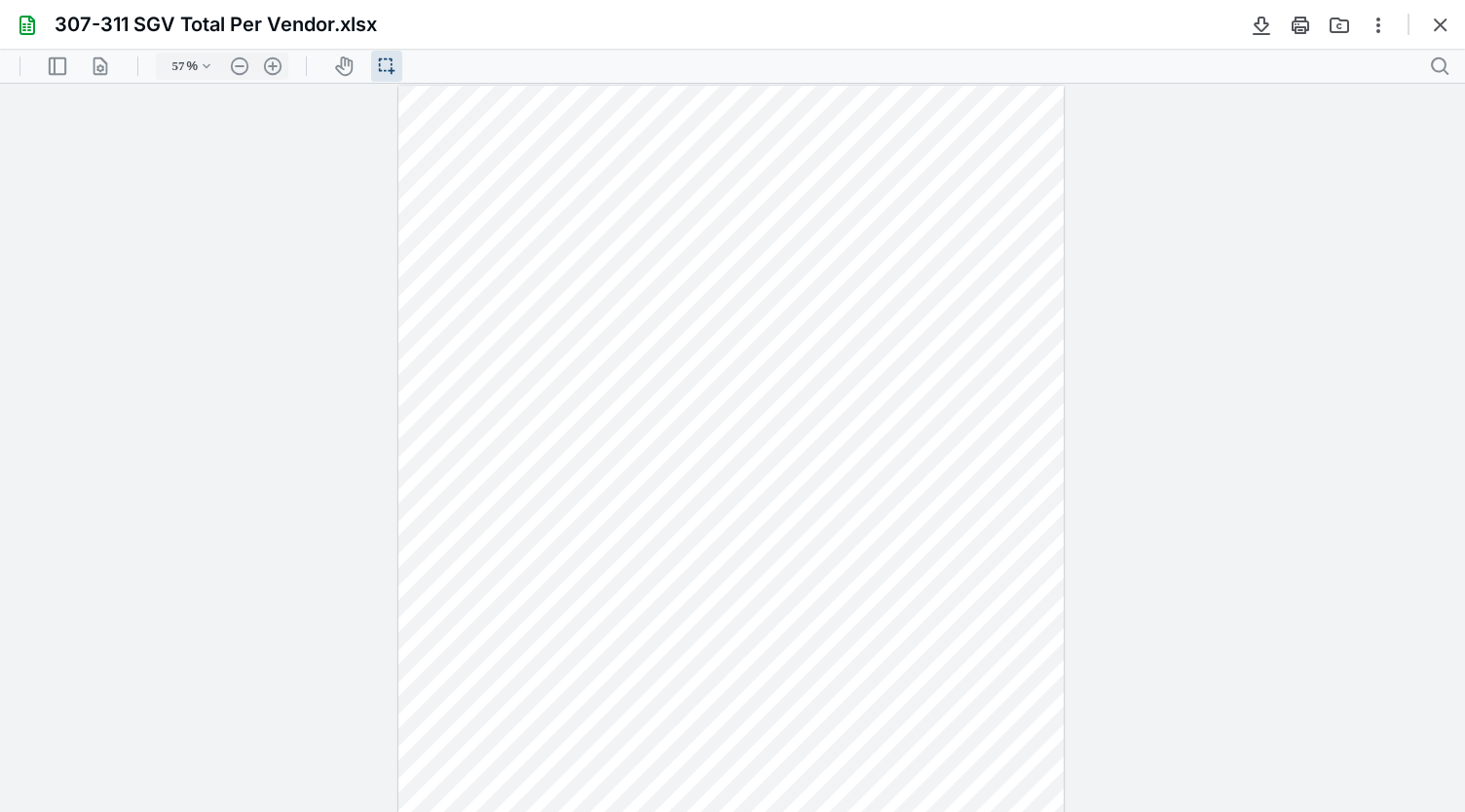 type on "80" 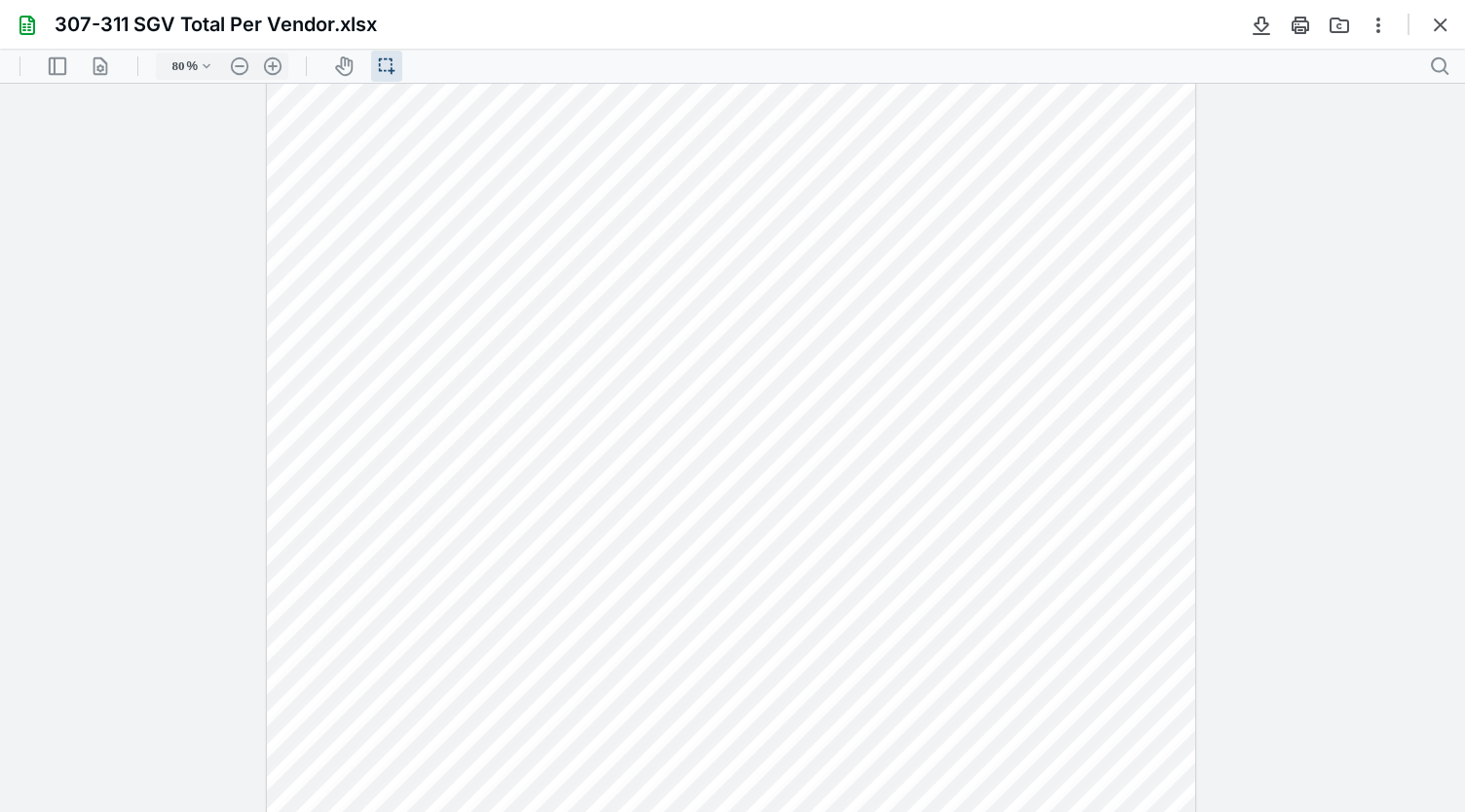 scroll, scrollTop: 0, scrollLeft: 0, axis: both 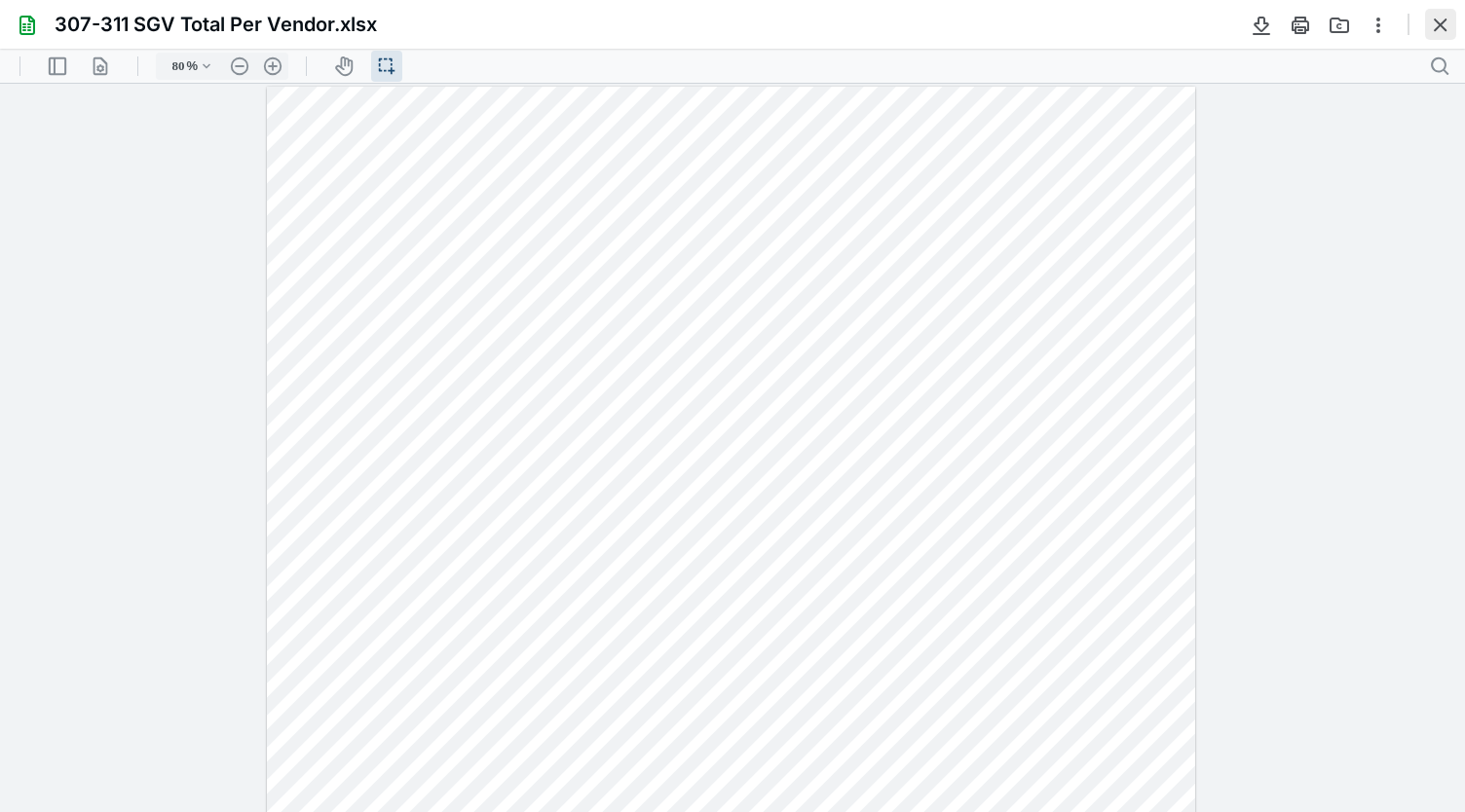 click at bounding box center (1441, 24) 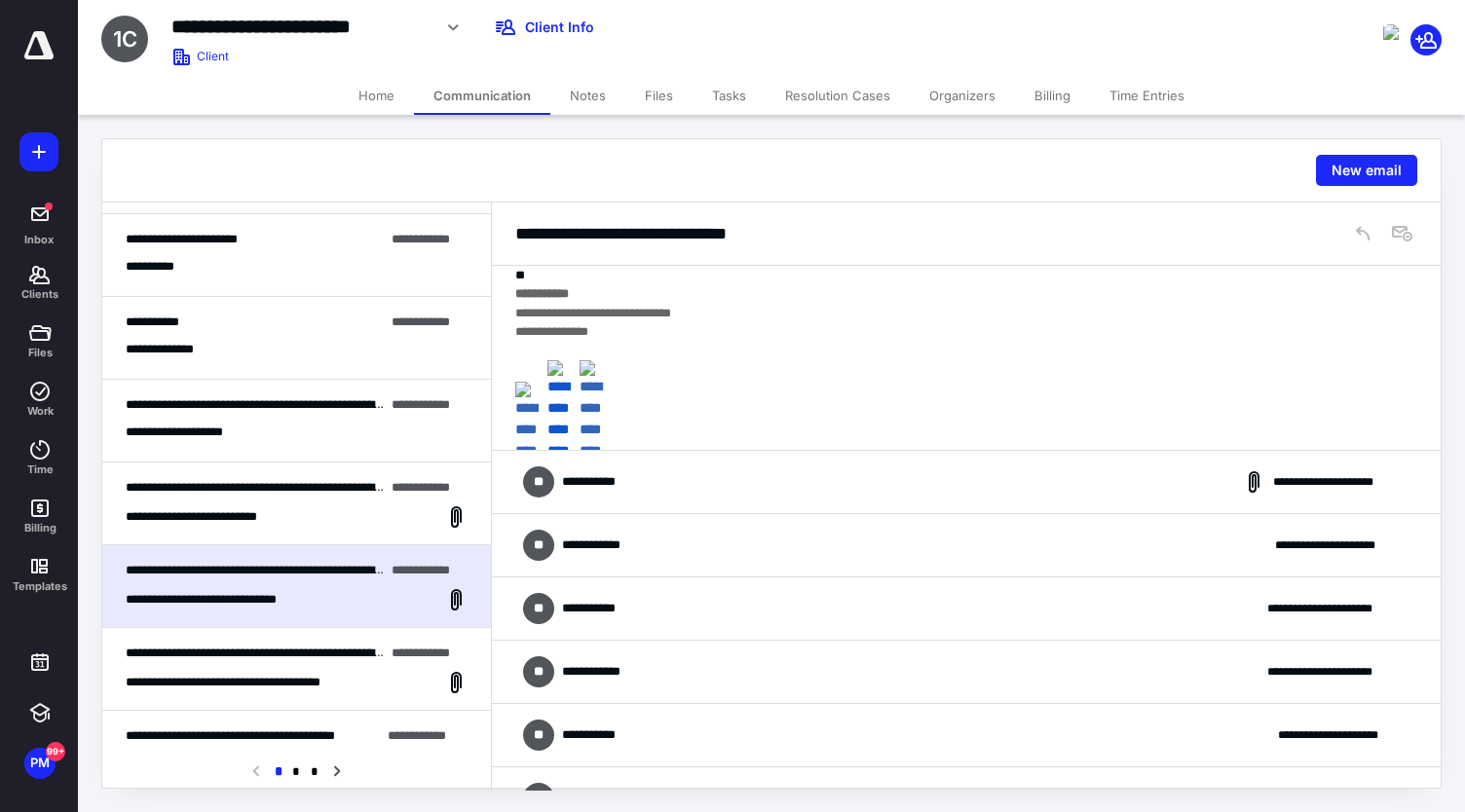 scroll, scrollTop: 4608, scrollLeft: 0, axis: vertical 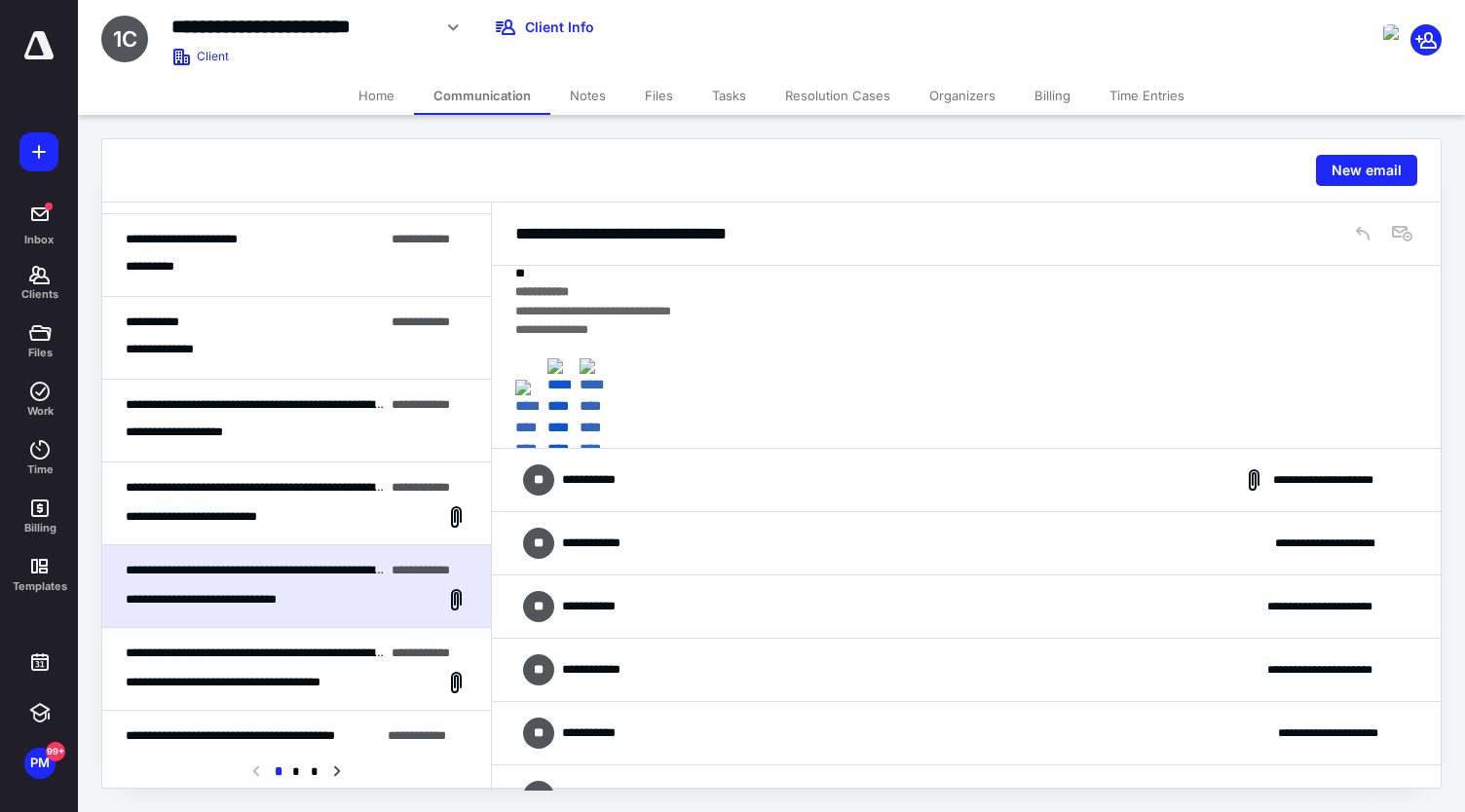 click on "**********" at bounding box center (966, 480) 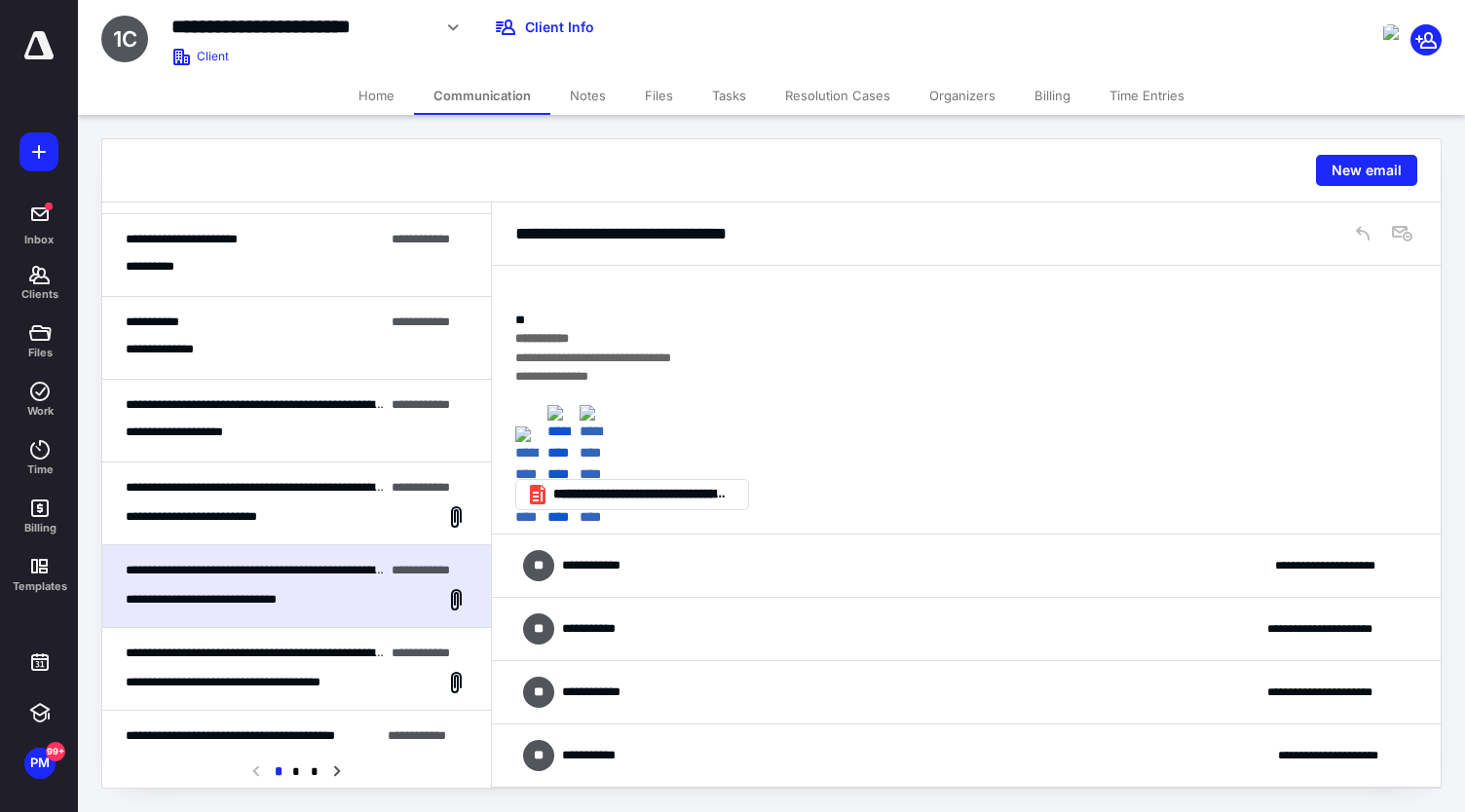 scroll, scrollTop: 5031, scrollLeft: 0, axis: vertical 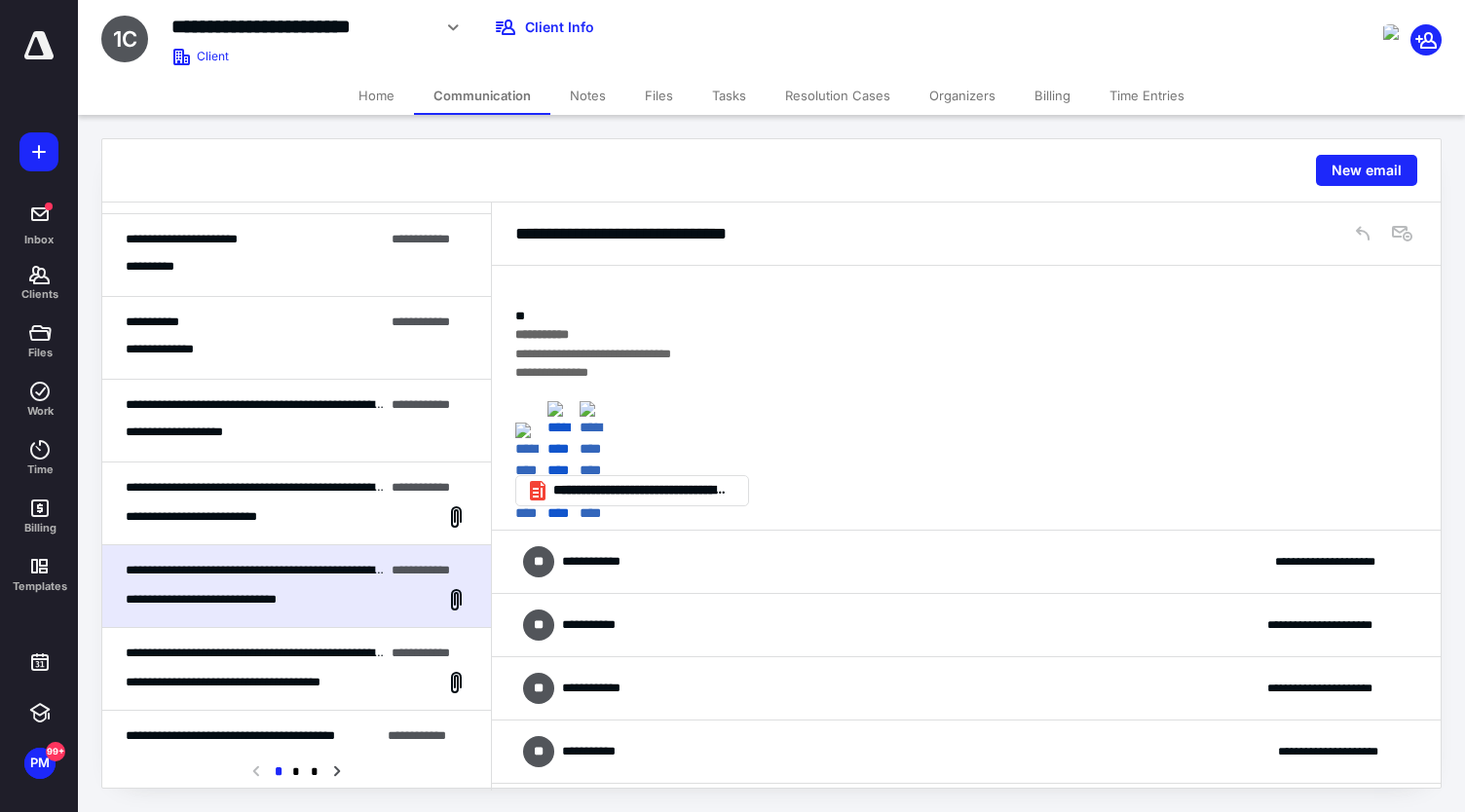 click on "**********" at bounding box center (966, 562) 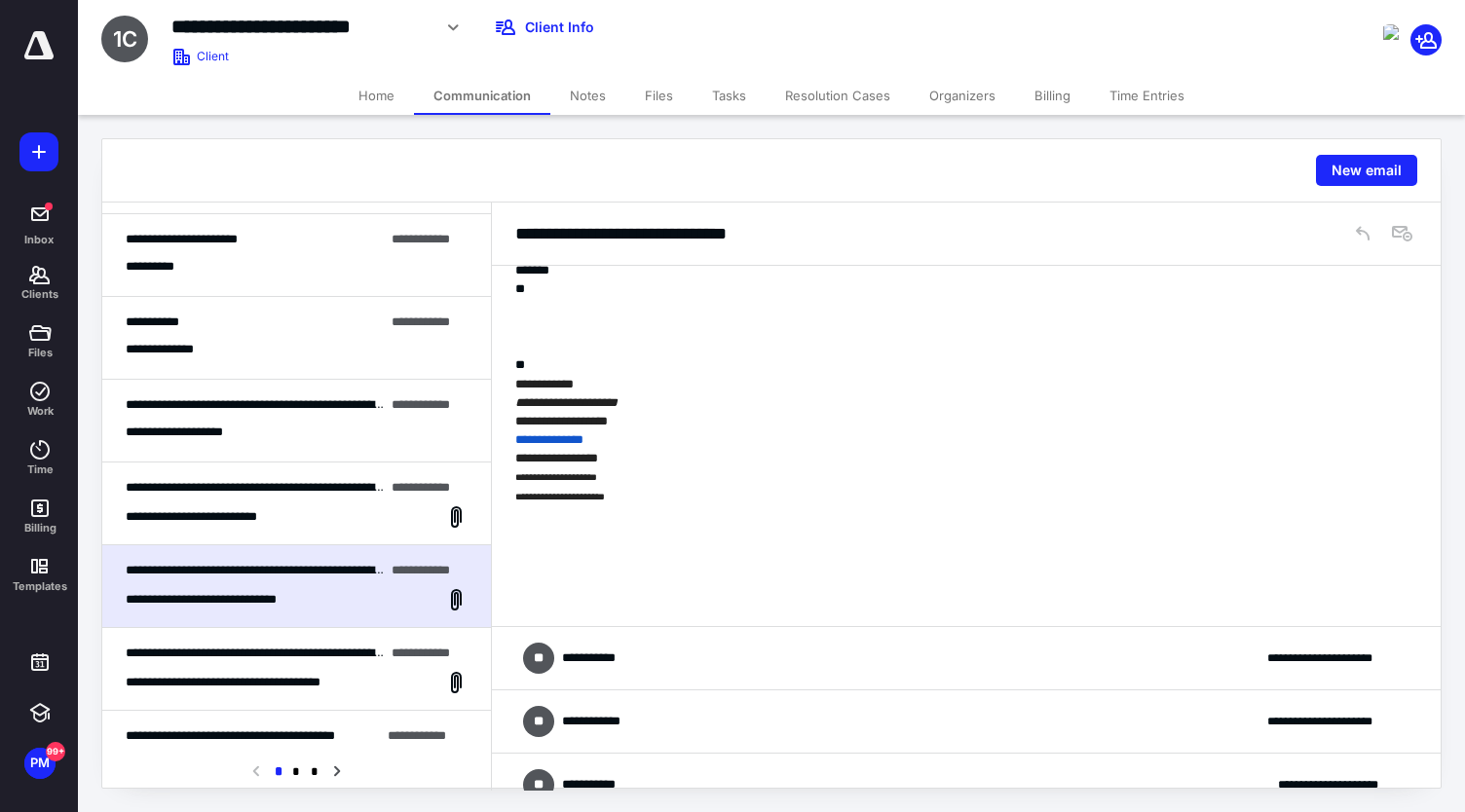 scroll, scrollTop: 5565, scrollLeft: 0, axis: vertical 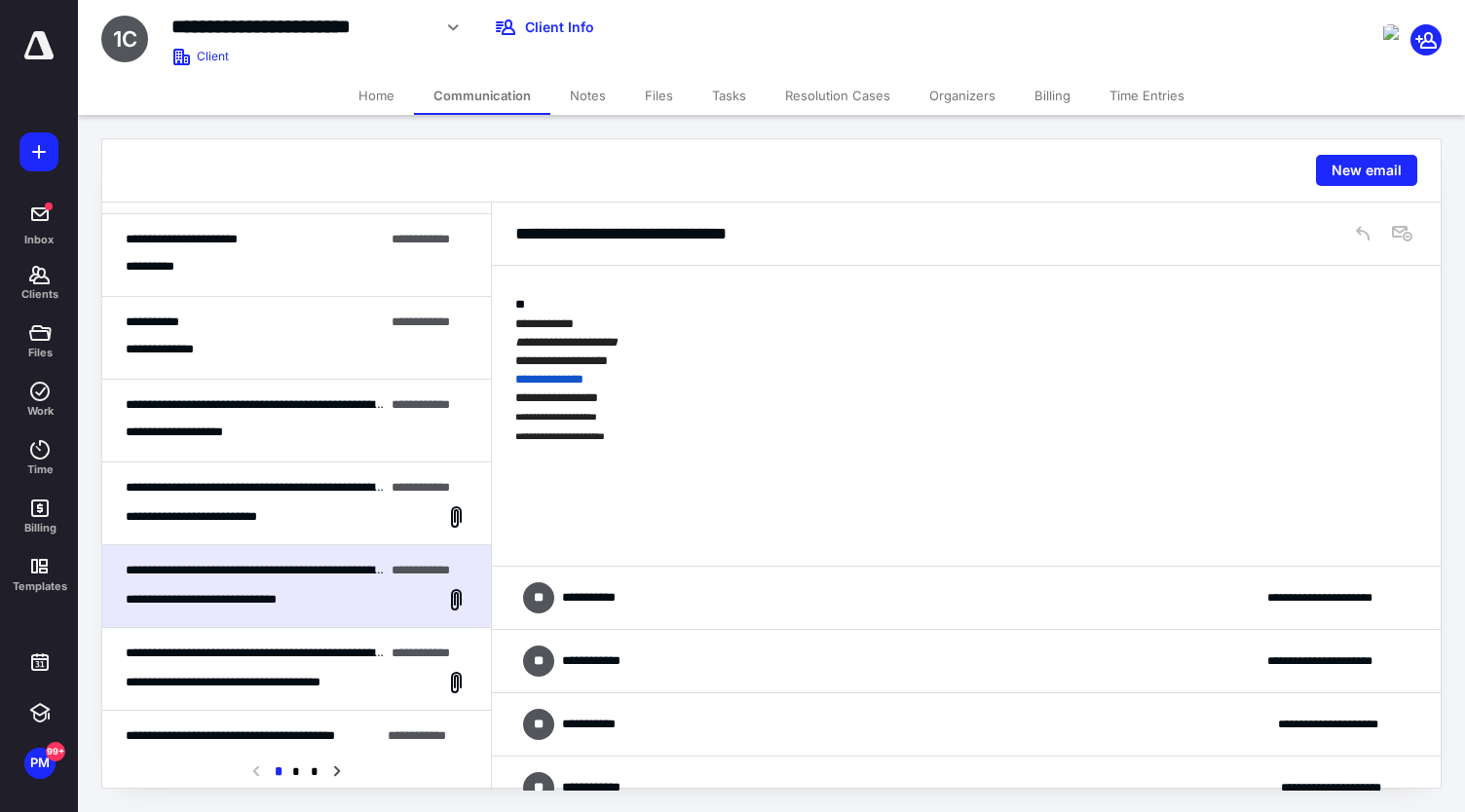 click on "**********" at bounding box center (966, 598) 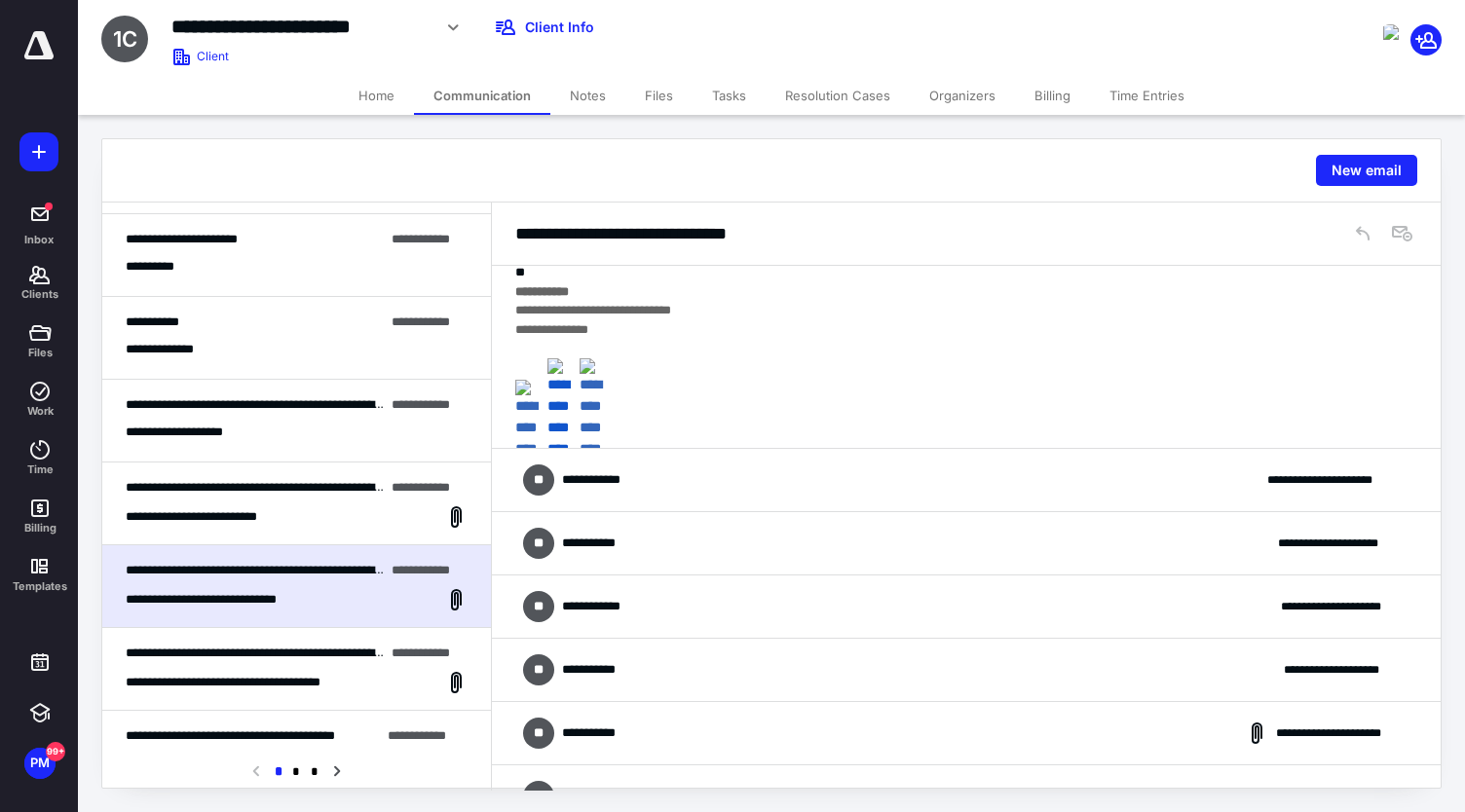 scroll, scrollTop: 6111, scrollLeft: 0, axis: vertical 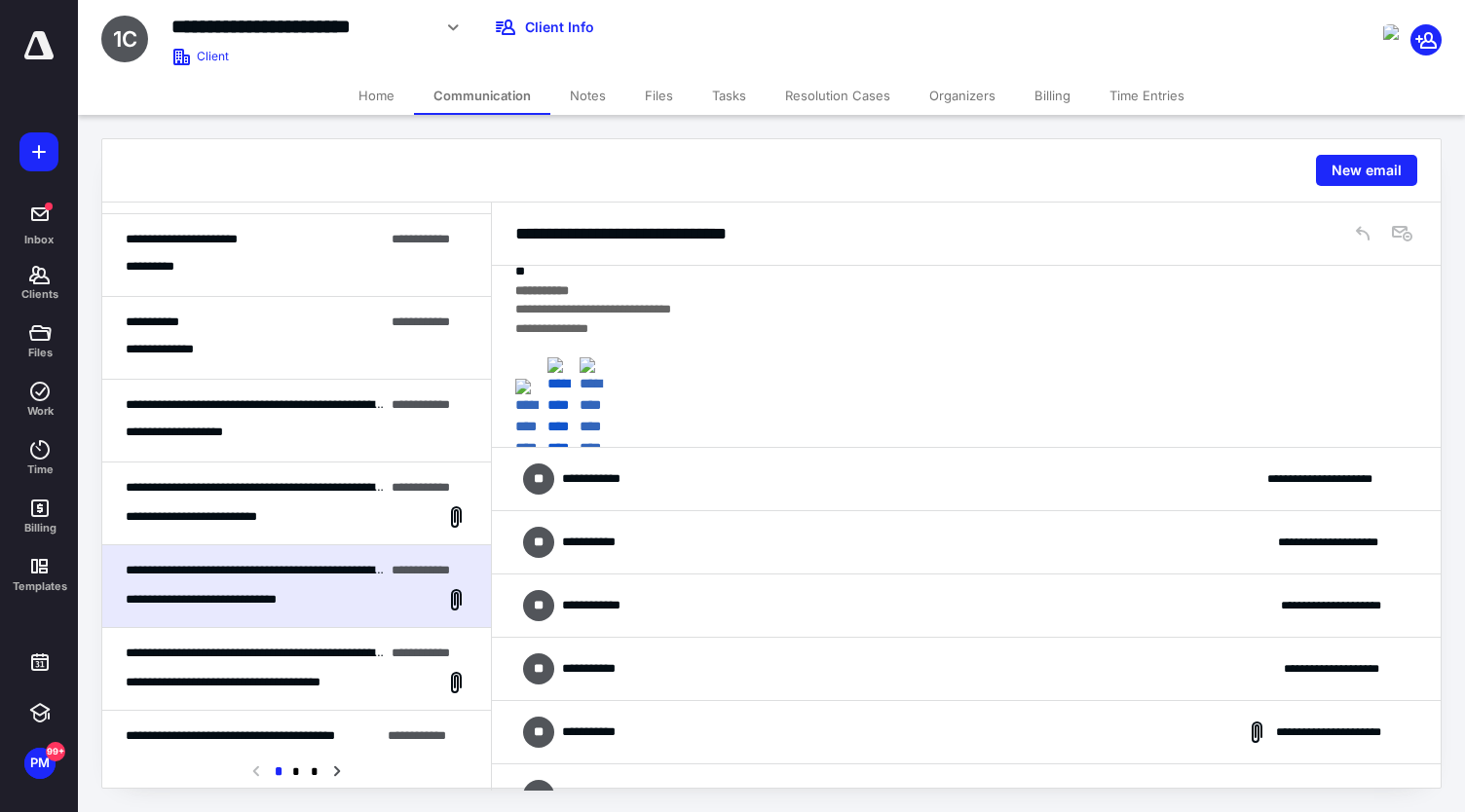 click on "**********" at bounding box center (966, 479) 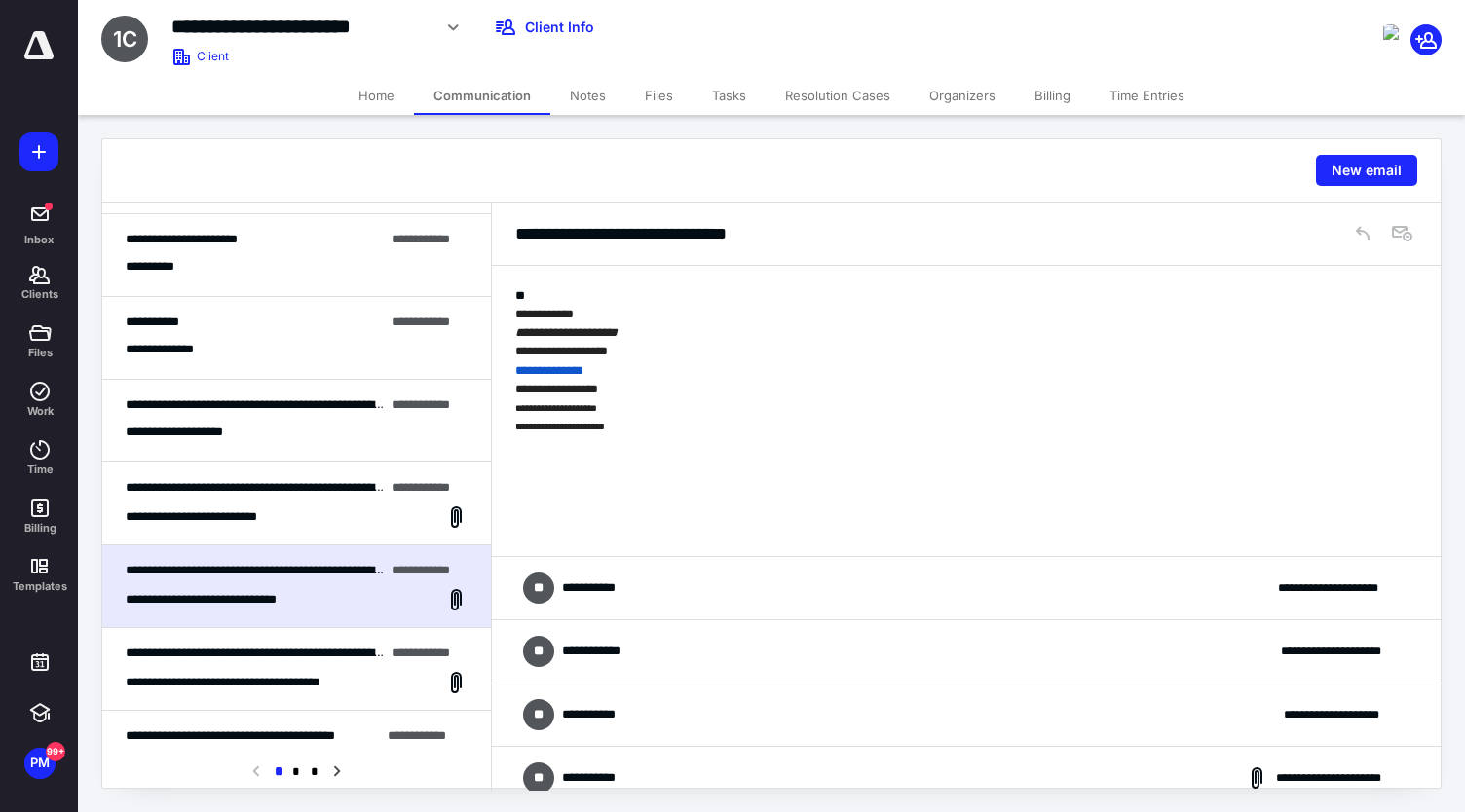 scroll, scrollTop: 6533, scrollLeft: 0, axis: vertical 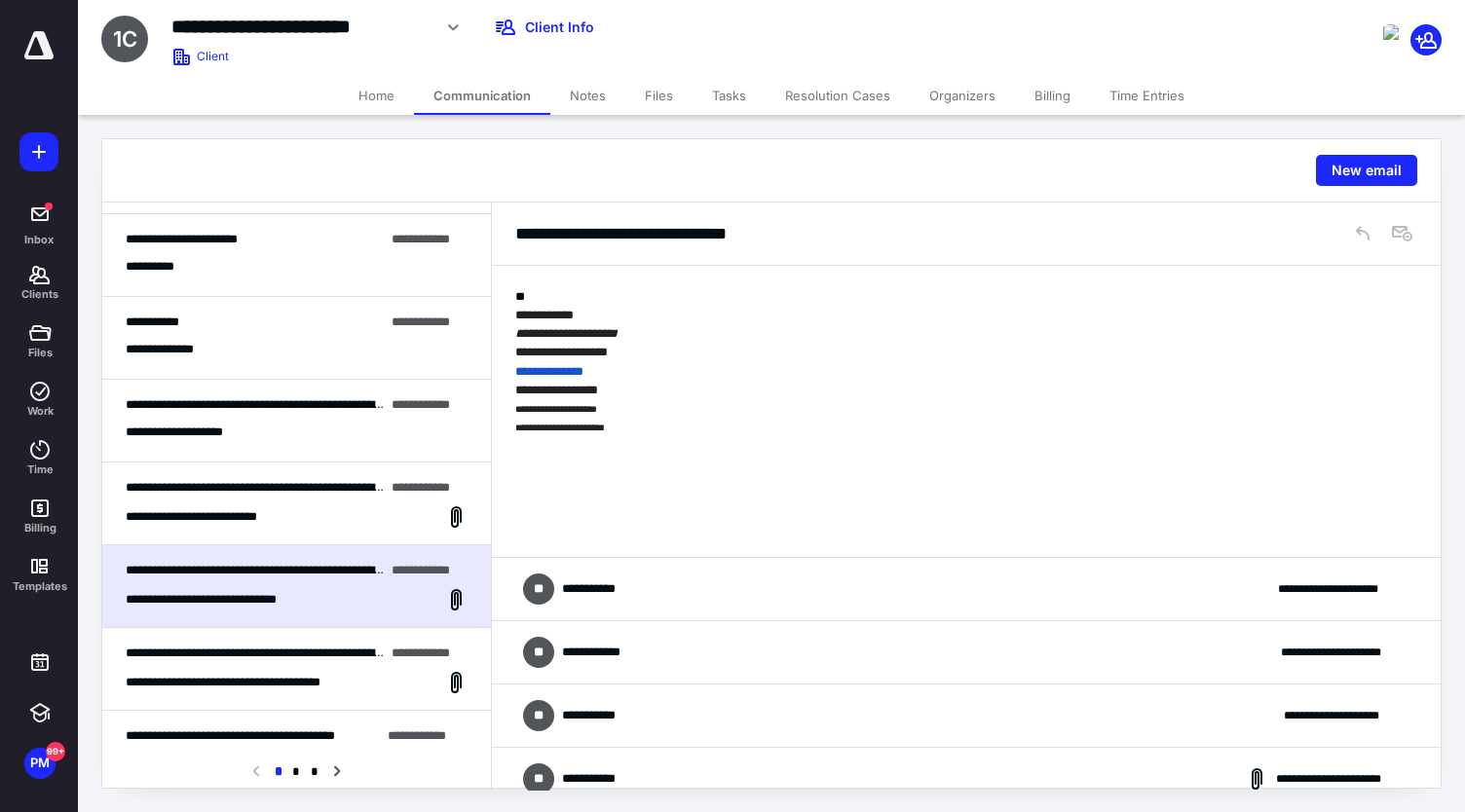 click on "**********" at bounding box center [966, 339] 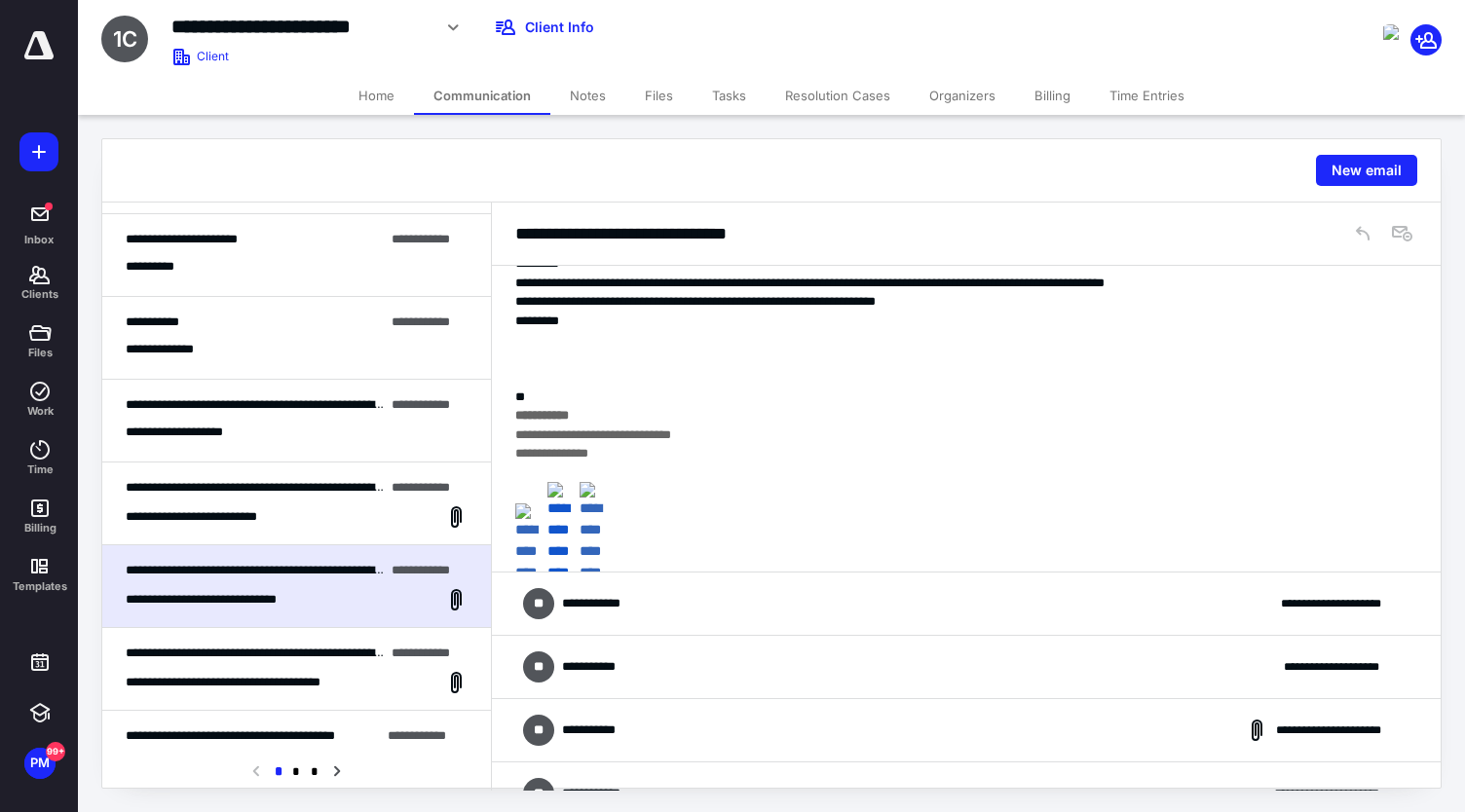 scroll, scrollTop: 6948, scrollLeft: 0, axis: vertical 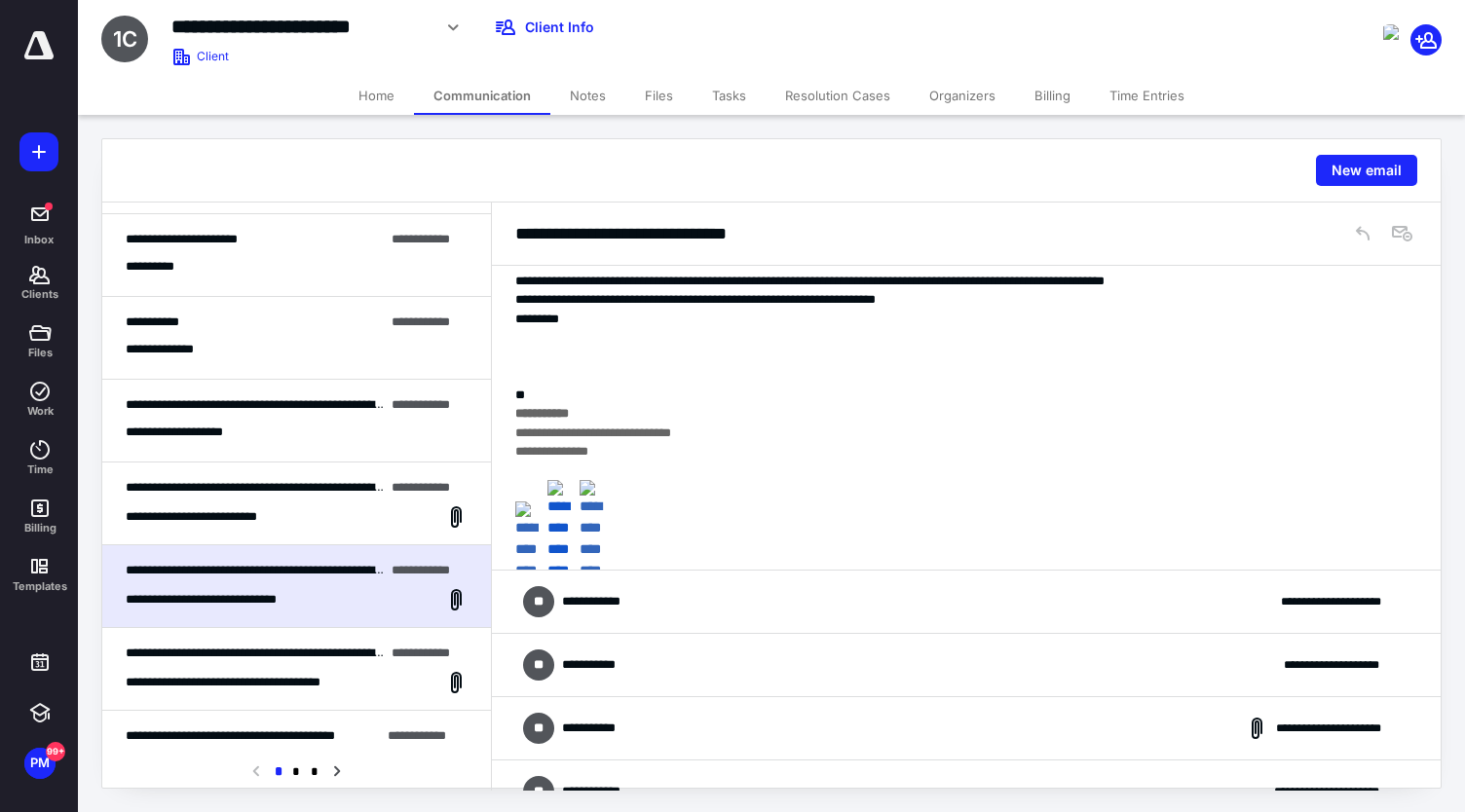 click on "**********" at bounding box center [966, 602] 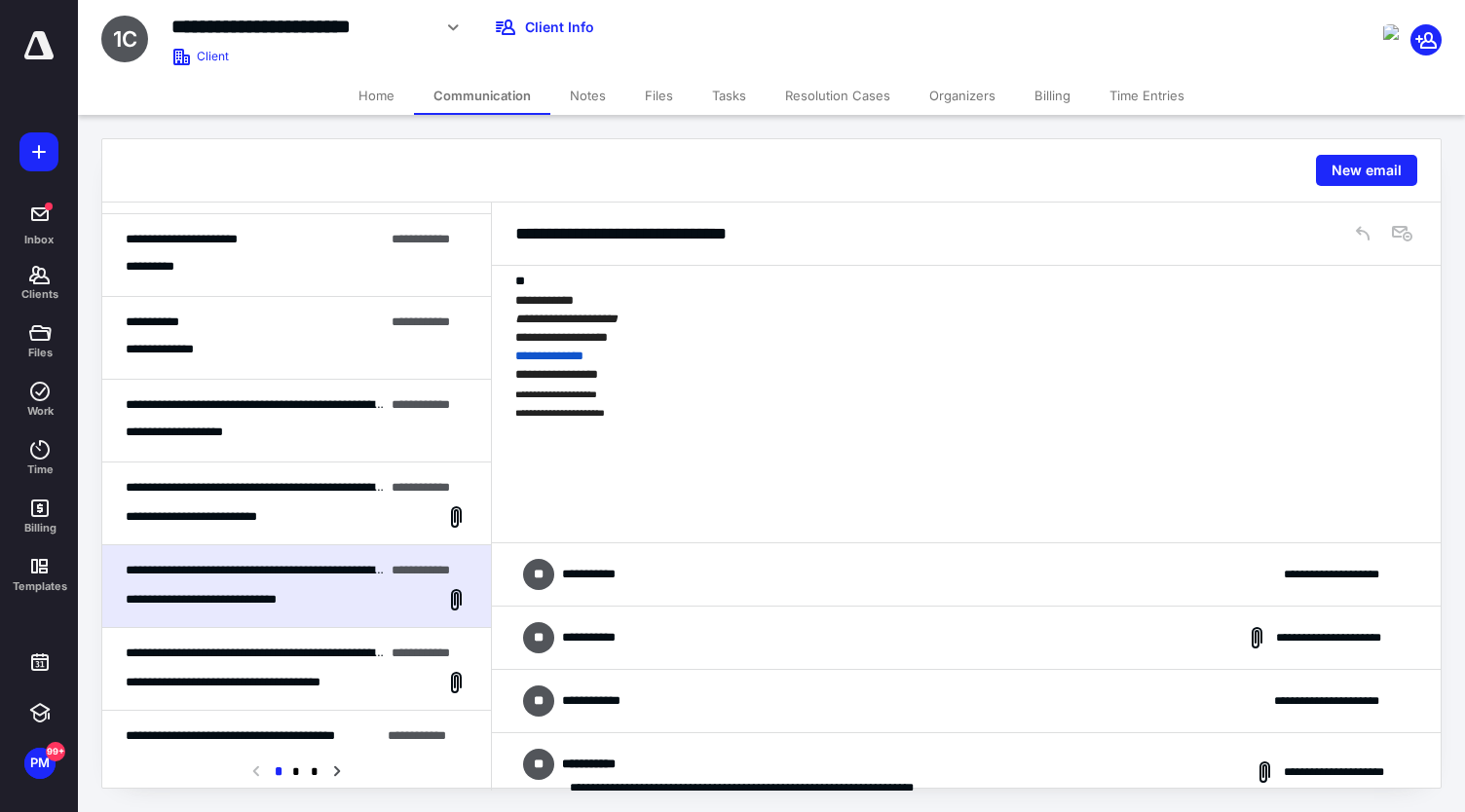 scroll, scrollTop: 7588, scrollLeft: 0, axis: vertical 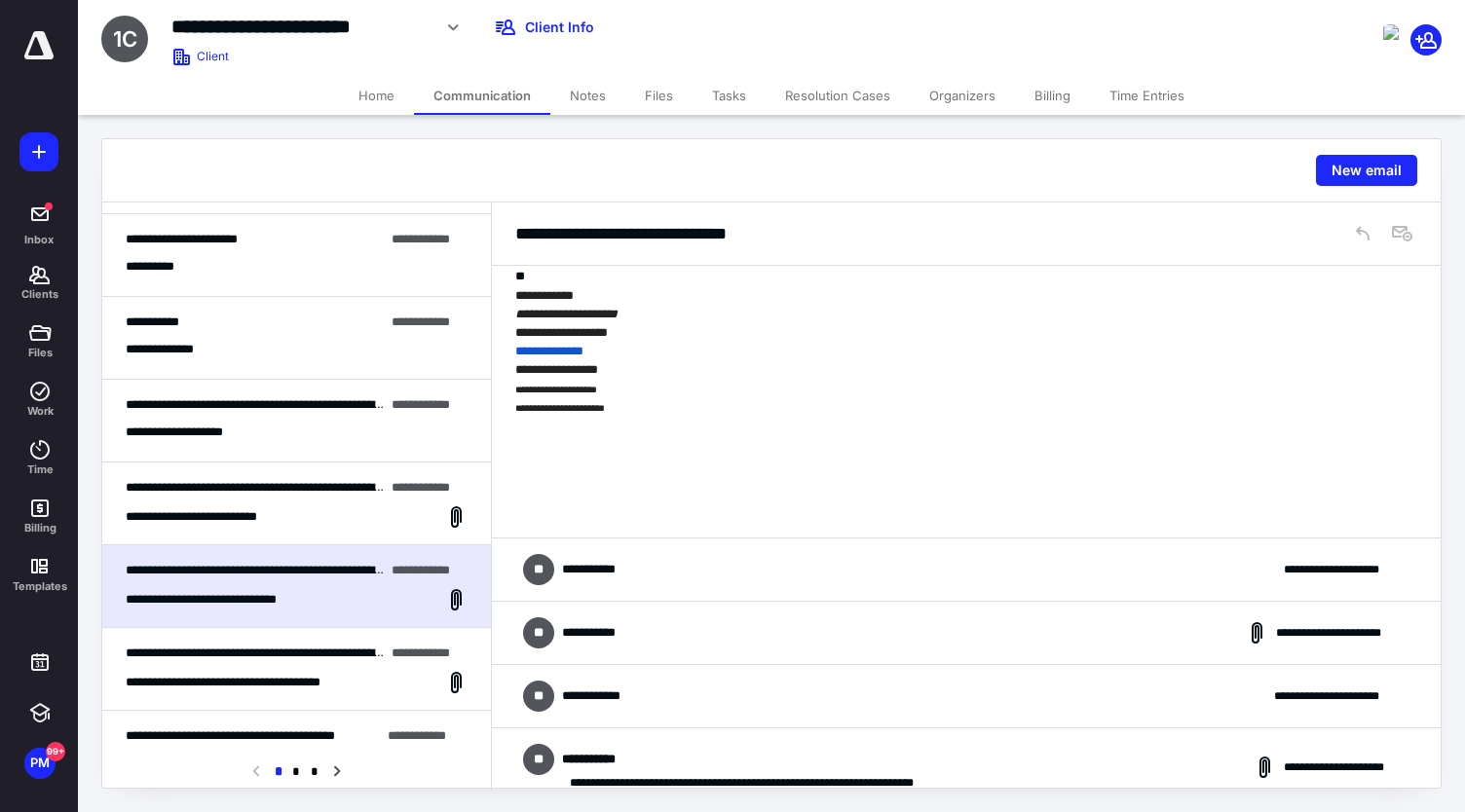 click on "**********" at bounding box center (966, 570) 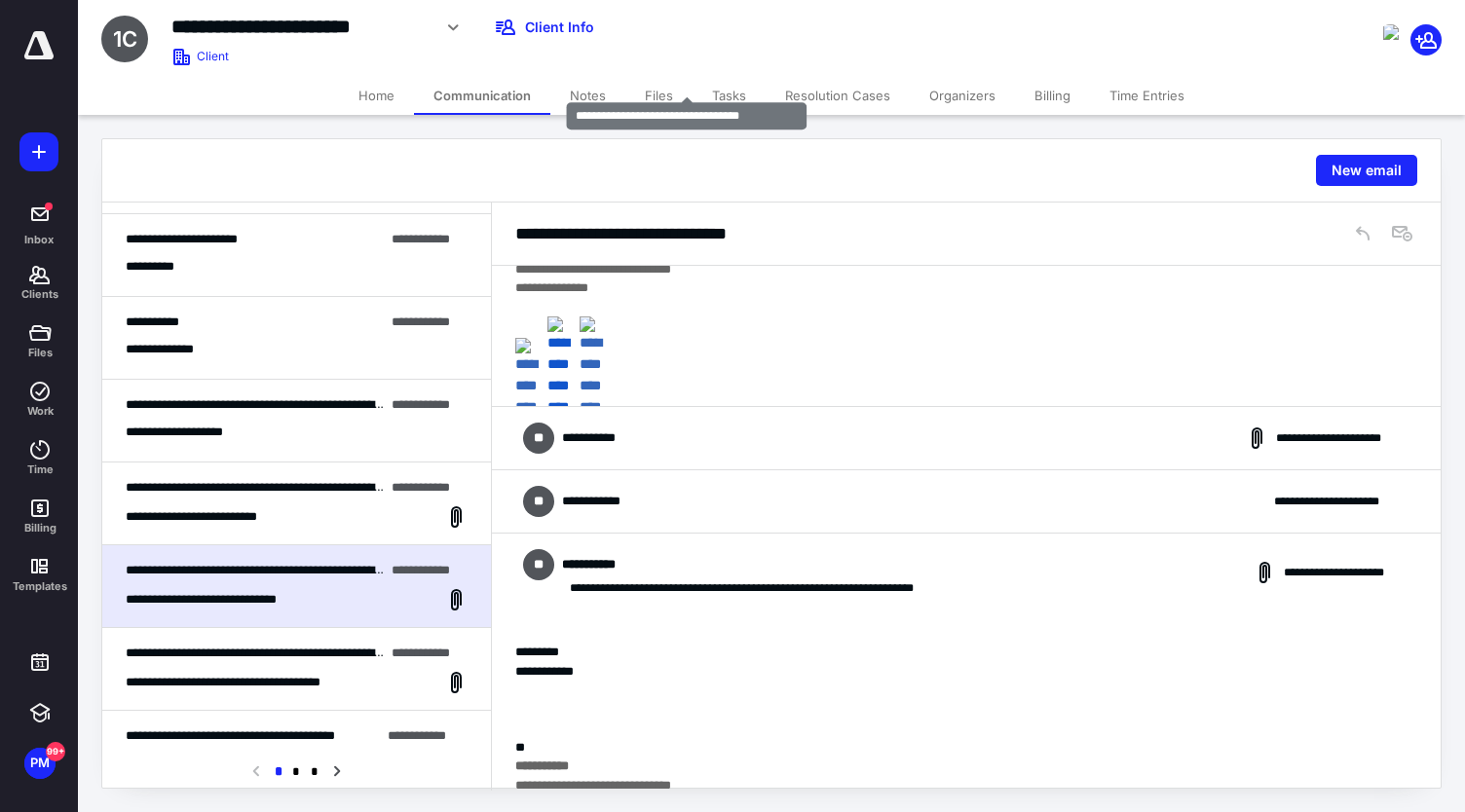 scroll, scrollTop: 8095, scrollLeft: 0, axis: vertical 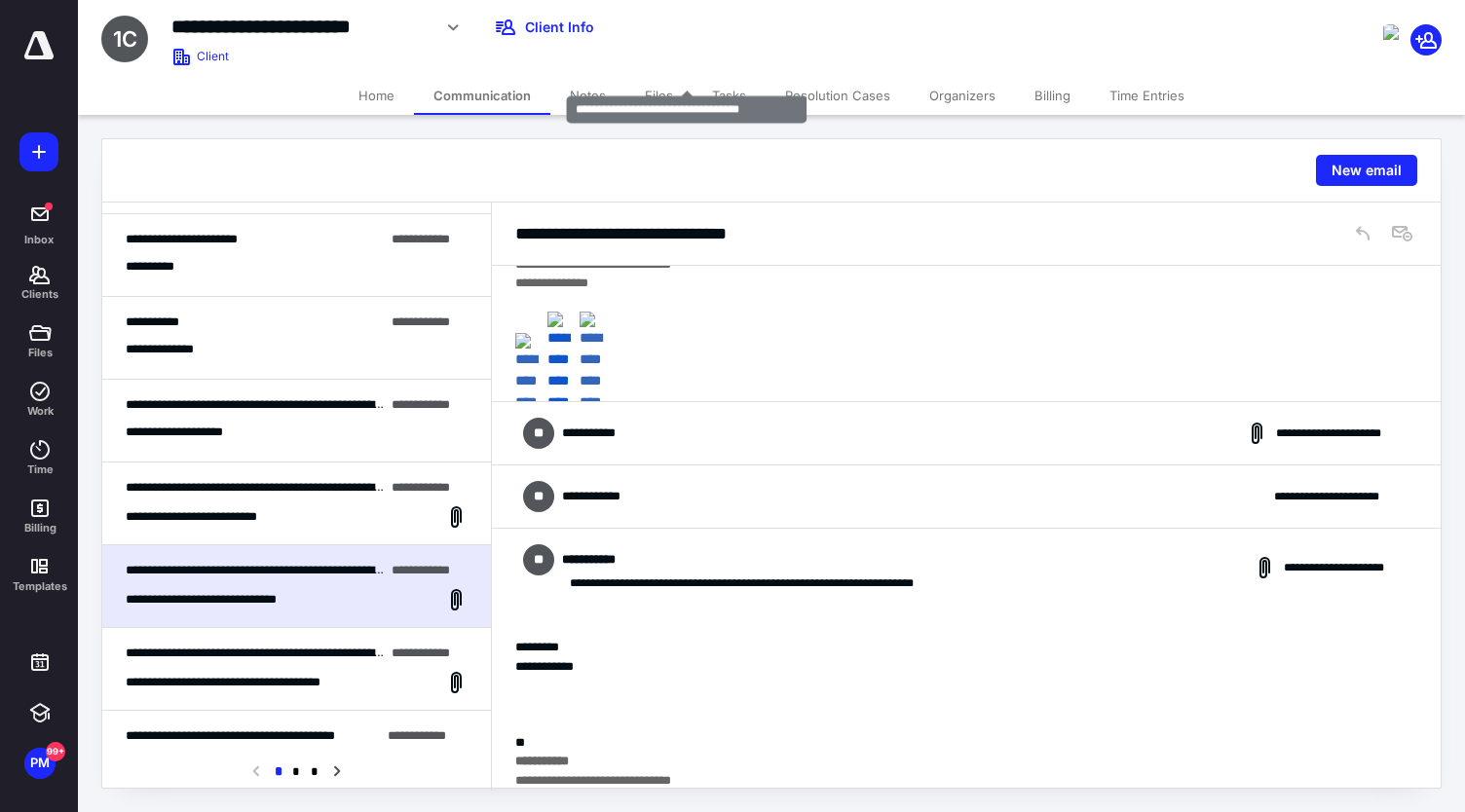 click on "**********" at bounding box center (966, 433) 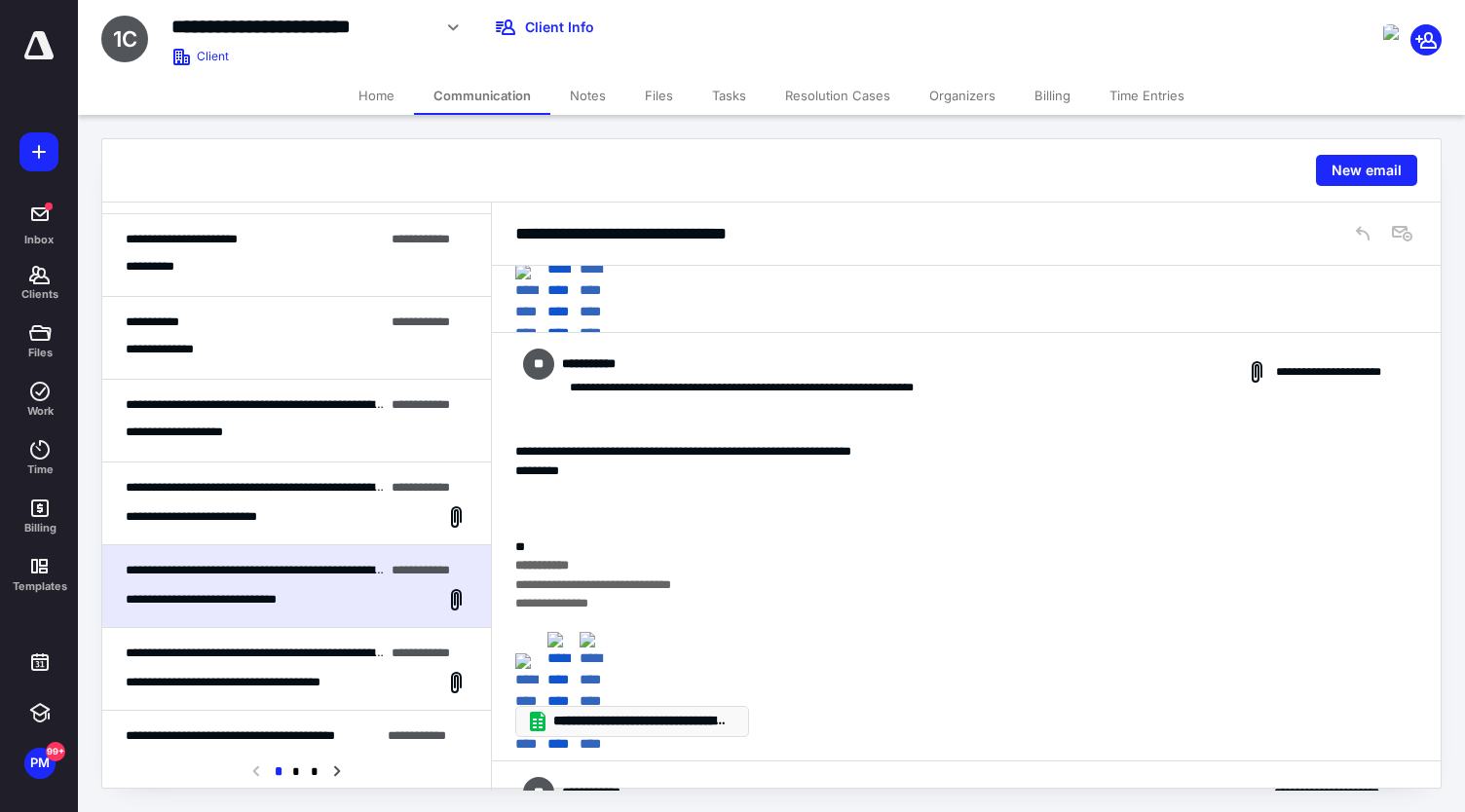 scroll, scrollTop: 8279, scrollLeft: 0, axis: vertical 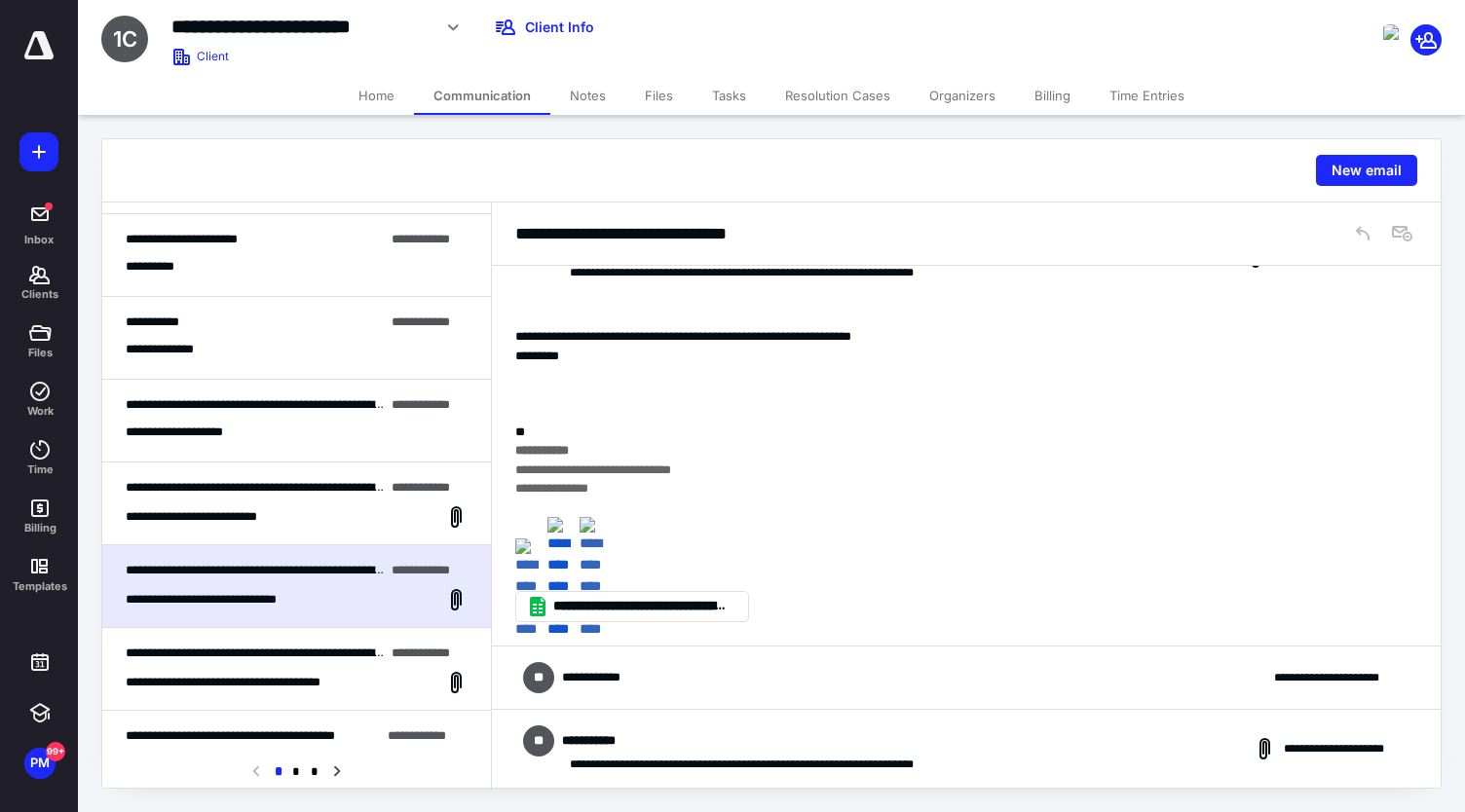 click on "**********" at bounding box center [966, 678] 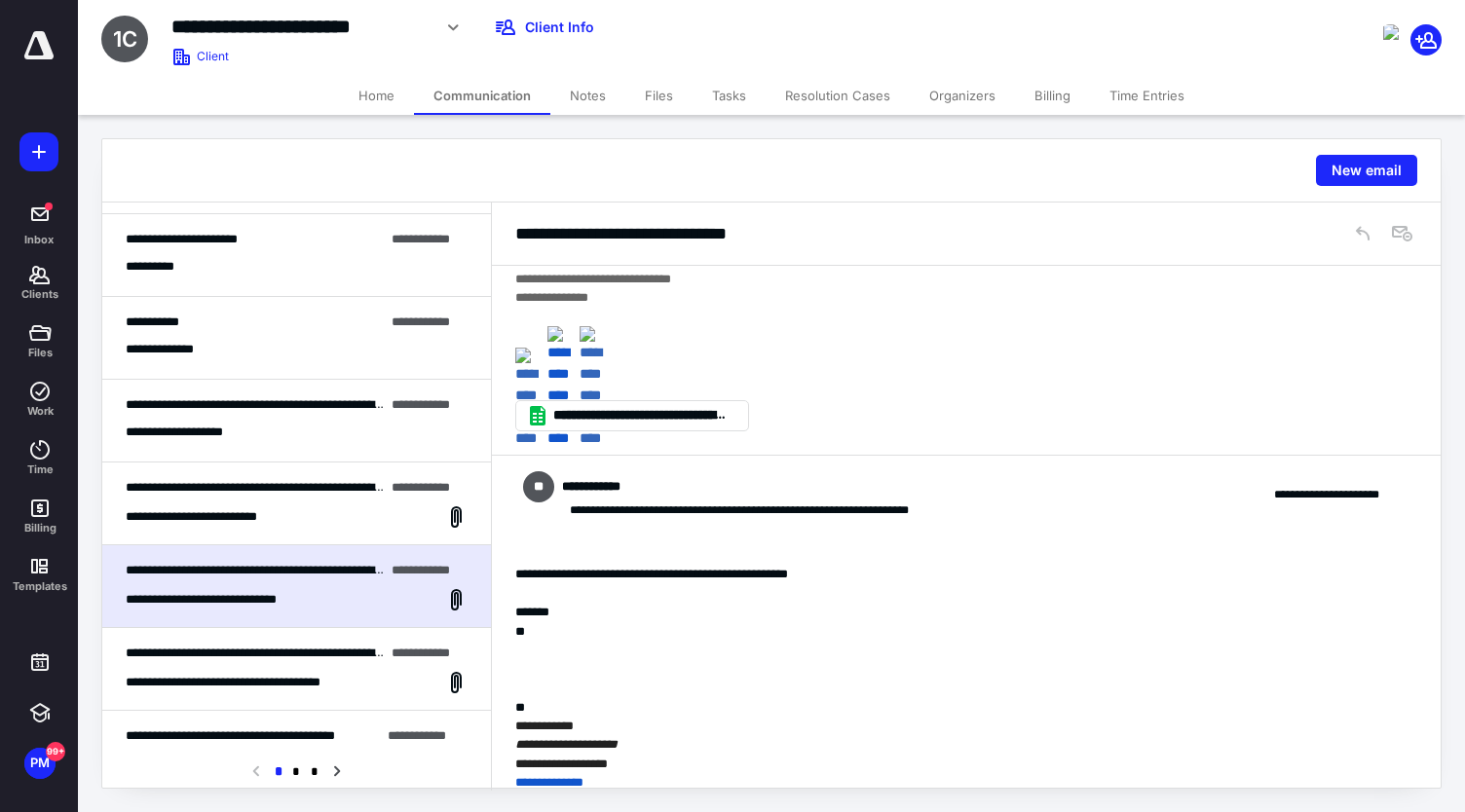 scroll, scrollTop: 8480, scrollLeft: 0, axis: vertical 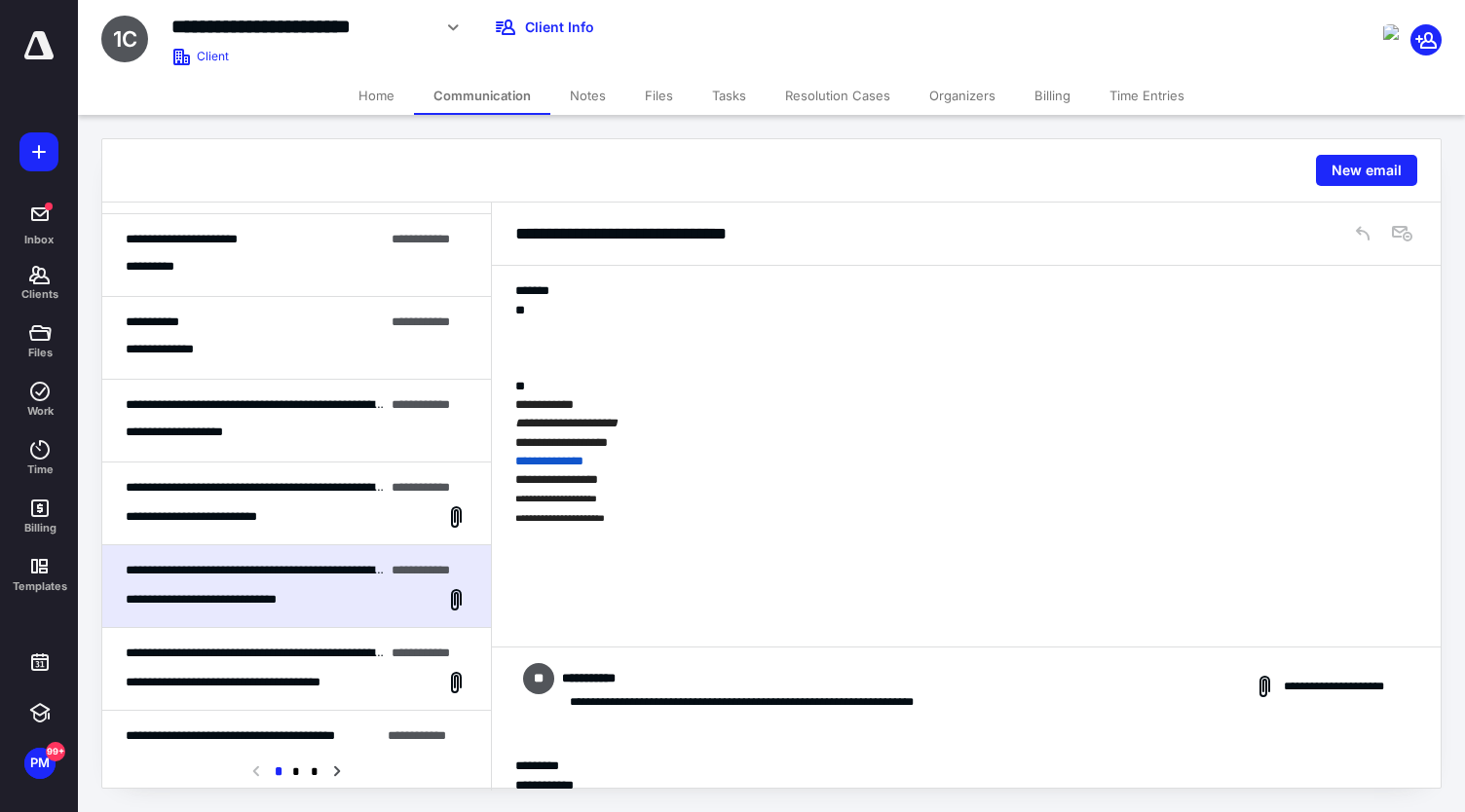 click on "**********" at bounding box center [745, 679] 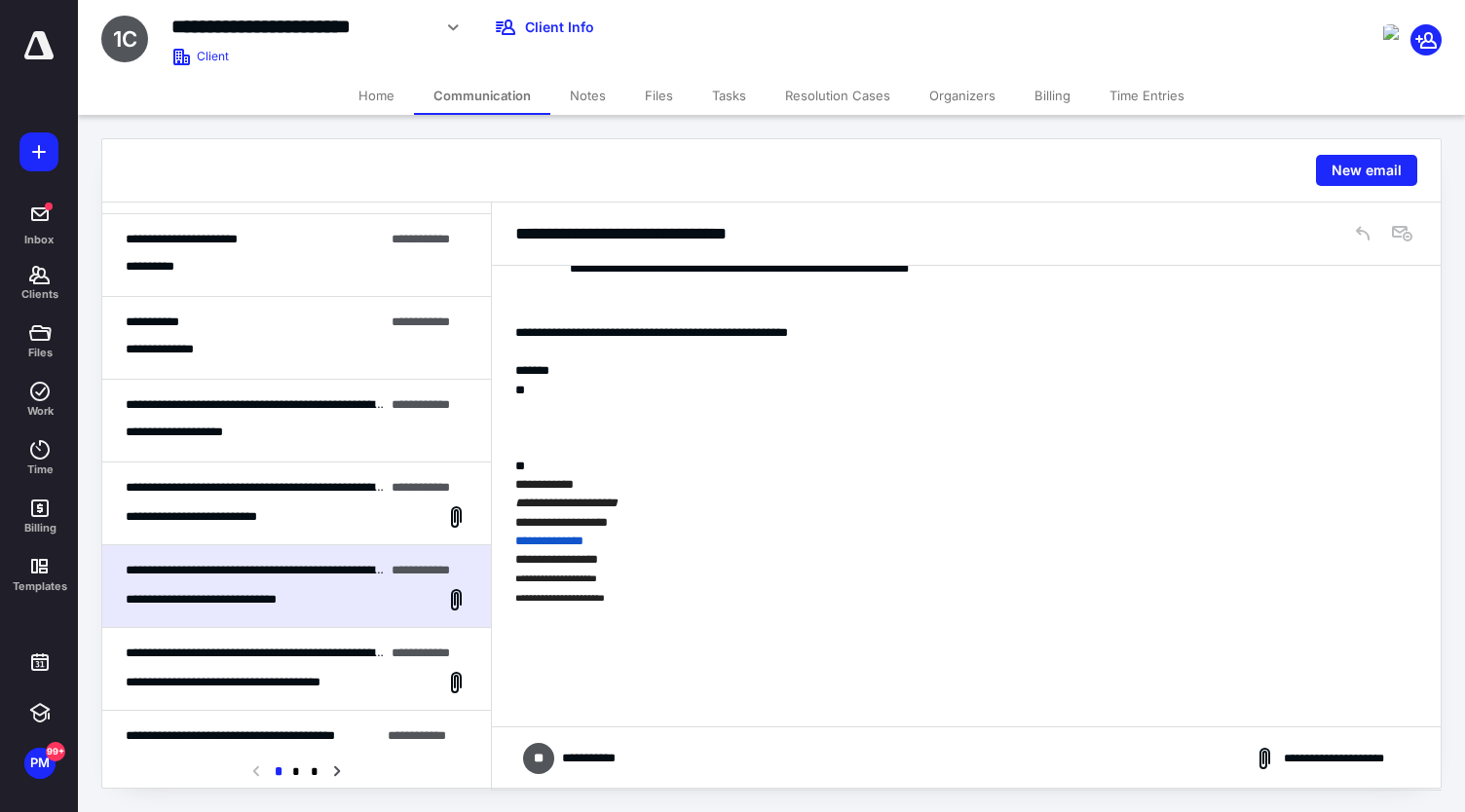scroll, scrollTop: 8704, scrollLeft: 0, axis: vertical 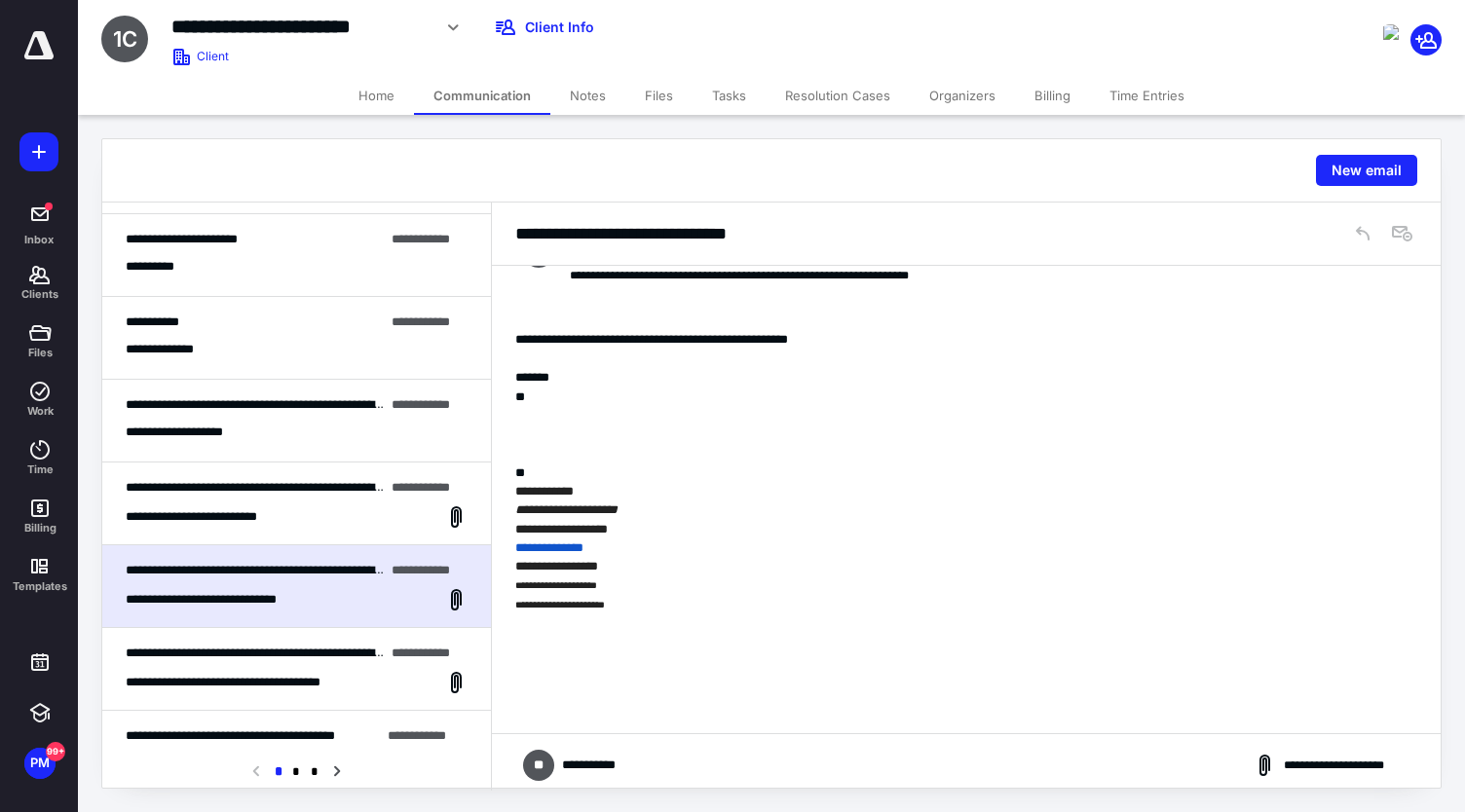 click on "**********" at bounding box center [296, 517] 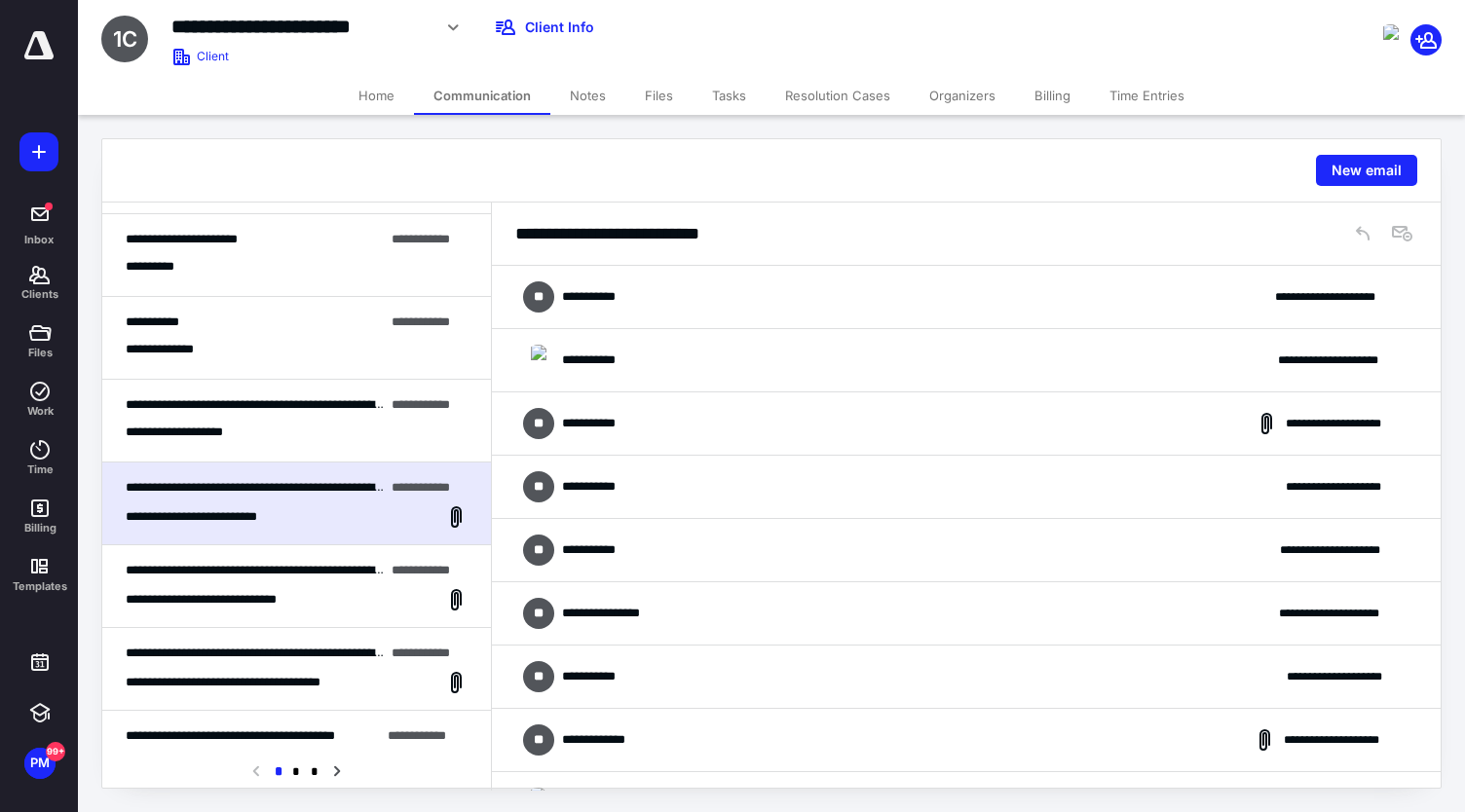 scroll, scrollTop: 888, scrollLeft: 0, axis: vertical 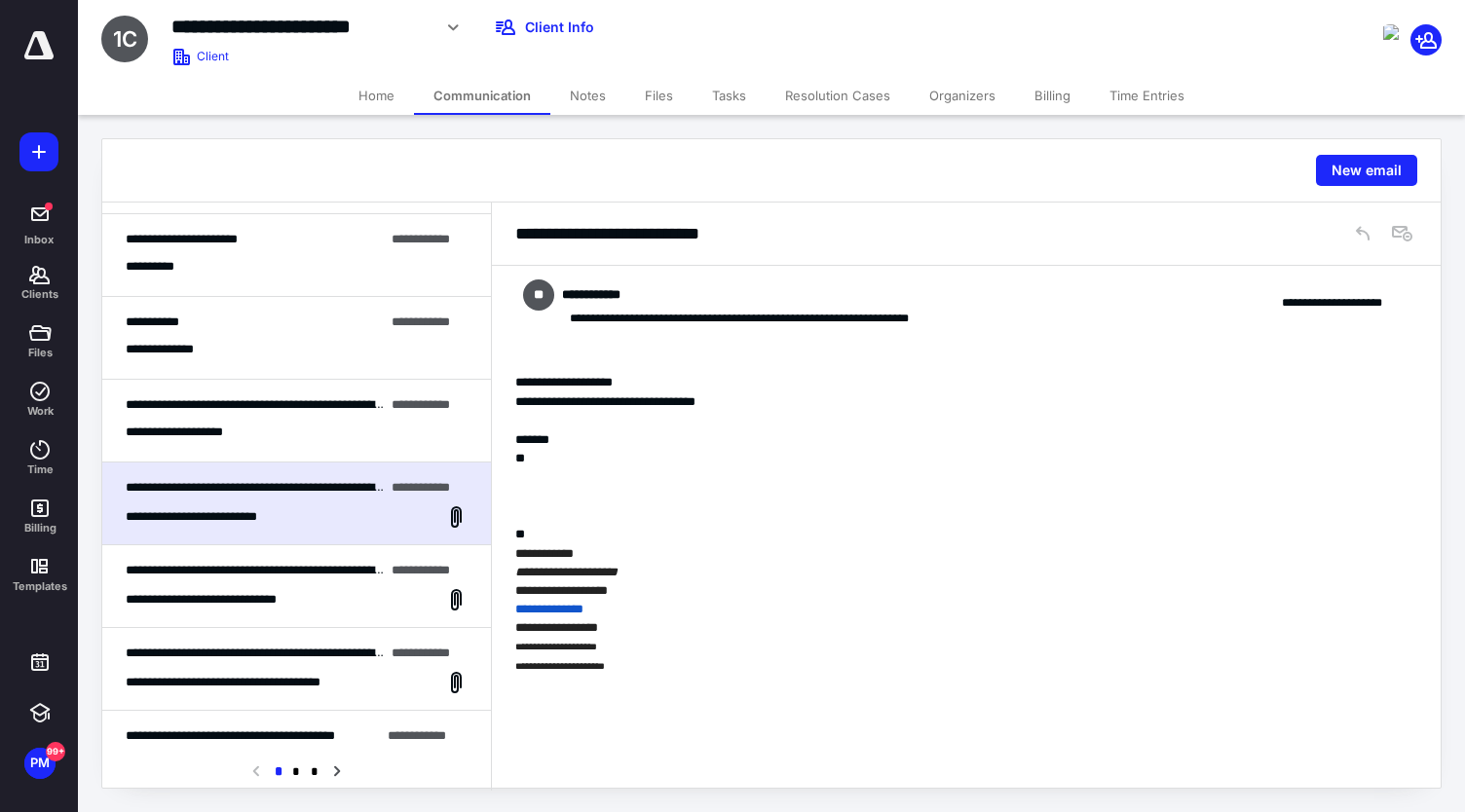 click on "**********" at bounding box center (296, 432) 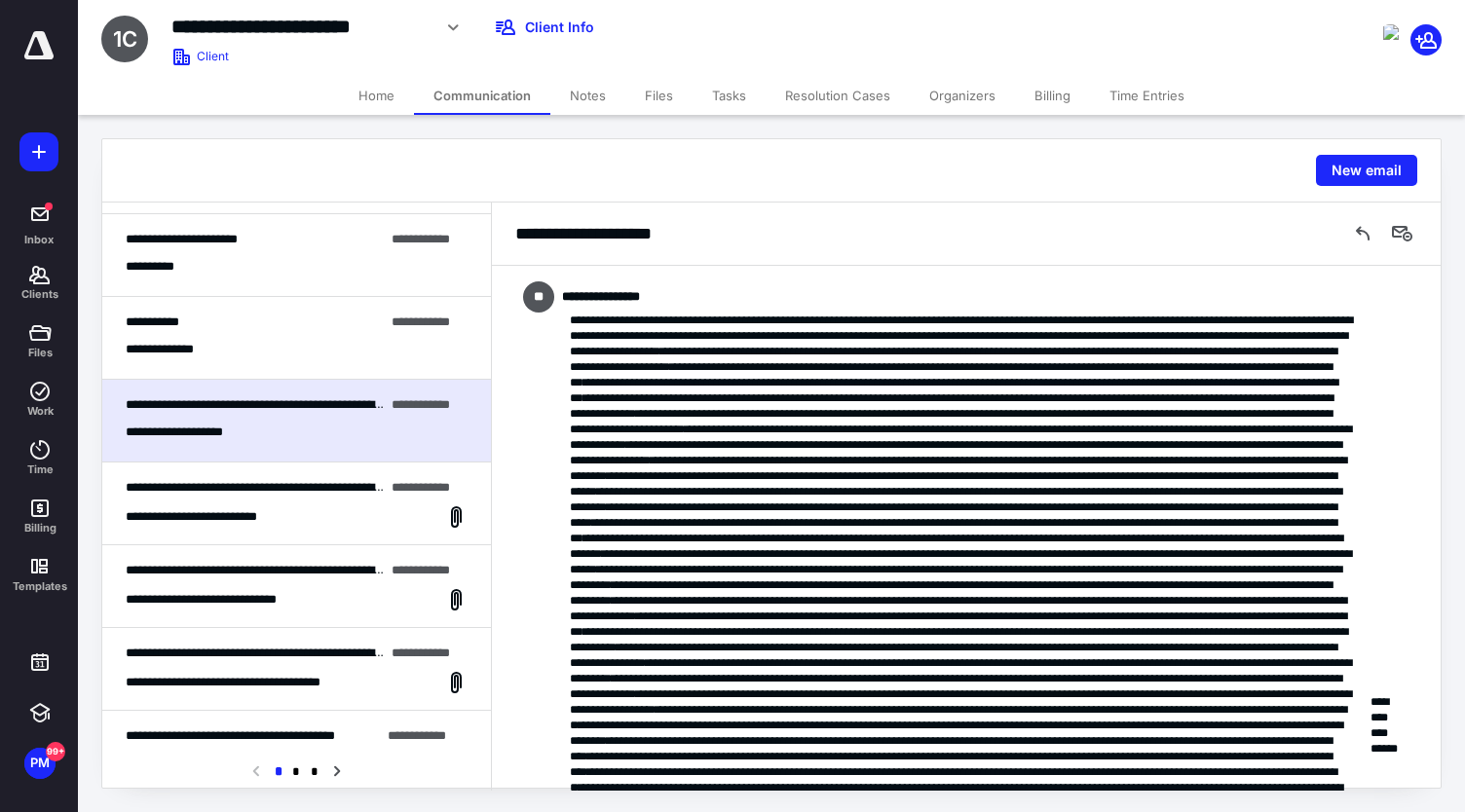 scroll, scrollTop: 1645, scrollLeft: 0, axis: vertical 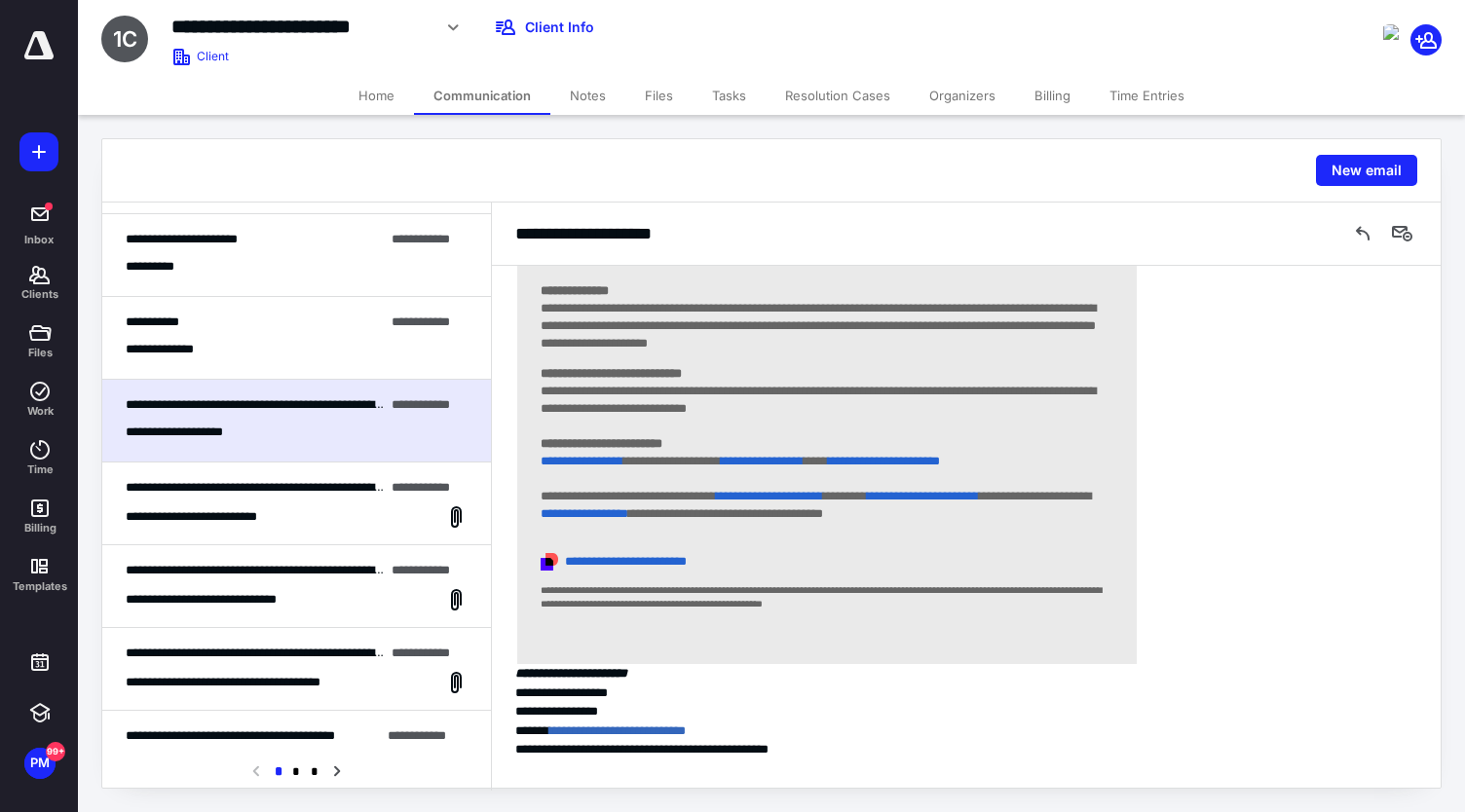click on "**********" at bounding box center [296, 350] 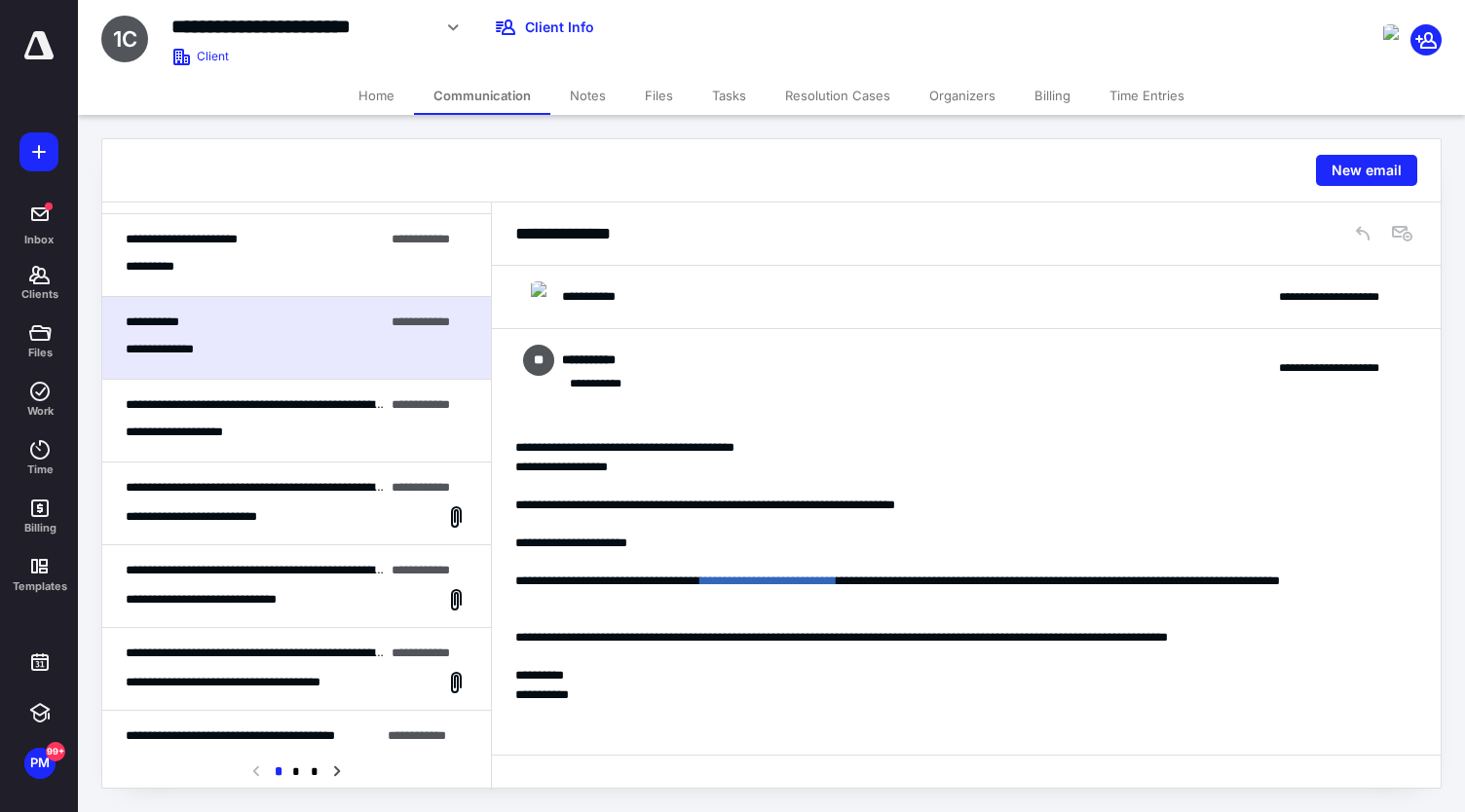 click on "**********" at bounding box center (296, 255) 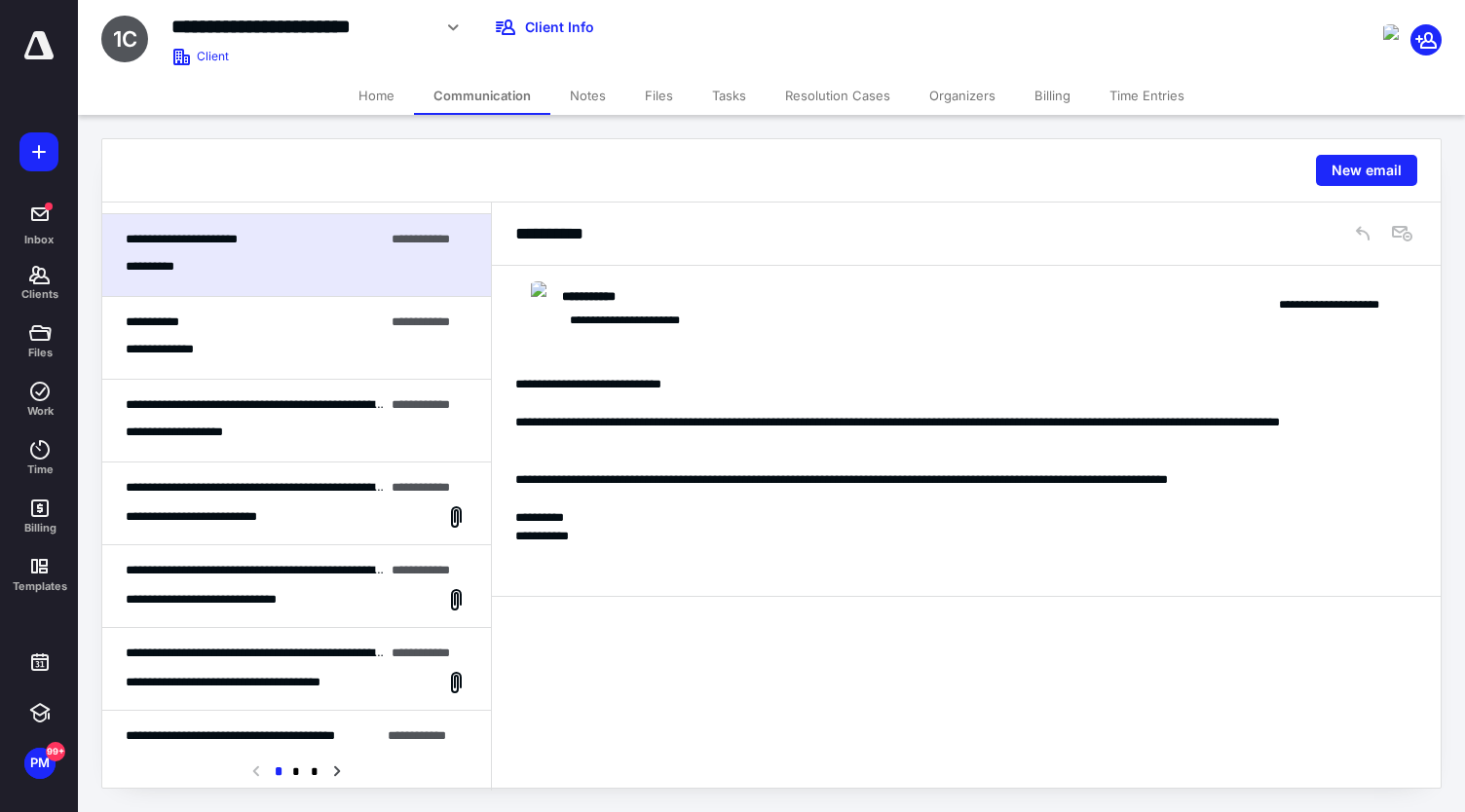 scroll, scrollTop: 0, scrollLeft: 0, axis: both 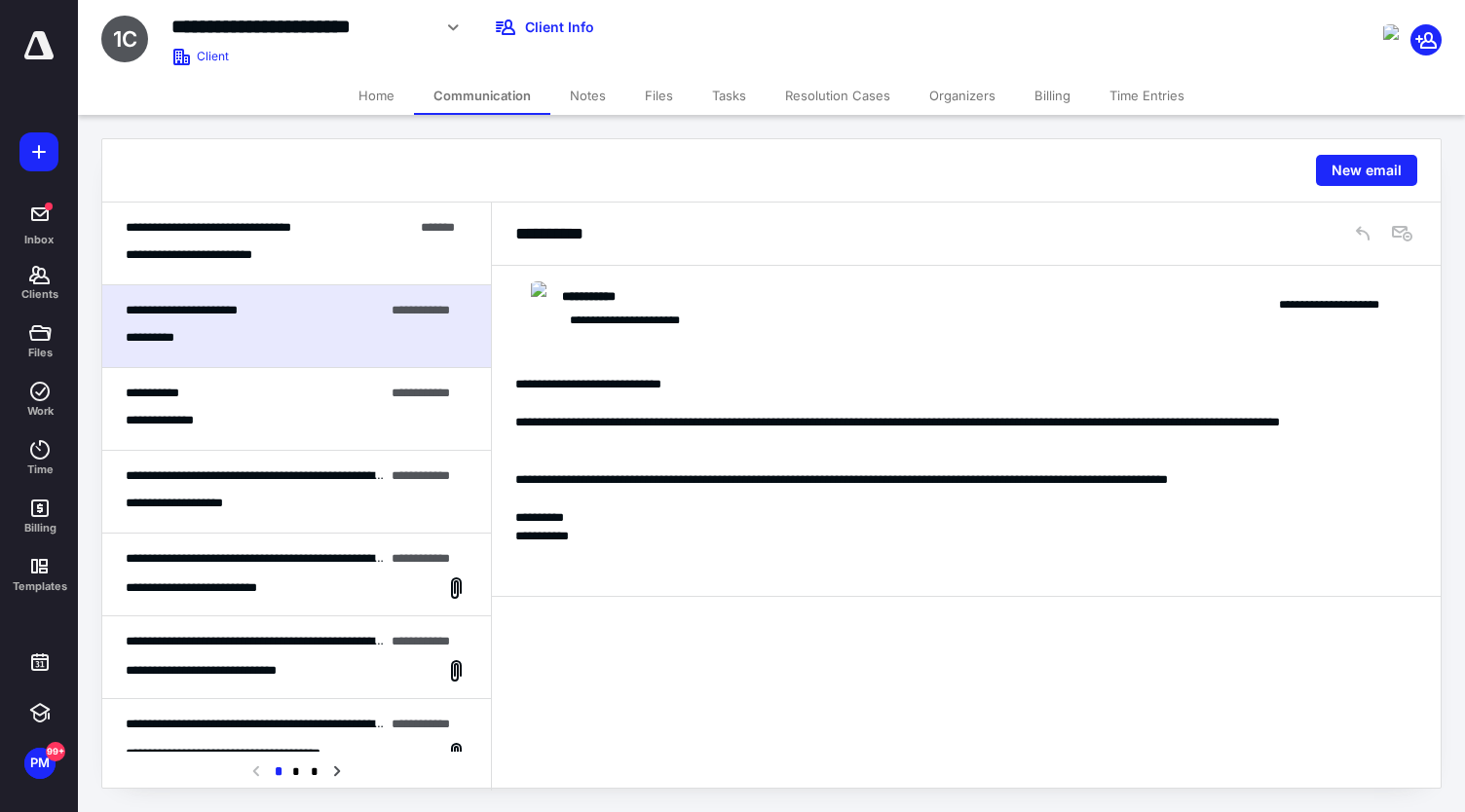 click on "**********" at bounding box center (296, 243) 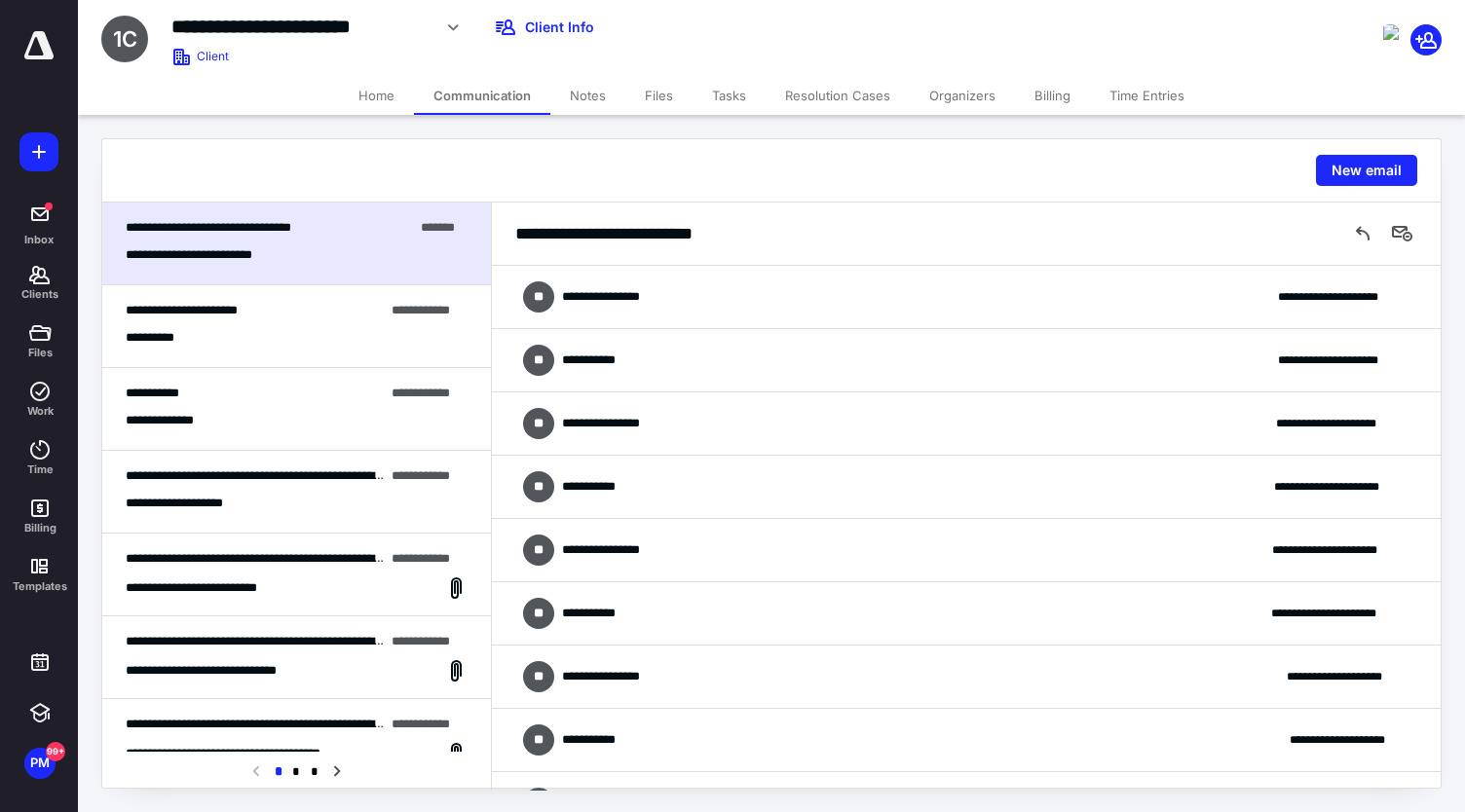 scroll, scrollTop: 540, scrollLeft: 0, axis: vertical 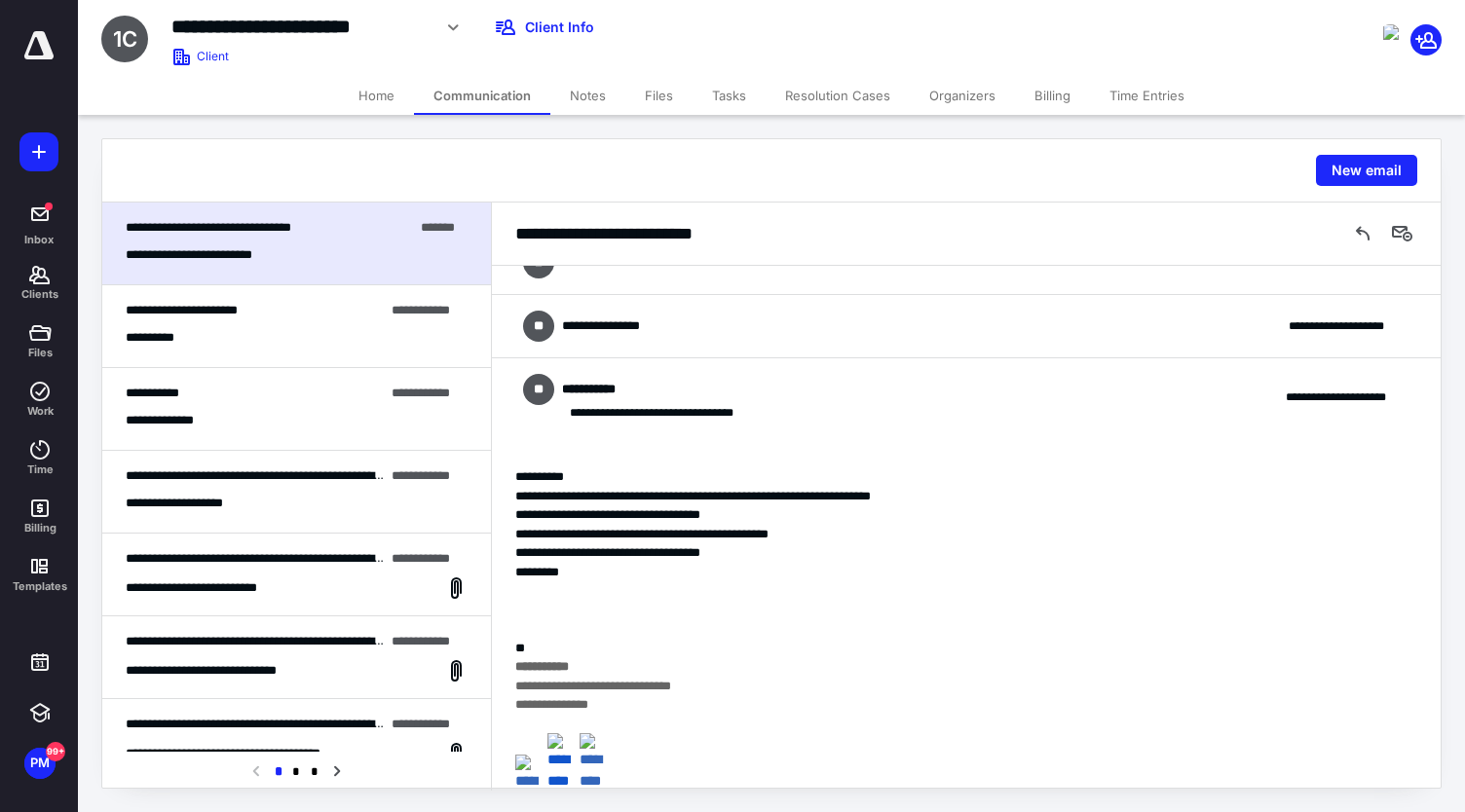click on "**********" at bounding box center [296, 326] 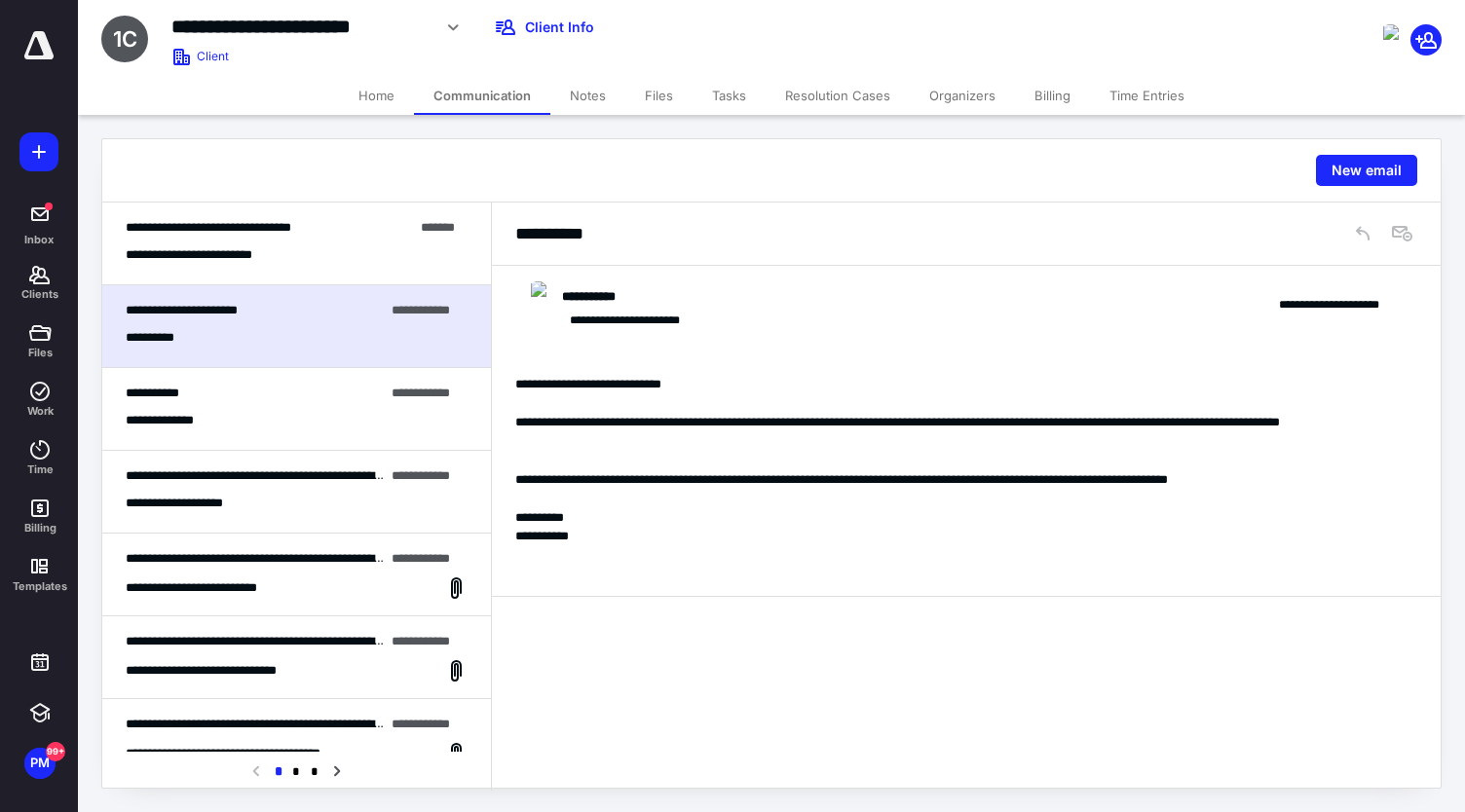 scroll, scrollTop: 0, scrollLeft: 0, axis: both 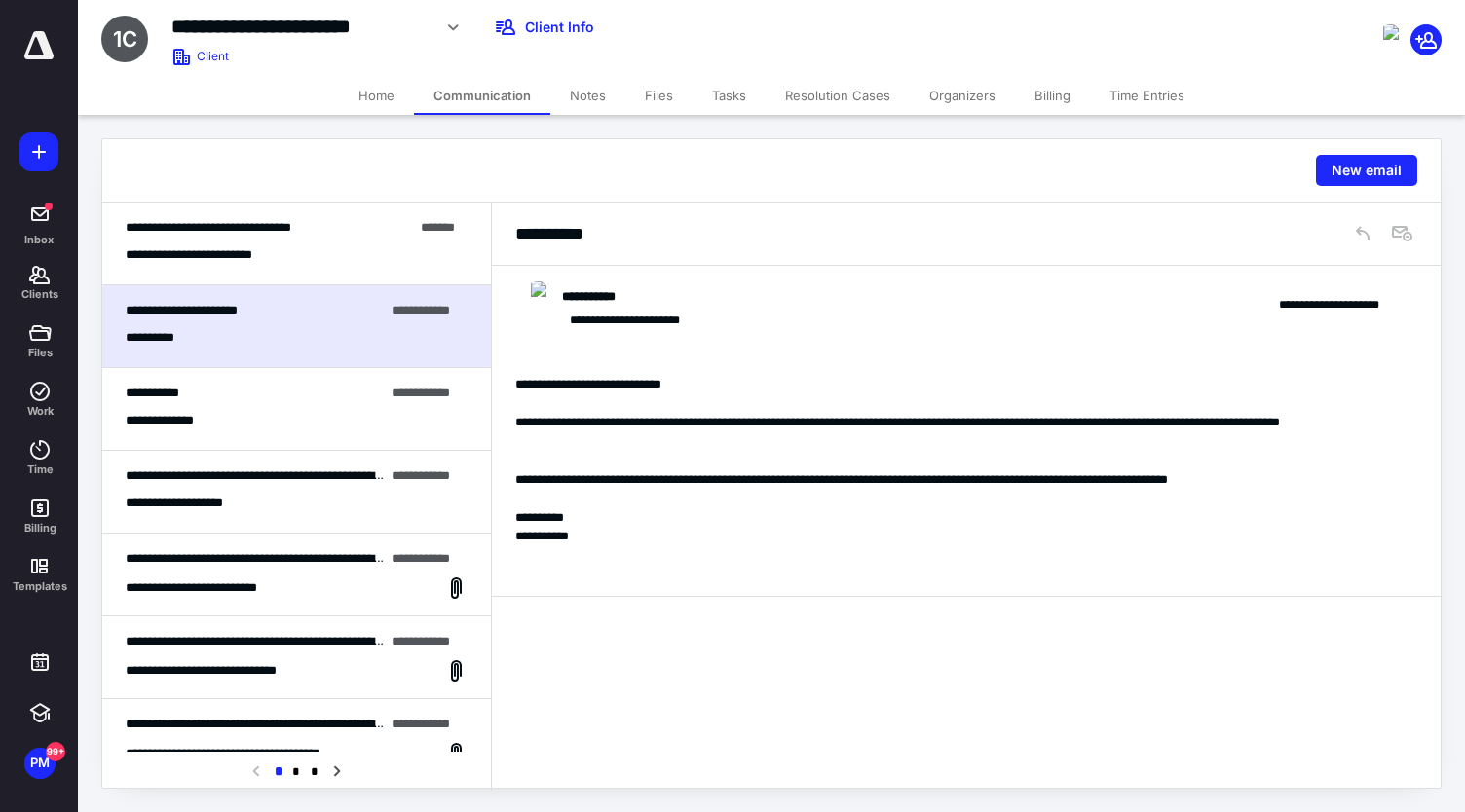 click on "**********" at bounding box center [296, 409] 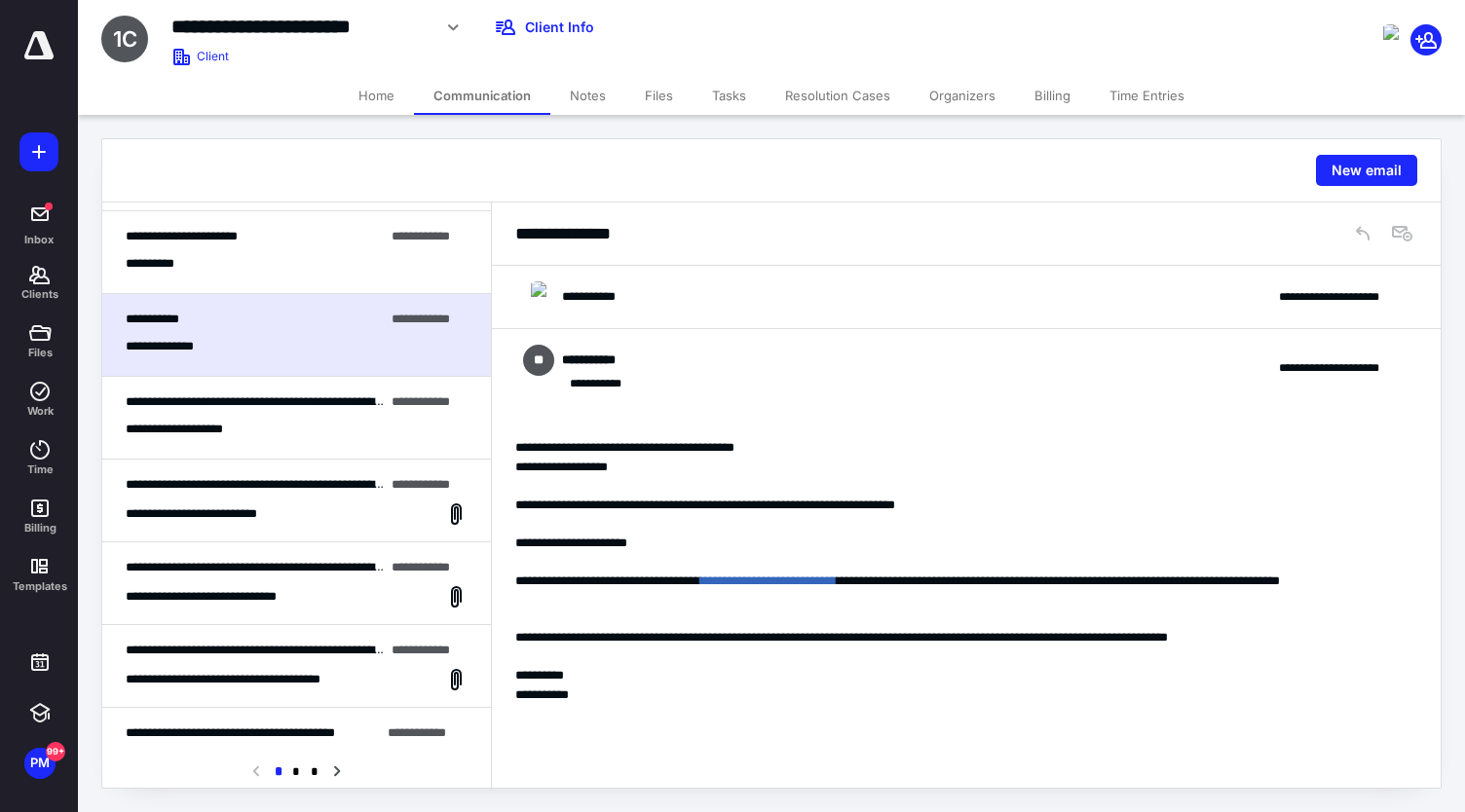 scroll, scrollTop: 89, scrollLeft: 0, axis: vertical 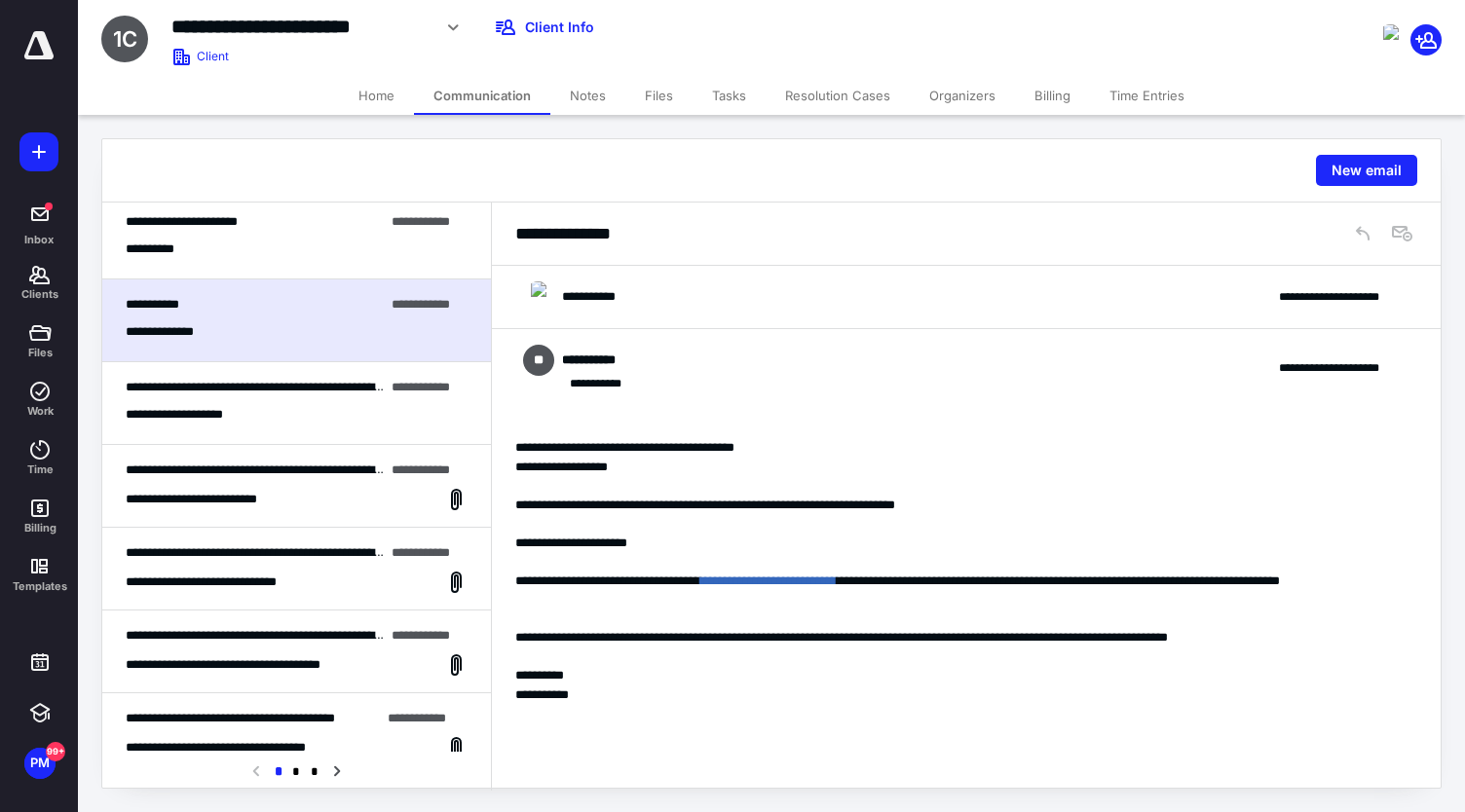 click on "**********" at bounding box center [296, 486] 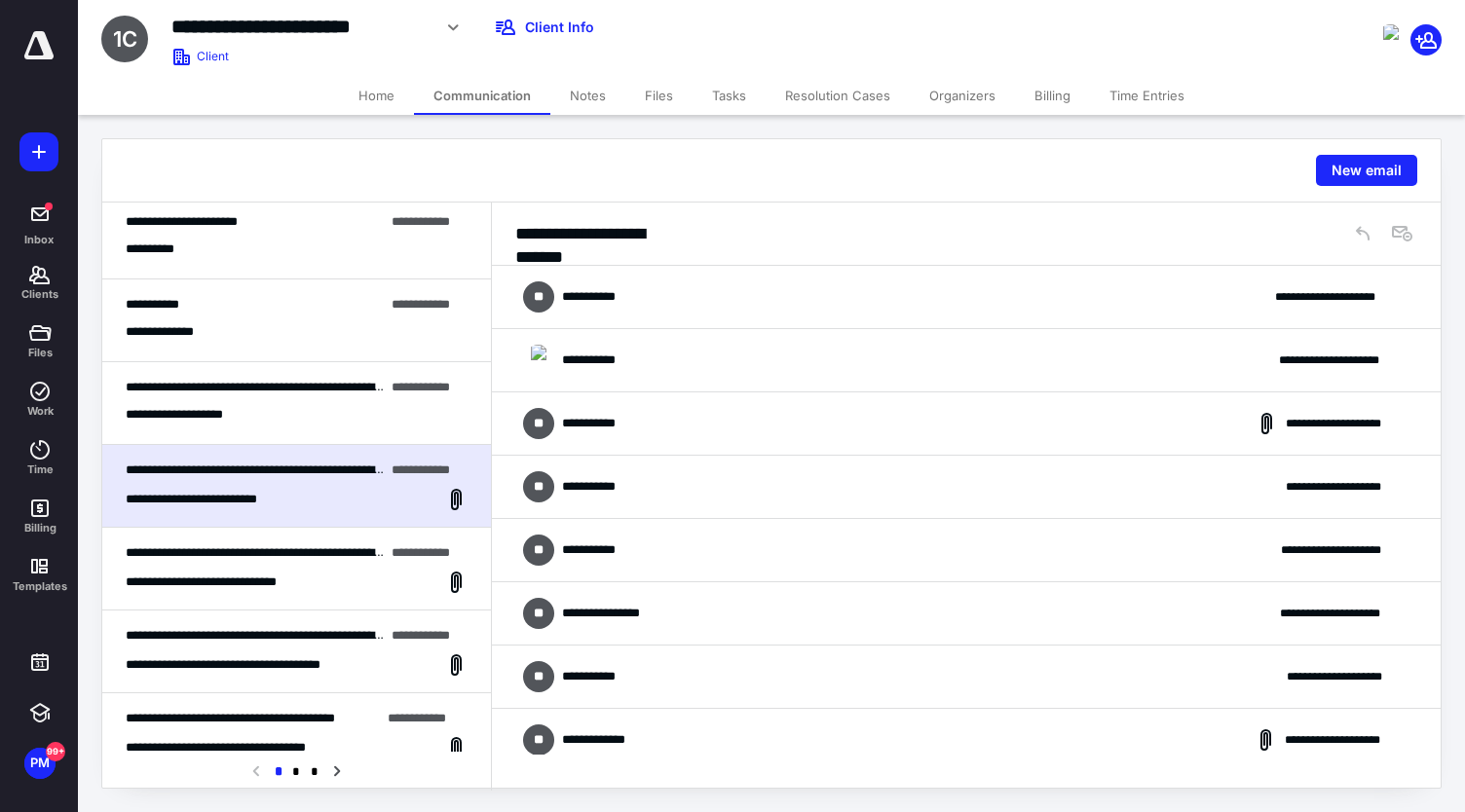 scroll, scrollTop: 888, scrollLeft: 0, axis: vertical 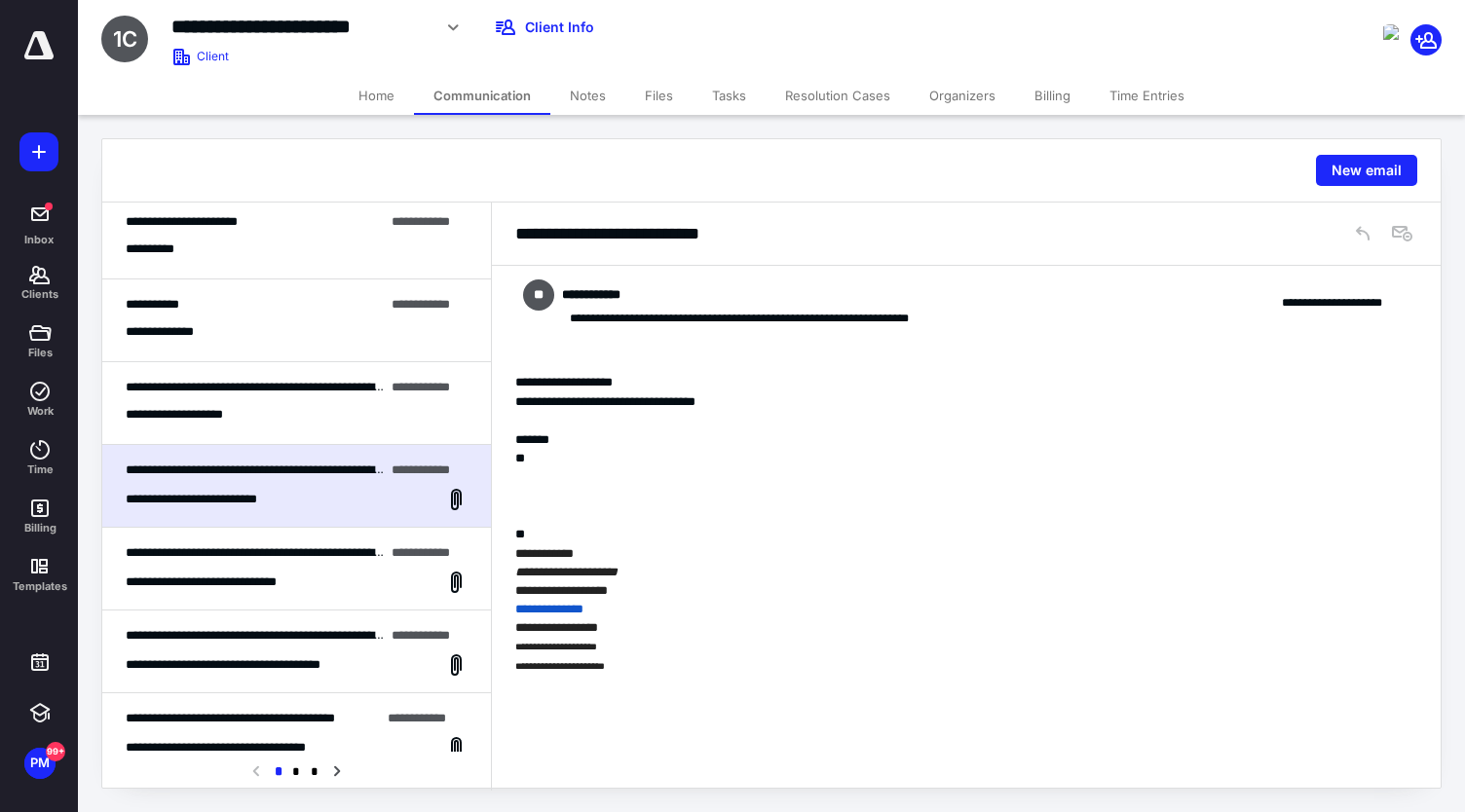 click on "**********" at bounding box center (296, 403) 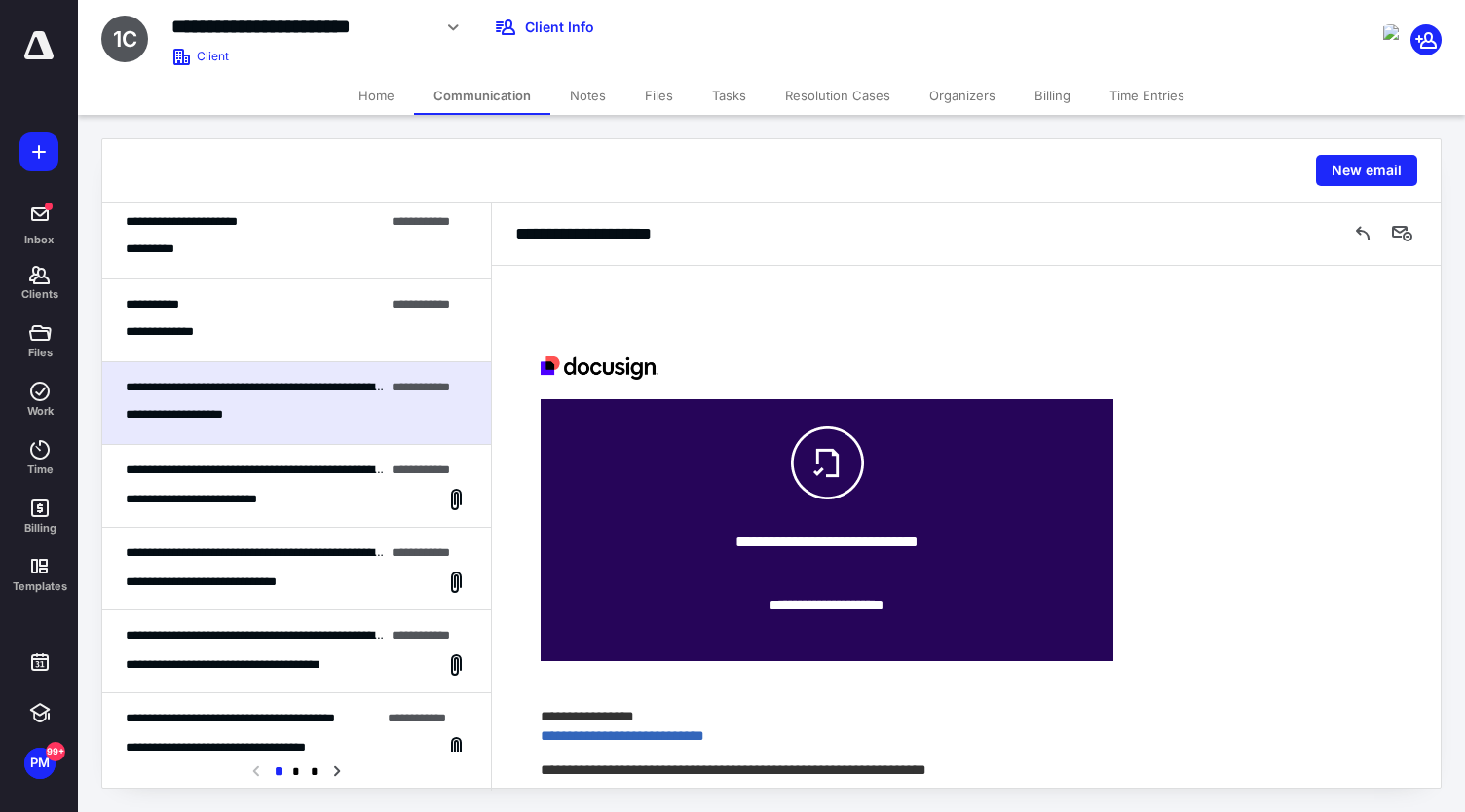 scroll, scrollTop: 1645, scrollLeft: 0, axis: vertical 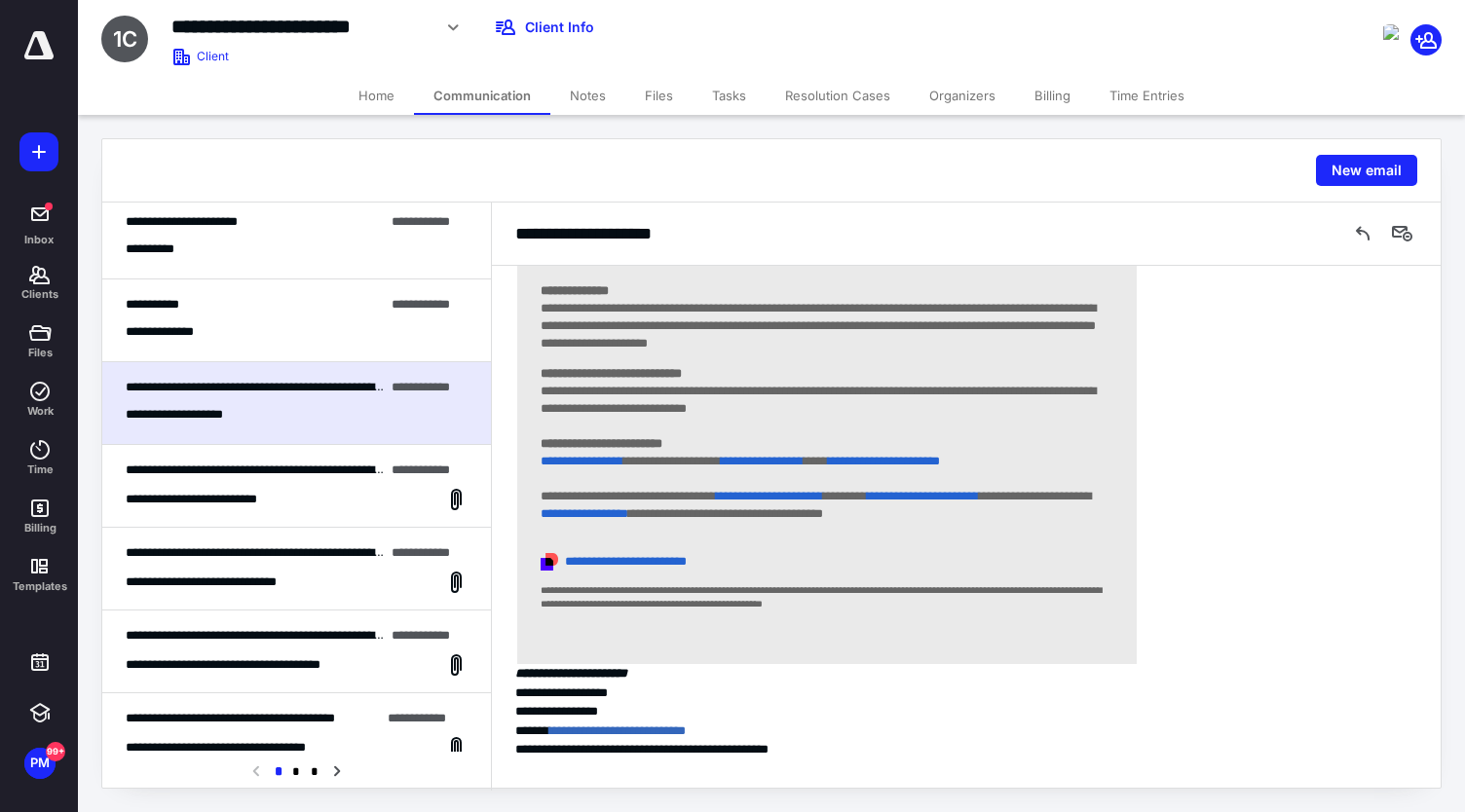 click on "**********" at bounding box center (296, 469) 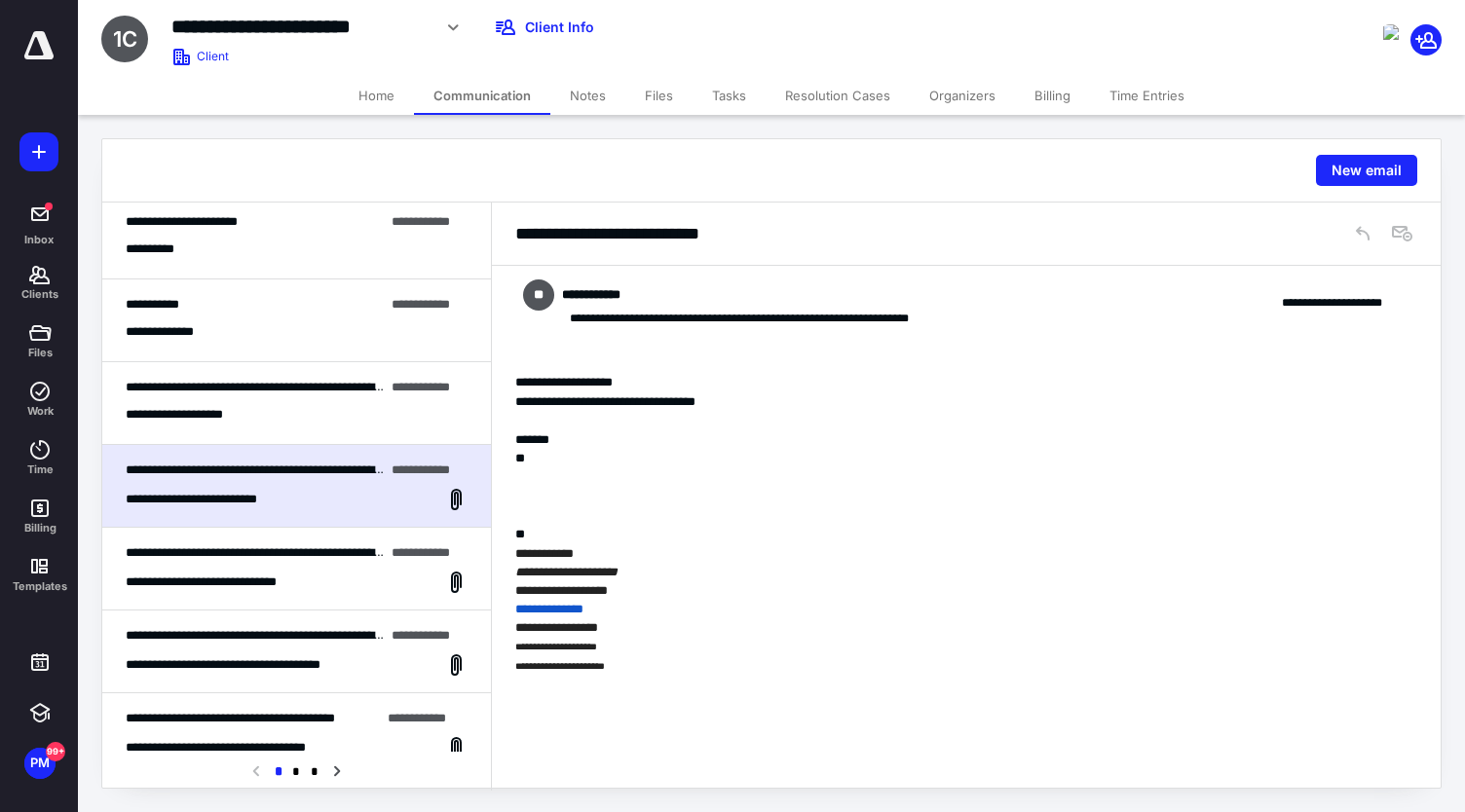 click on "**********" at bounding box center (225, 582) 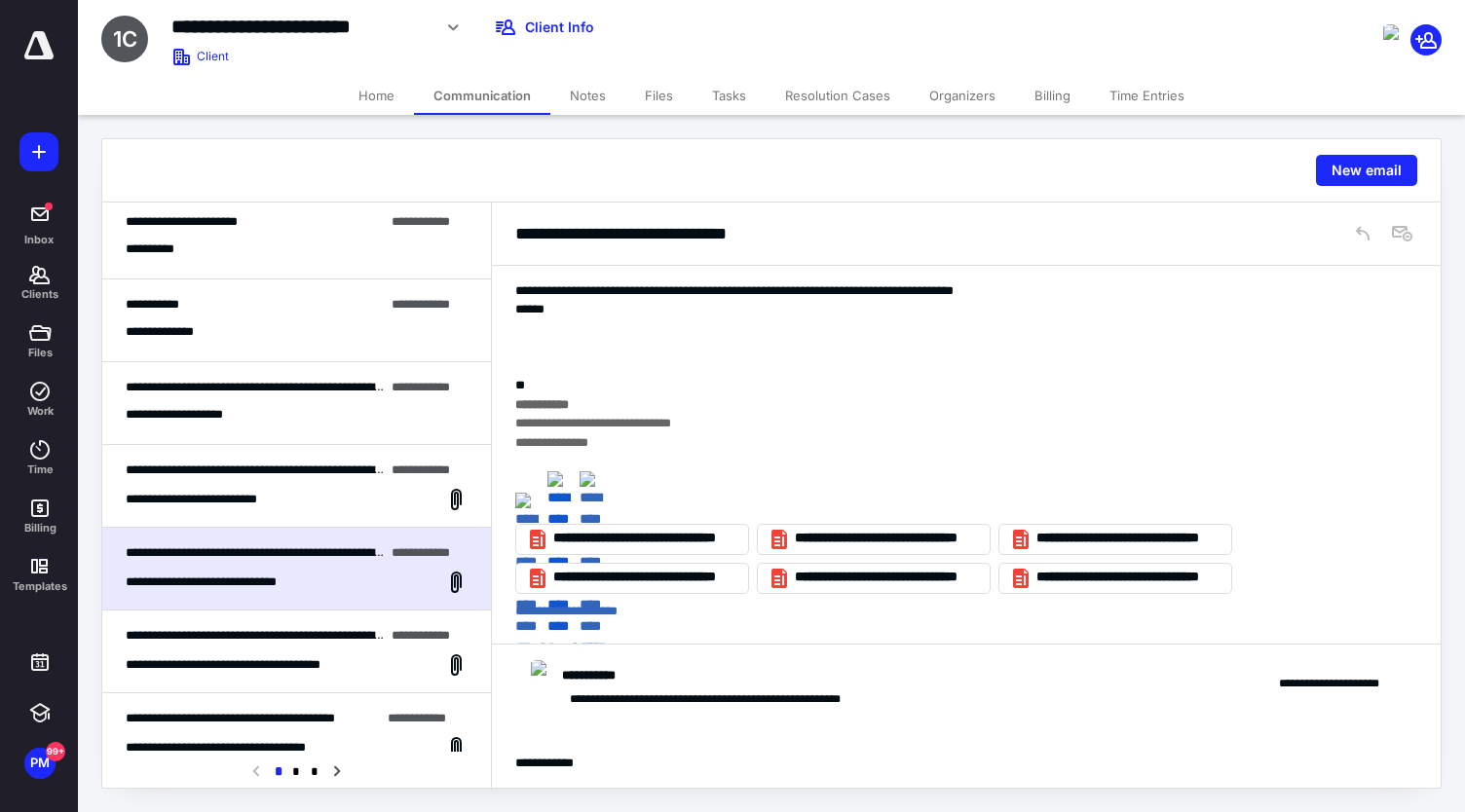scroll, scrollTop: 9040, scrollLeft: 0, axis: vertical 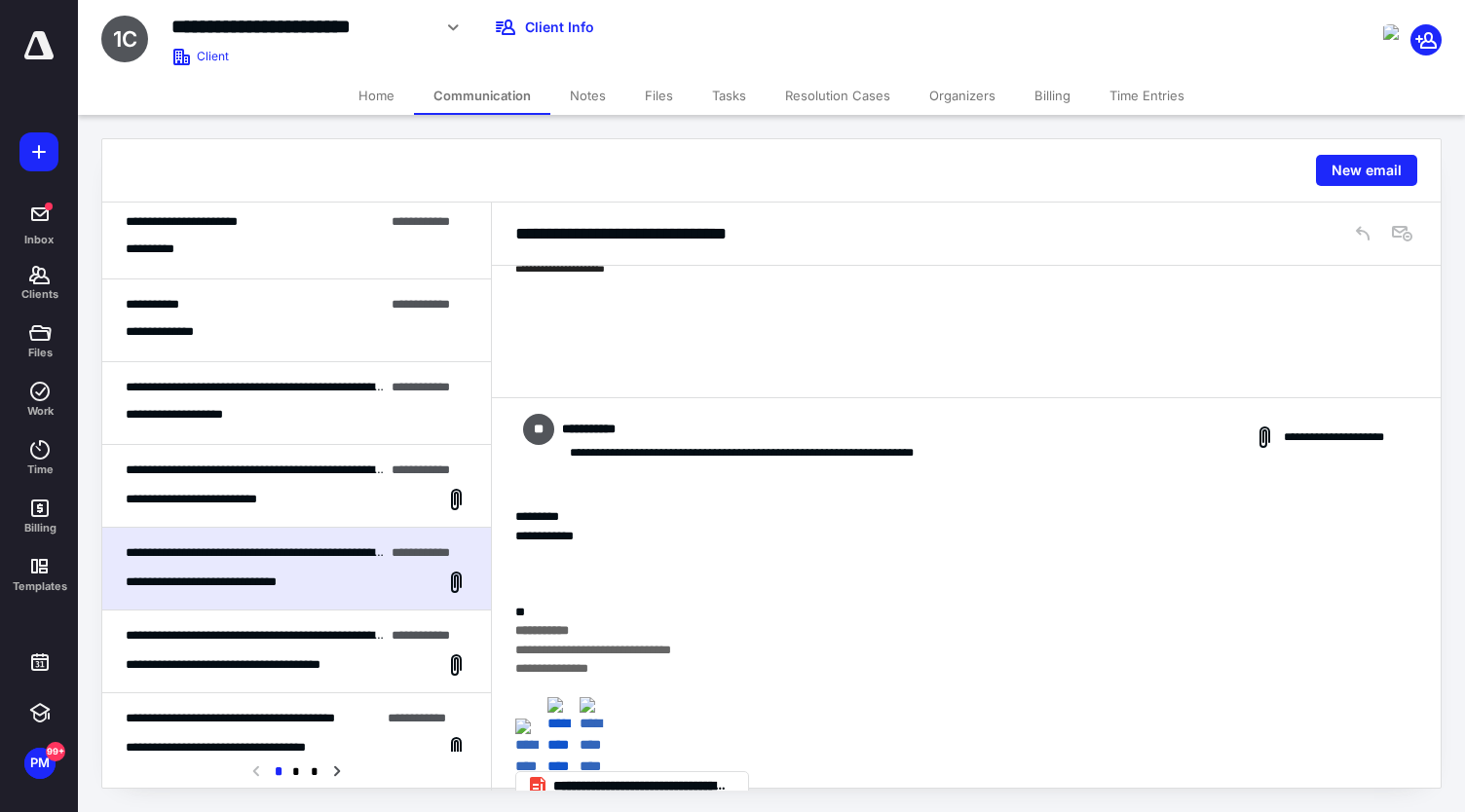 click on "**********" at bounding box center [298, 635] 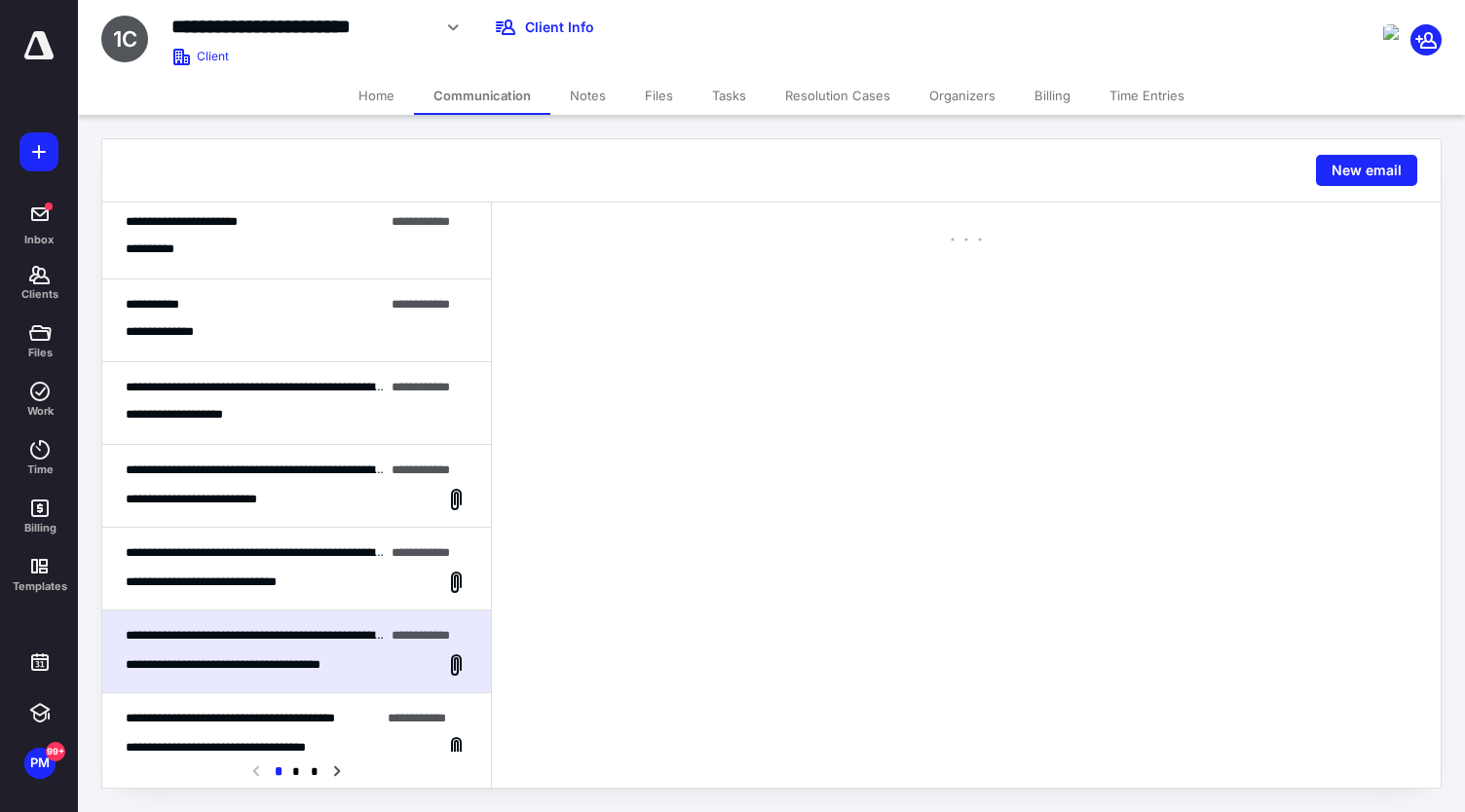 click on "**********" at bounding box center [209, 499] 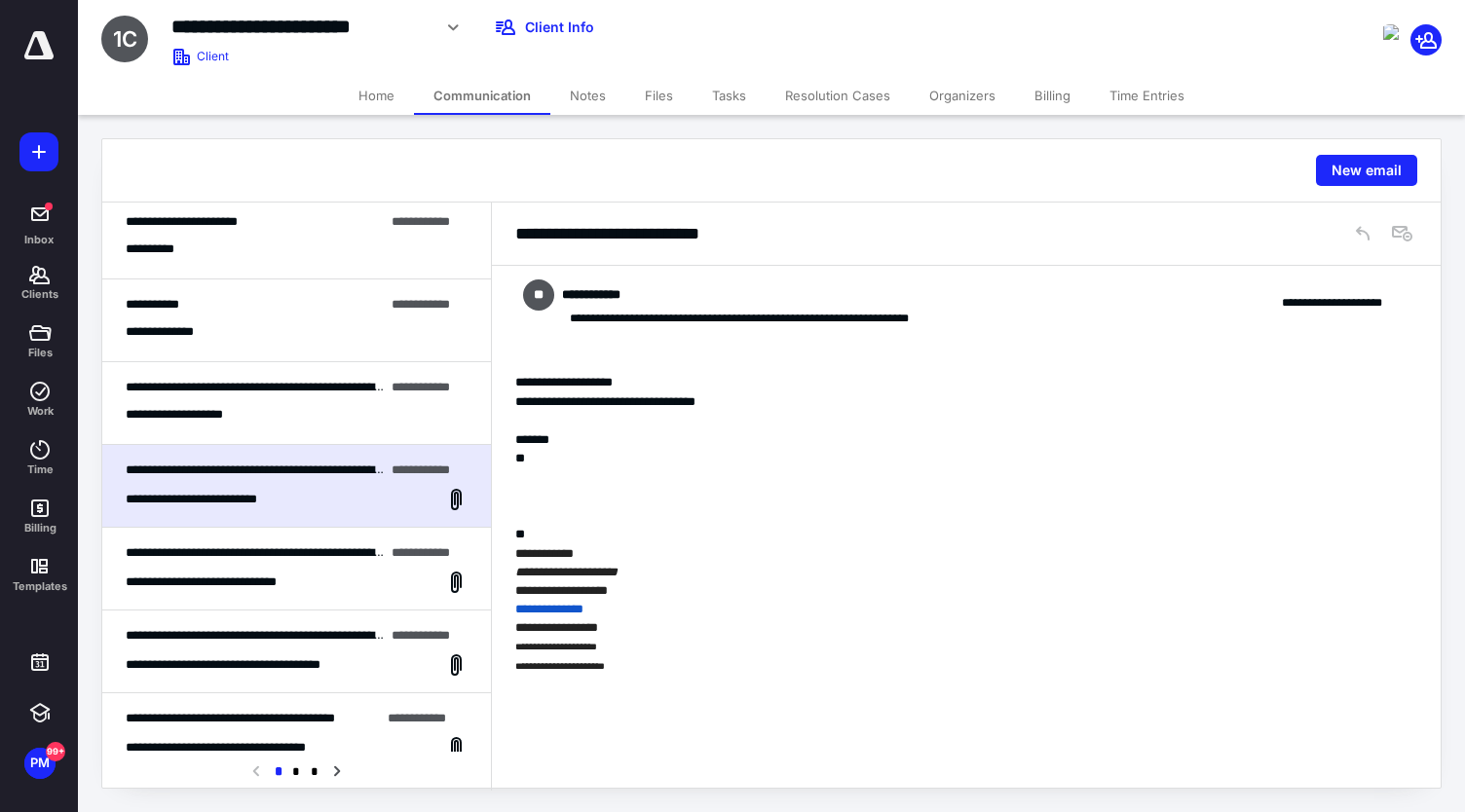 click at bounding box center (17537, 387) 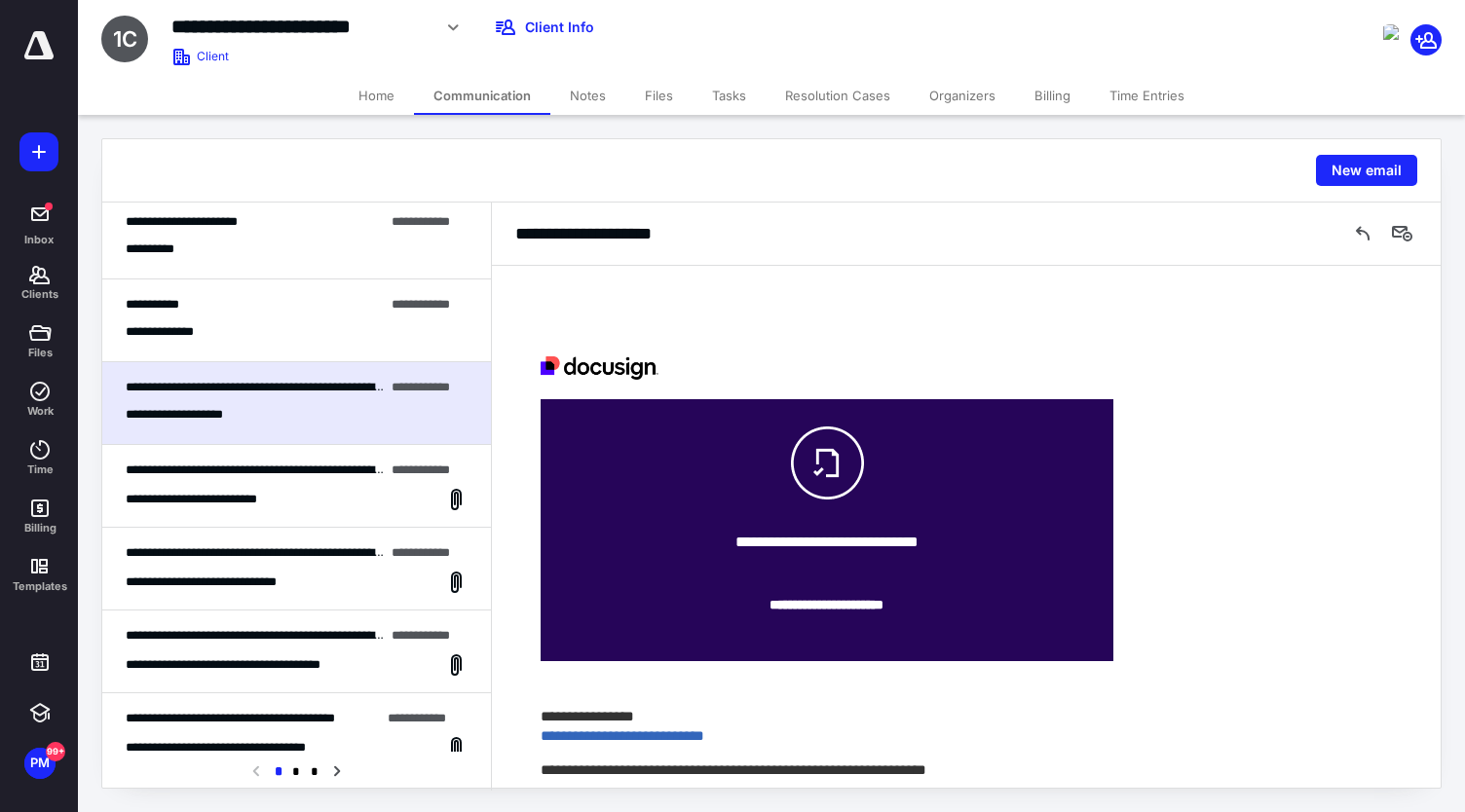 scroll, scrollTop: 1645, scrollLeft: 0, axis: vertical 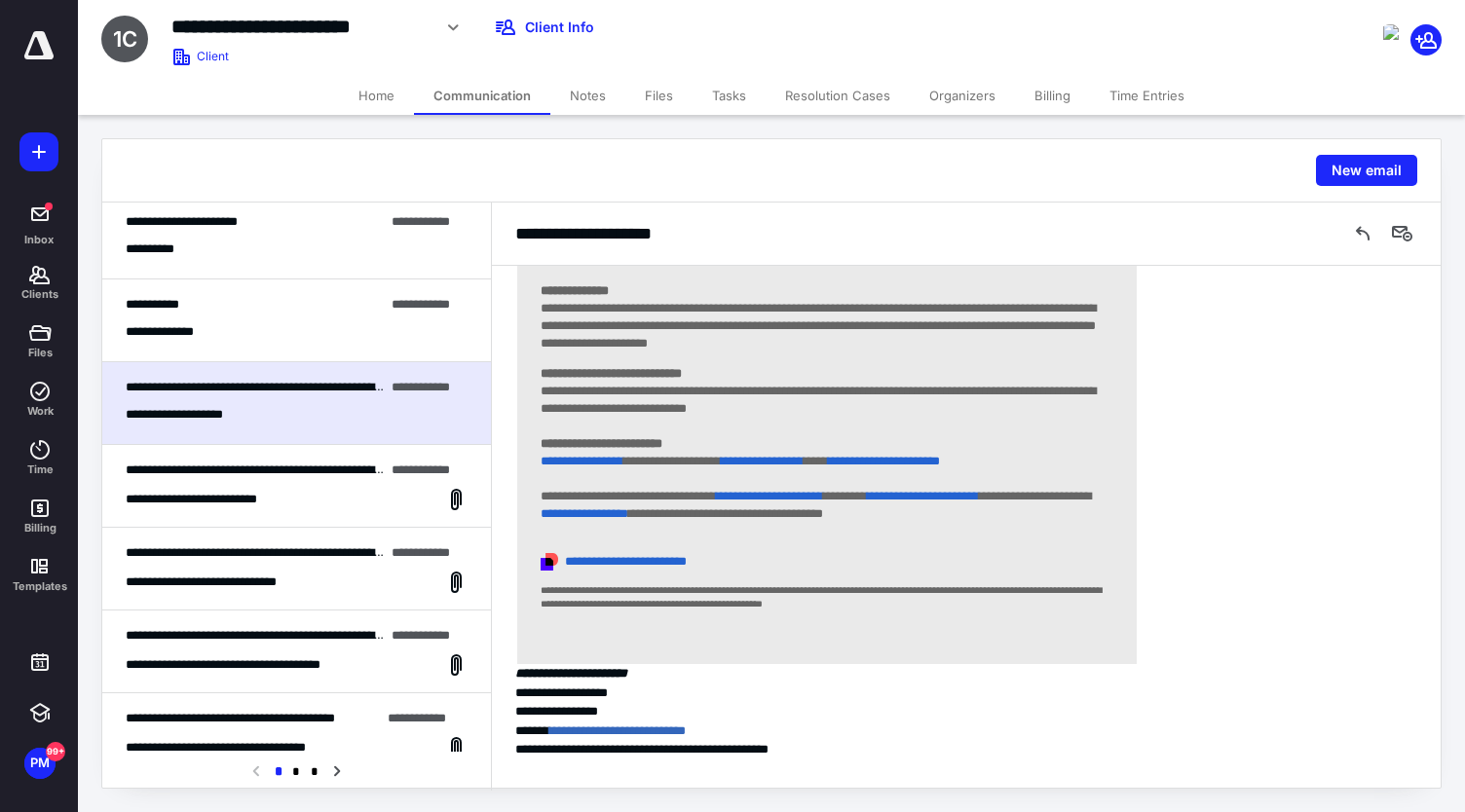 click on "**********" at bounding box center [296, 332] 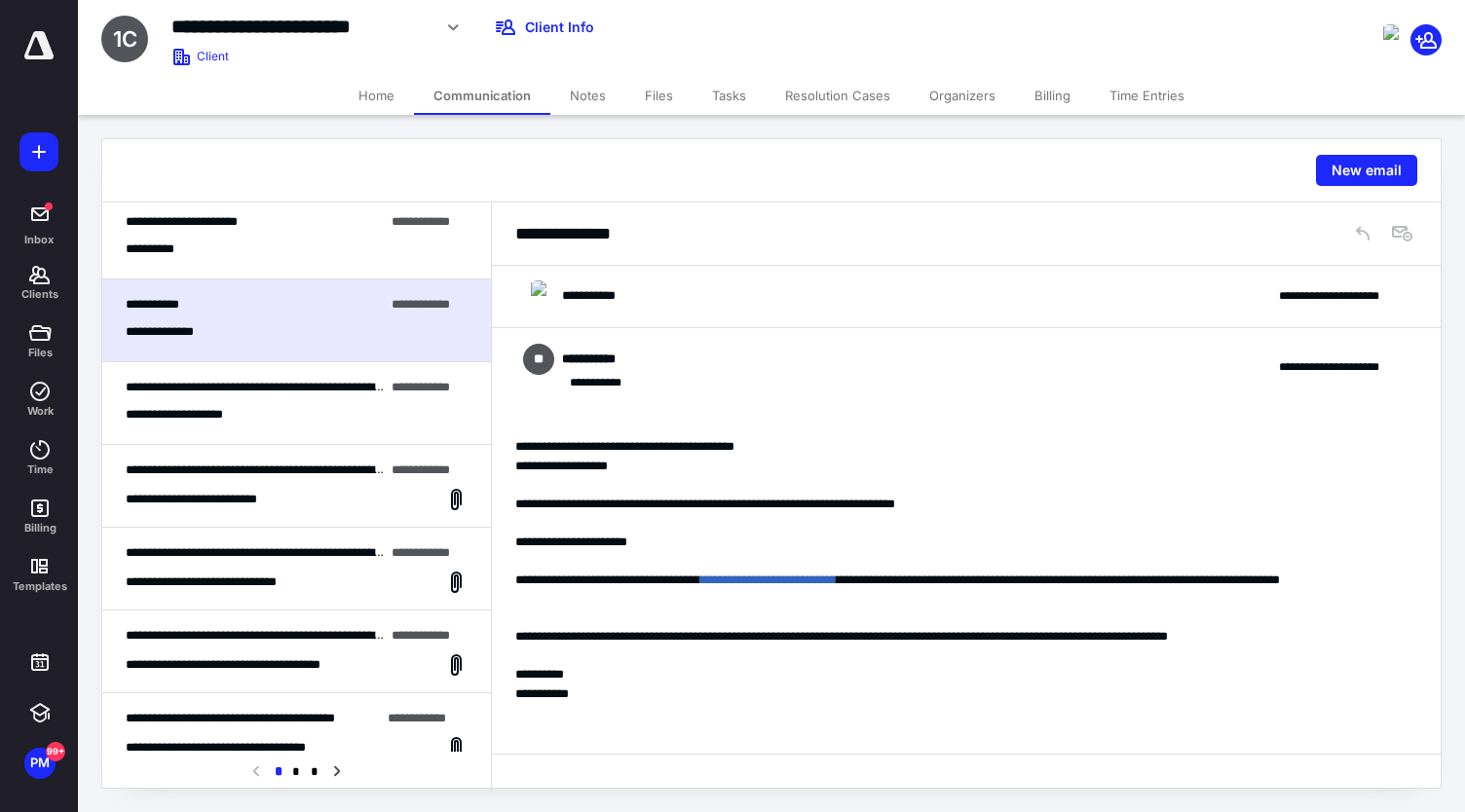 scroll, scrollTop: 0, scrollLeft: 0, axis: both 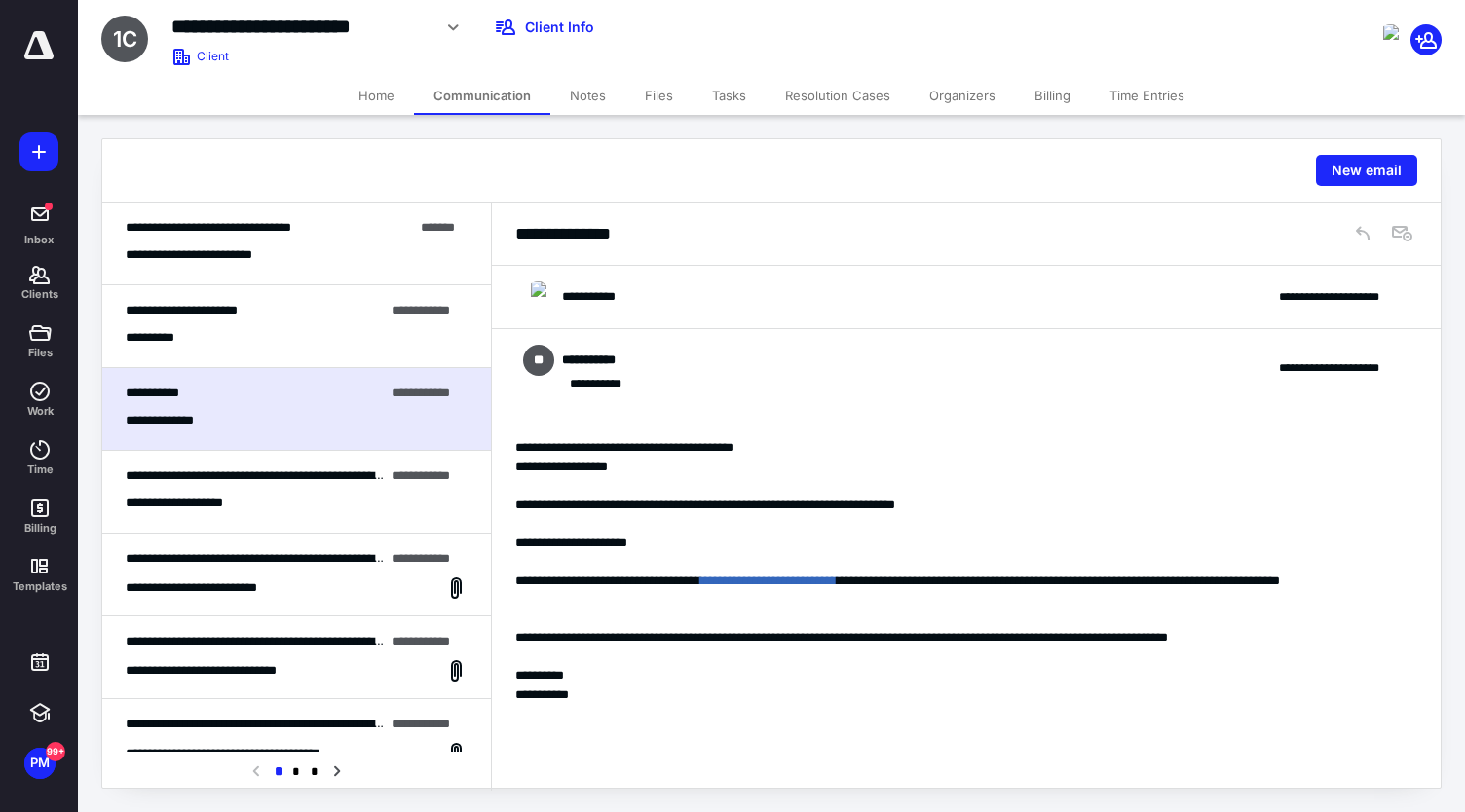 click on "**********" at bounding box center (296, 338) 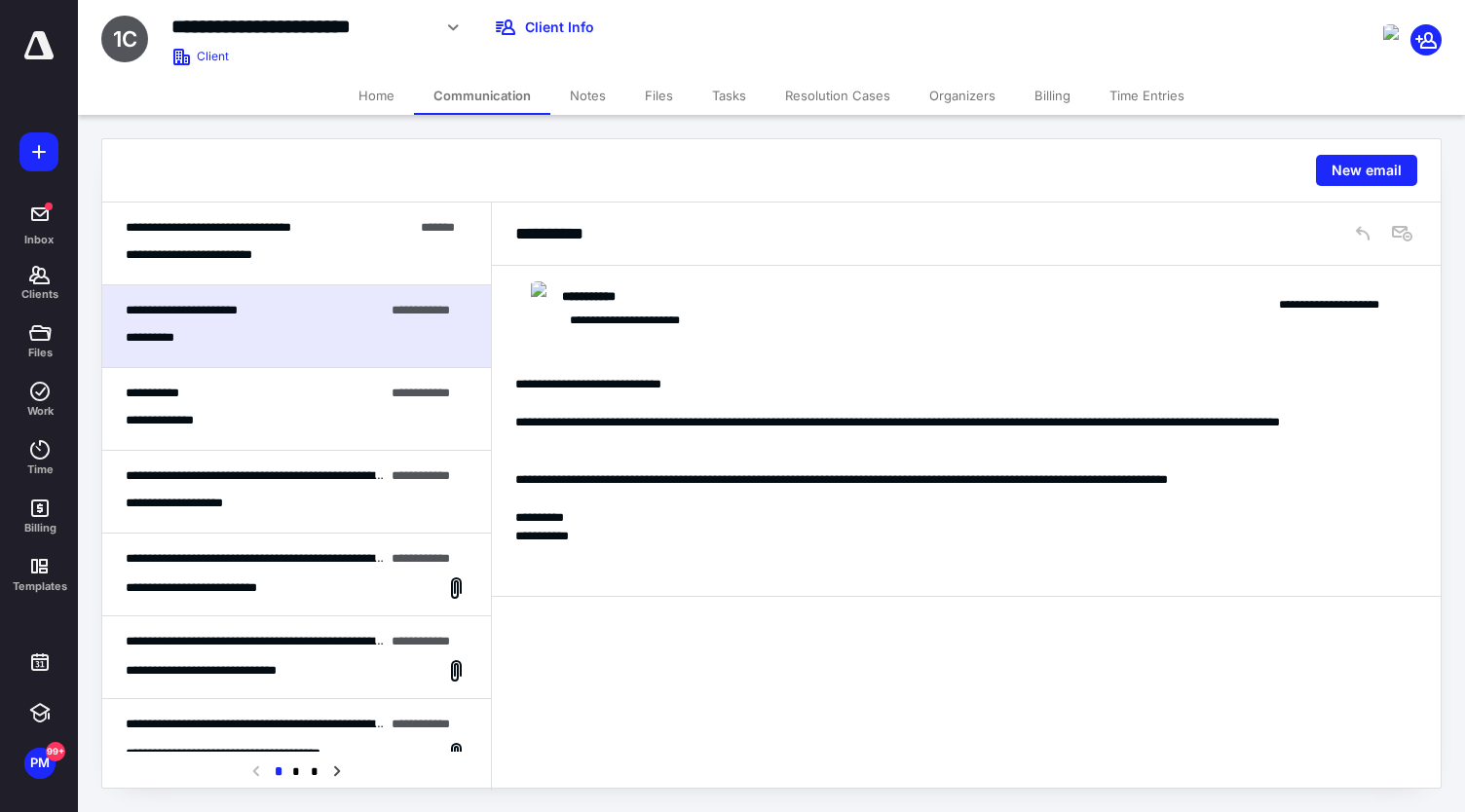 click on "**********" at bounding box center (205, 255) 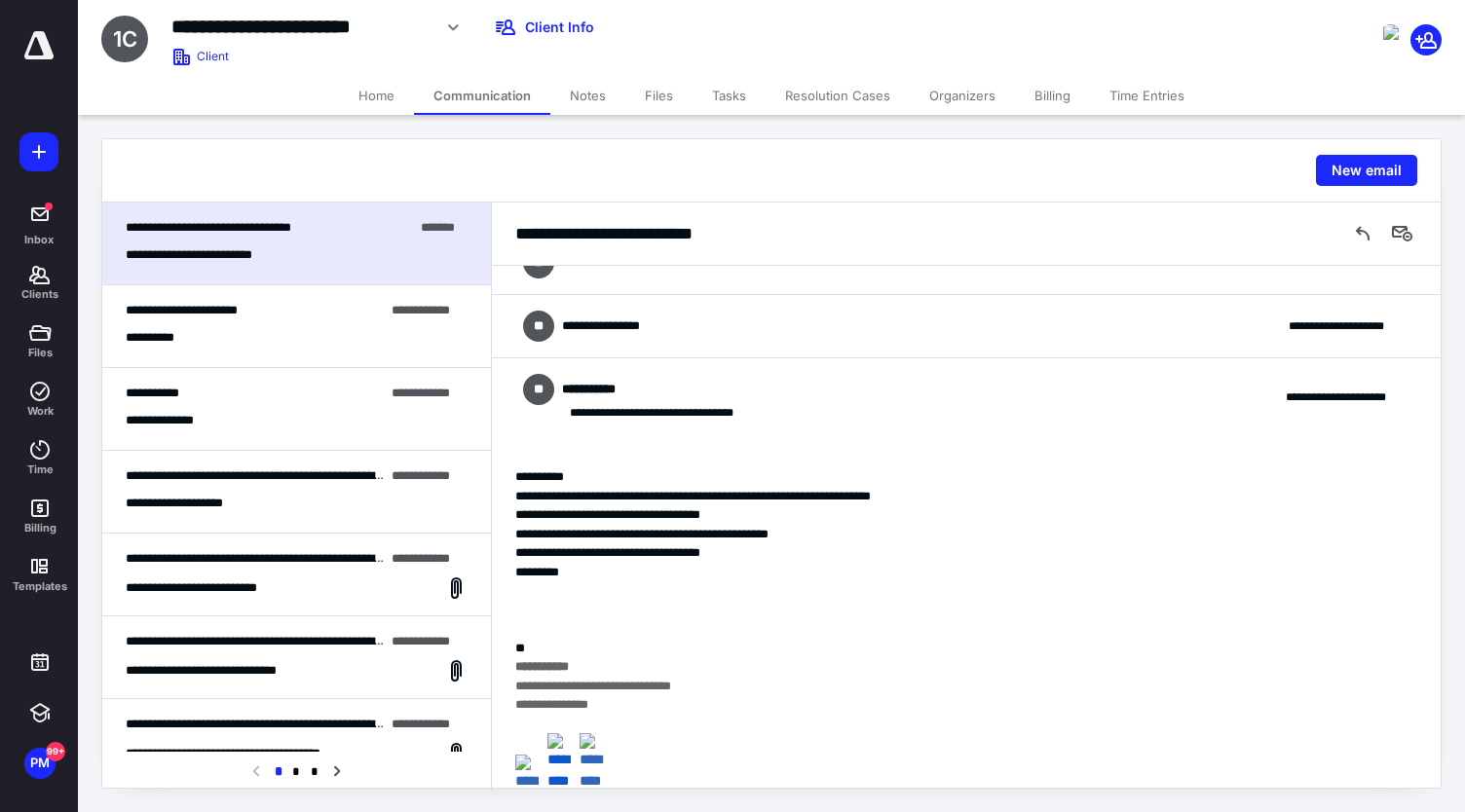 click on "**********" at bounding box center [296, 338] 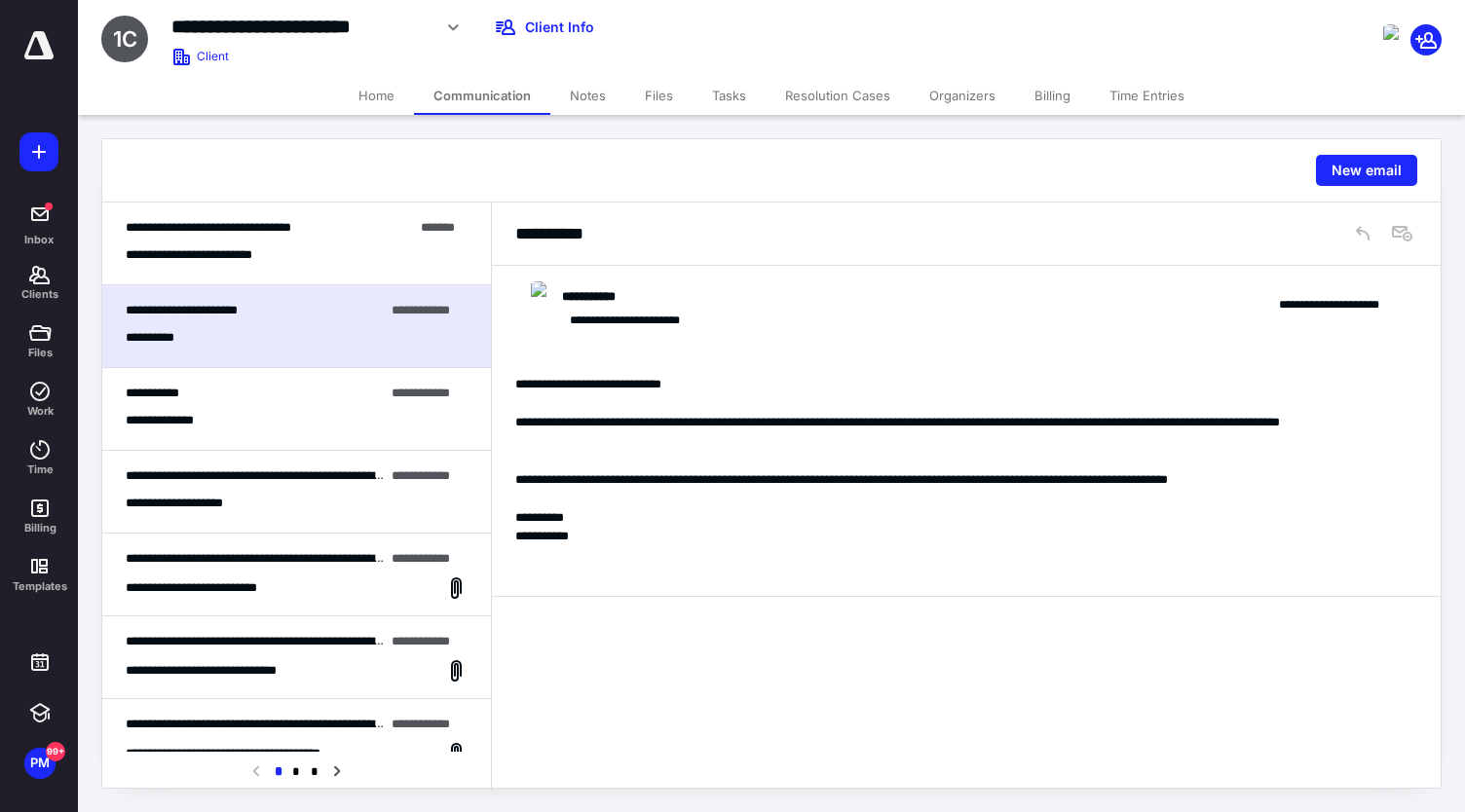 scroll, scrollTop: 0, scrollLeft: 0, axis: both 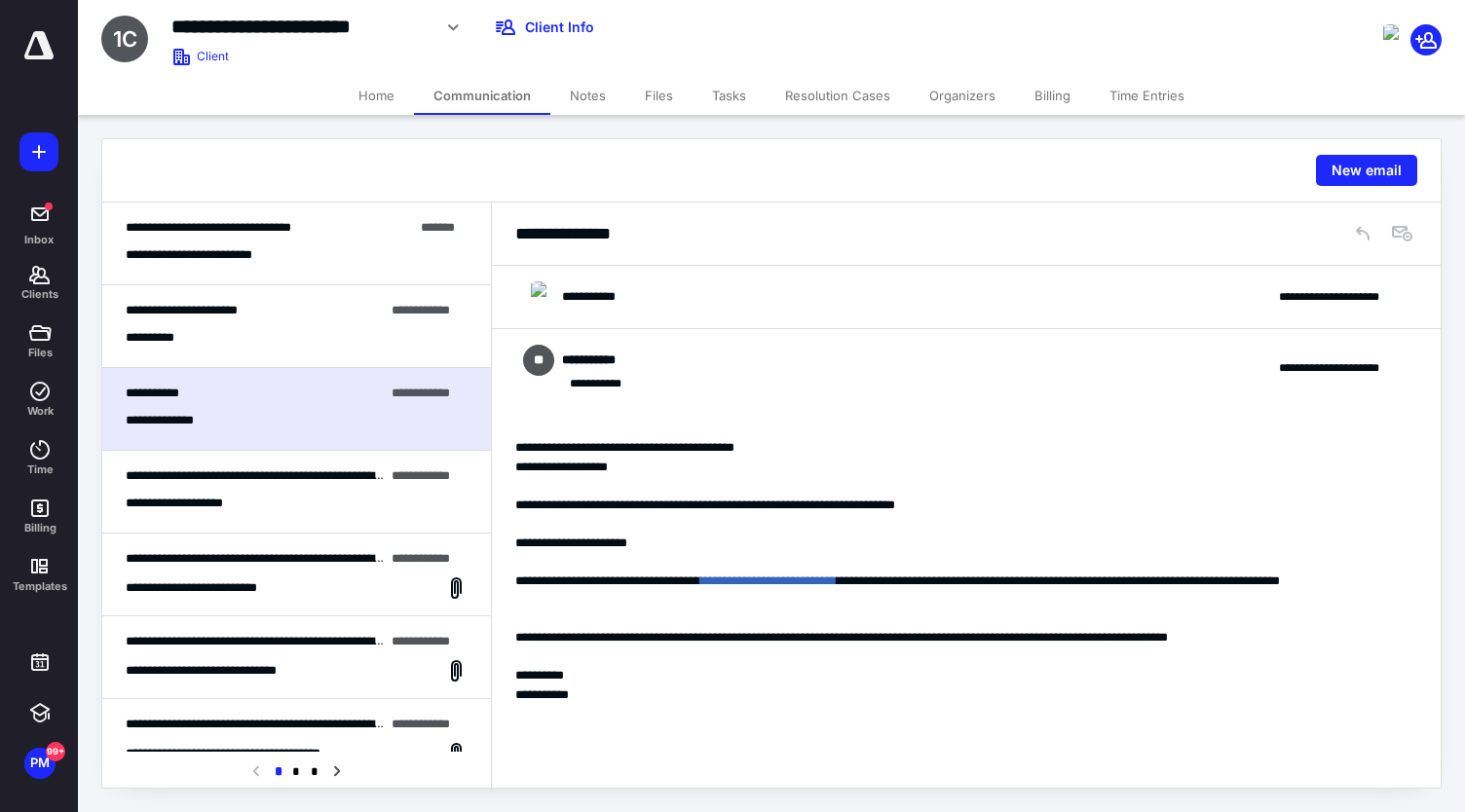 click on "**********" at bounding box center (188, 503) 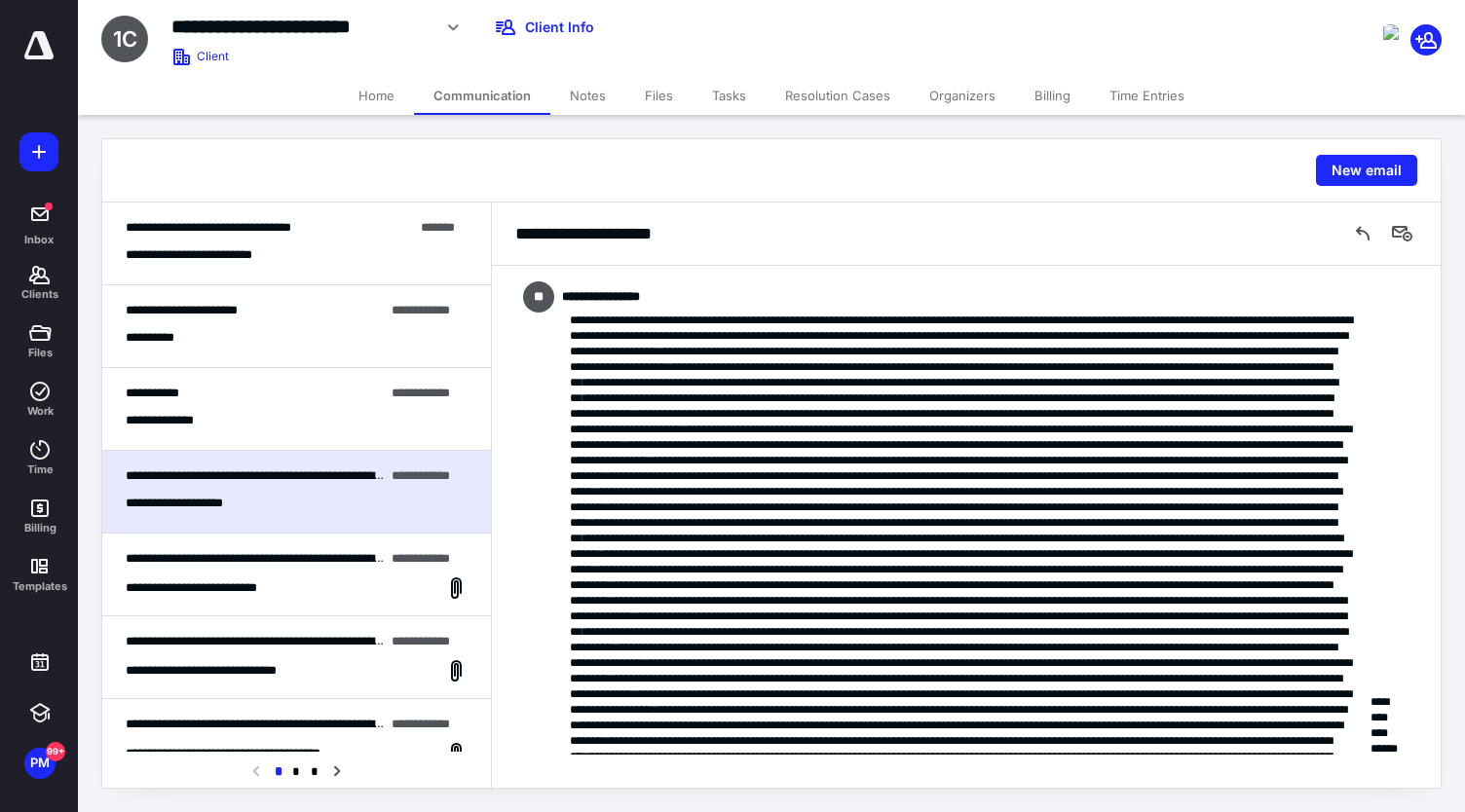 scroll, scrollTop: 1645, scrollLeft: 0, axis: vertical 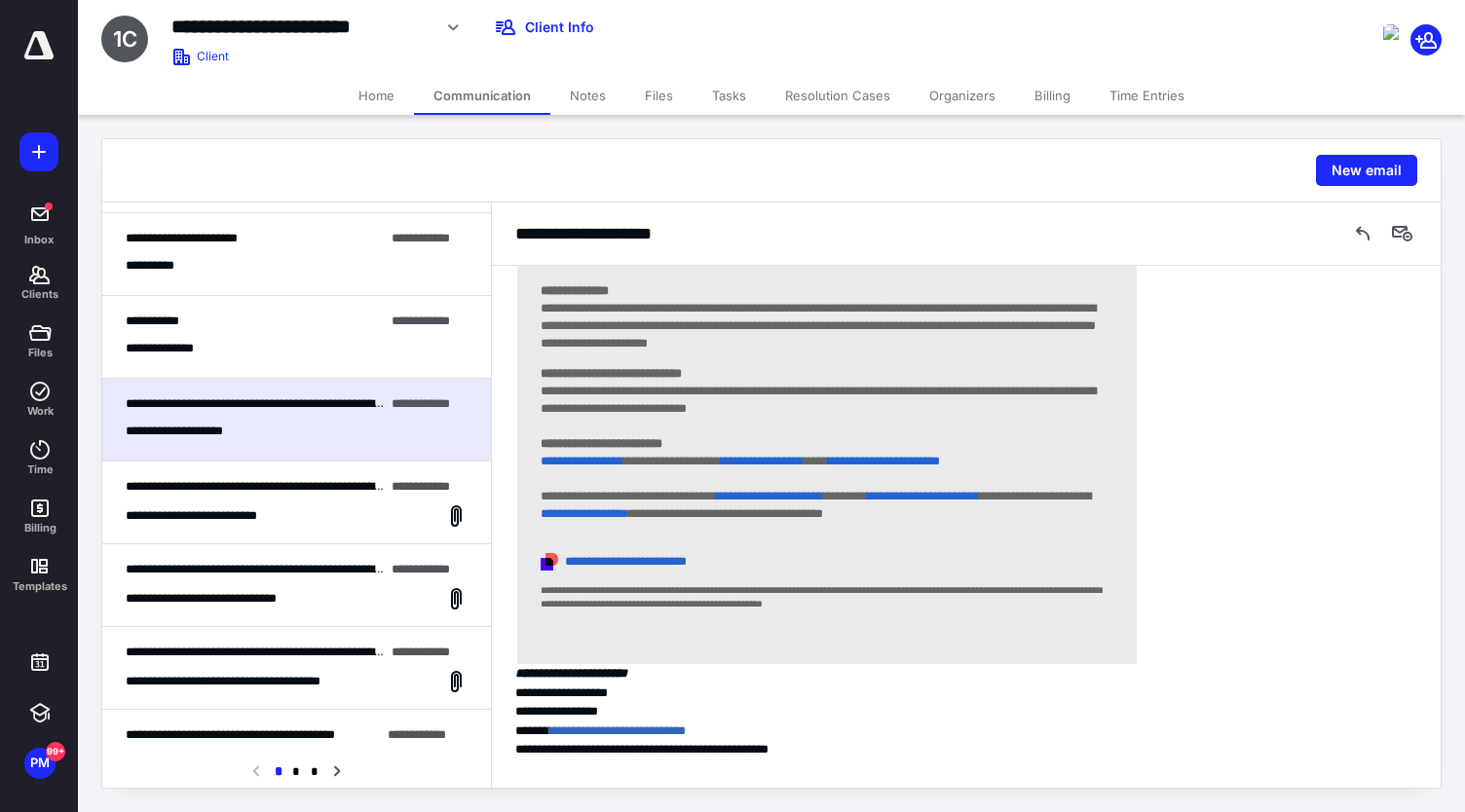 click on "**********" at bounding box center (209, 516) 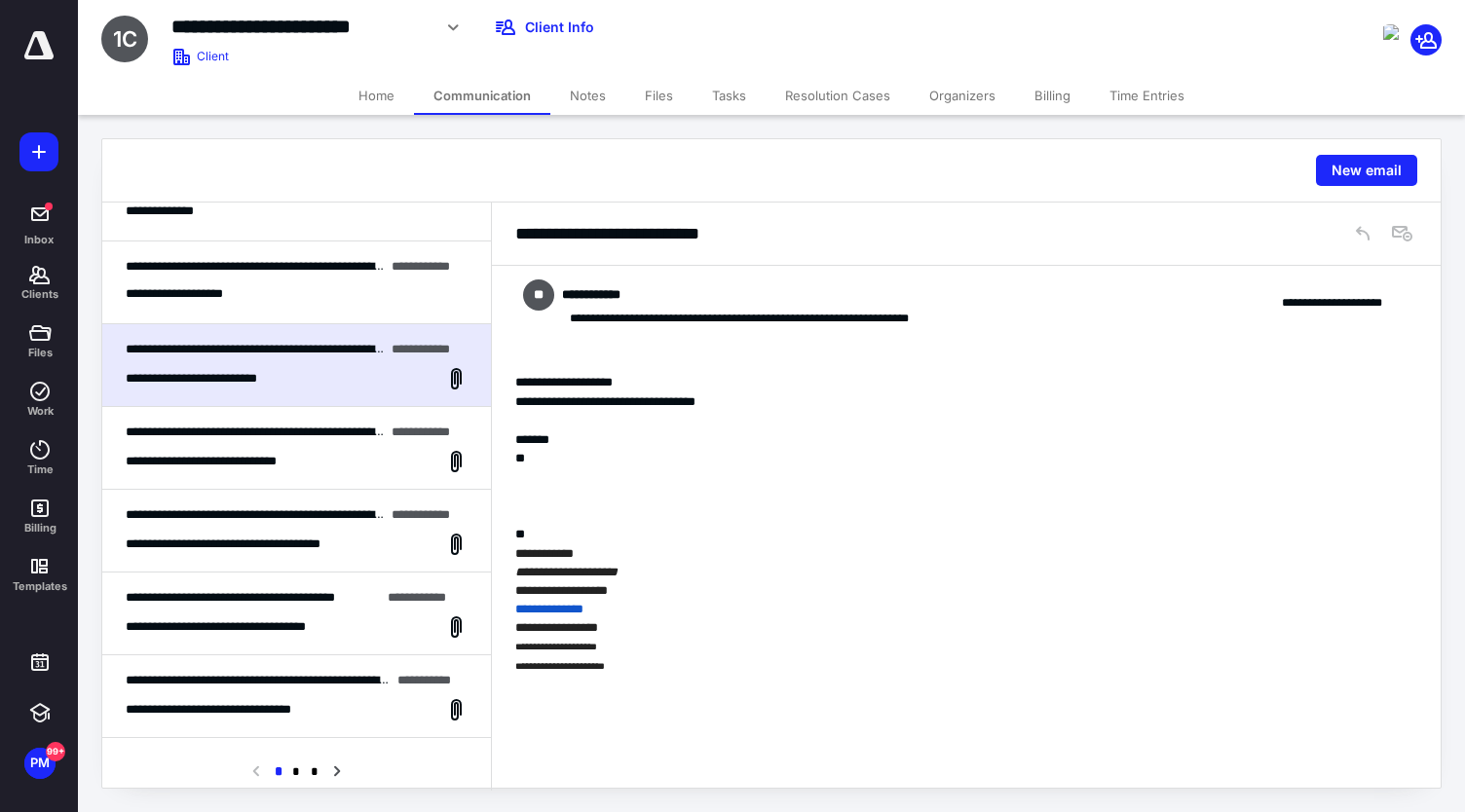 scroll, scrollTop: 210, scrollLeft: 0, axis: vertical 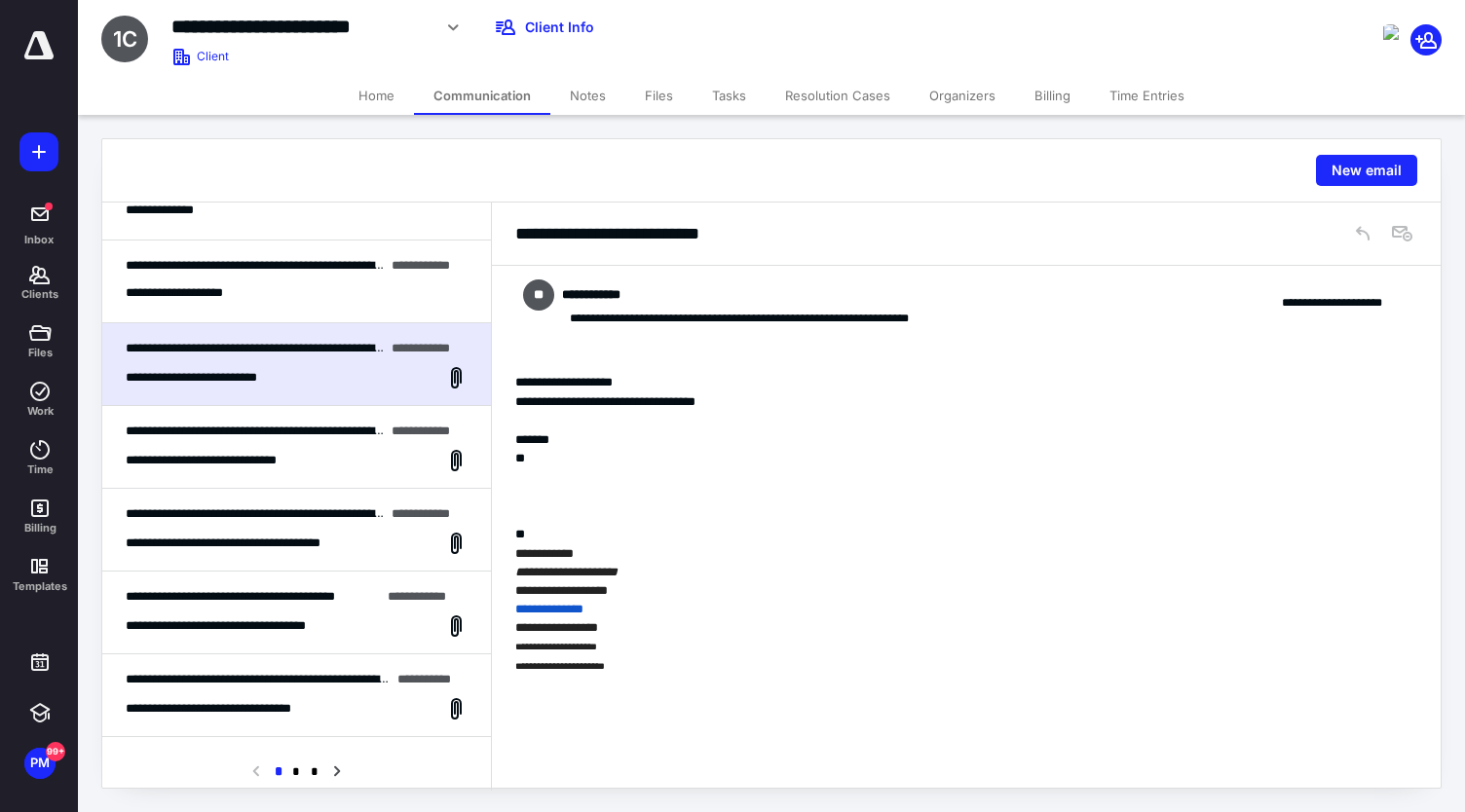 click on "**********" at bounding box center (296, 447) 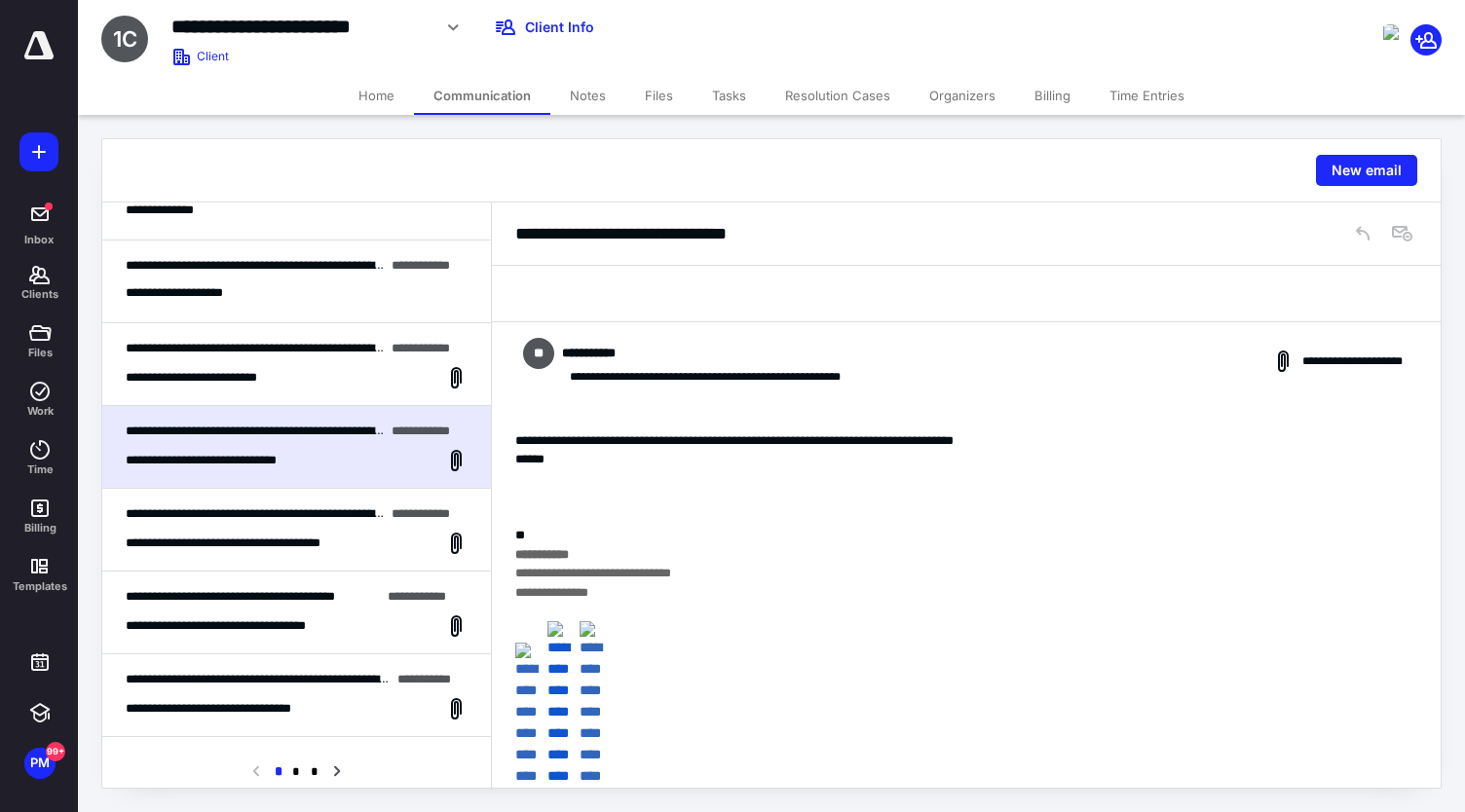 scroll, scrollTop: 9040, scrollLeft: 0, axis: vertical 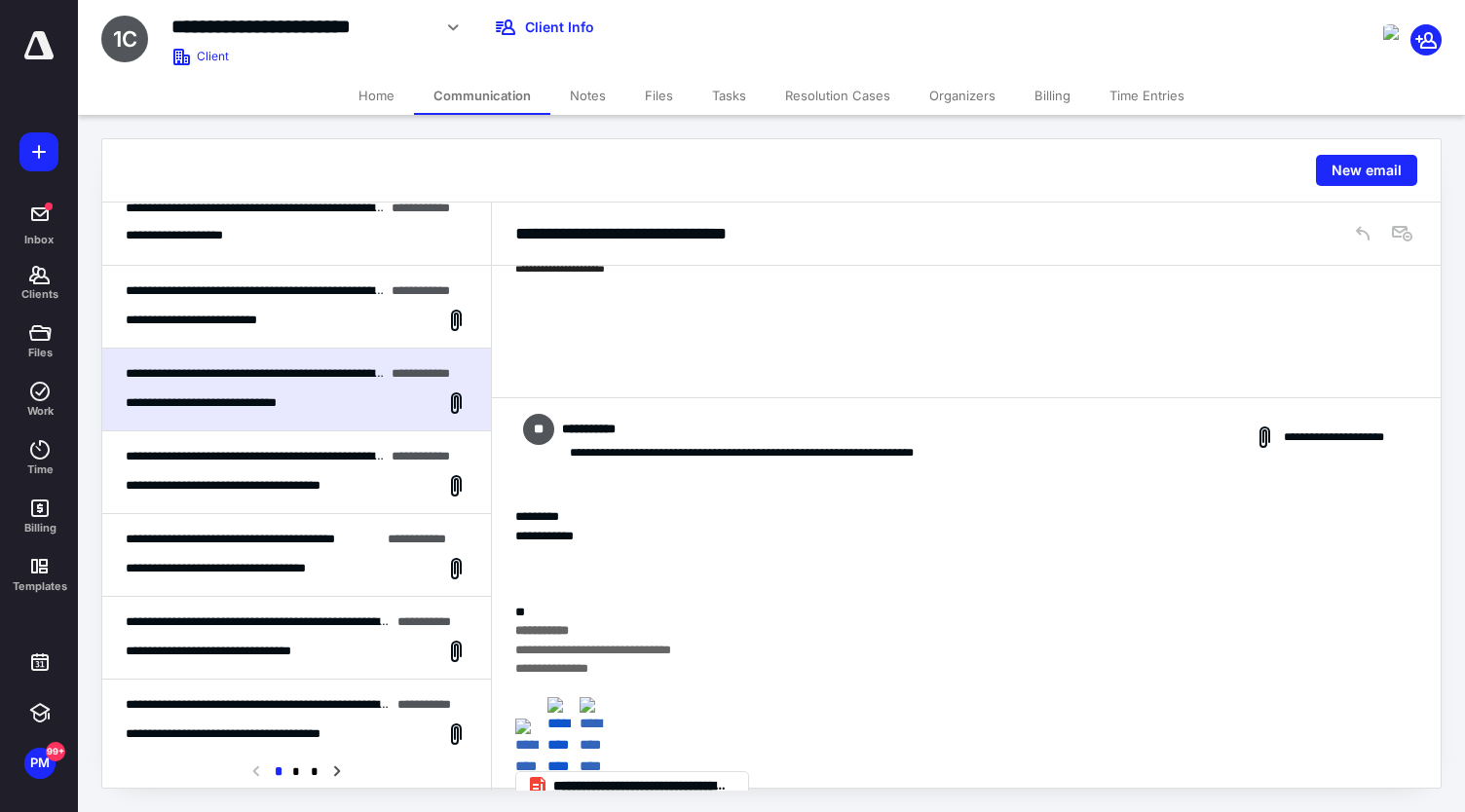 click on "**********" at bounding box center (254, 457) 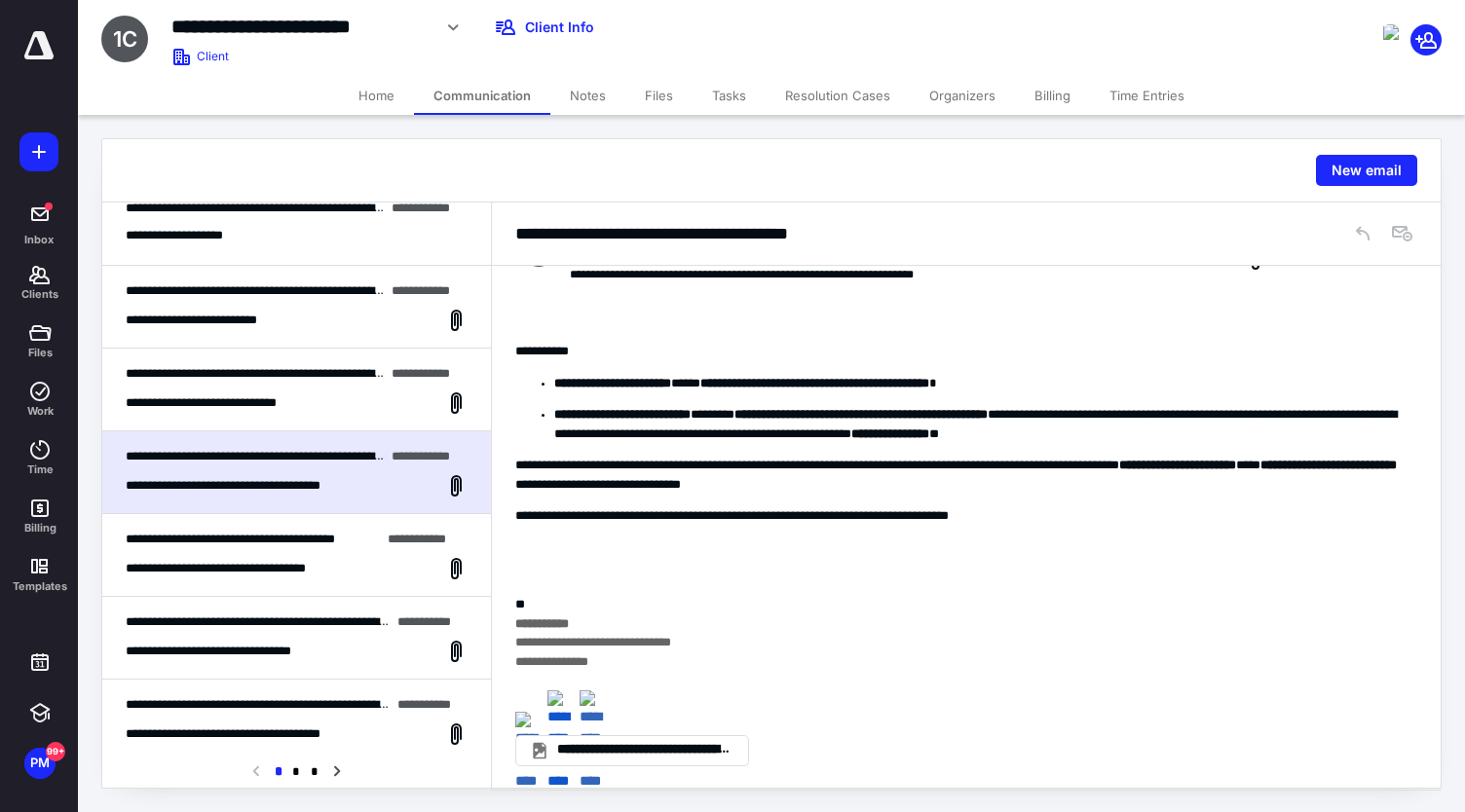 scroll, scrollTop: 1240, scrollLeft: 0, axis: vertical 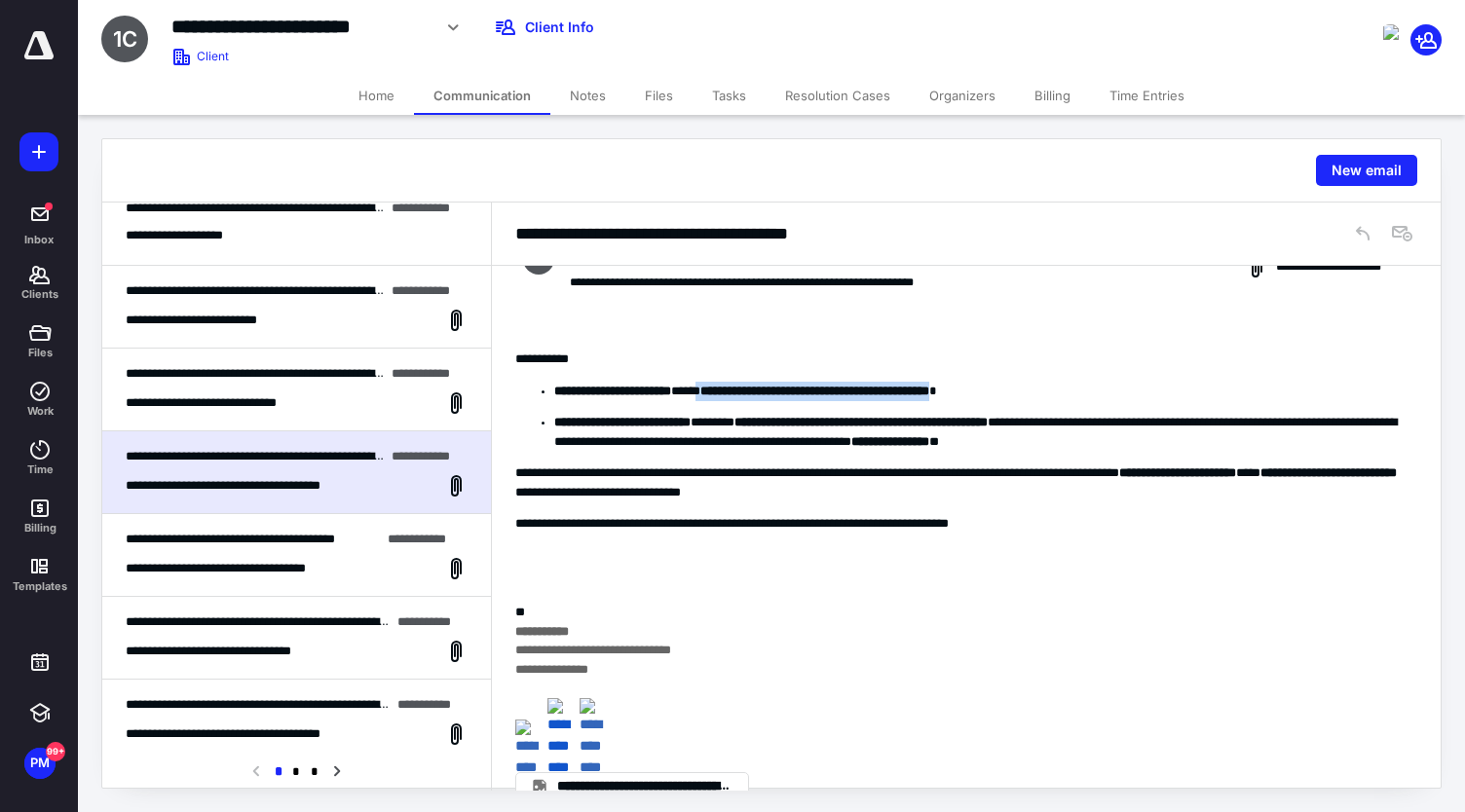 drag, startPoint x: 744, startPoint y: 381, endPoint x: 1053, endPoint y: 384, distance: 309.0146 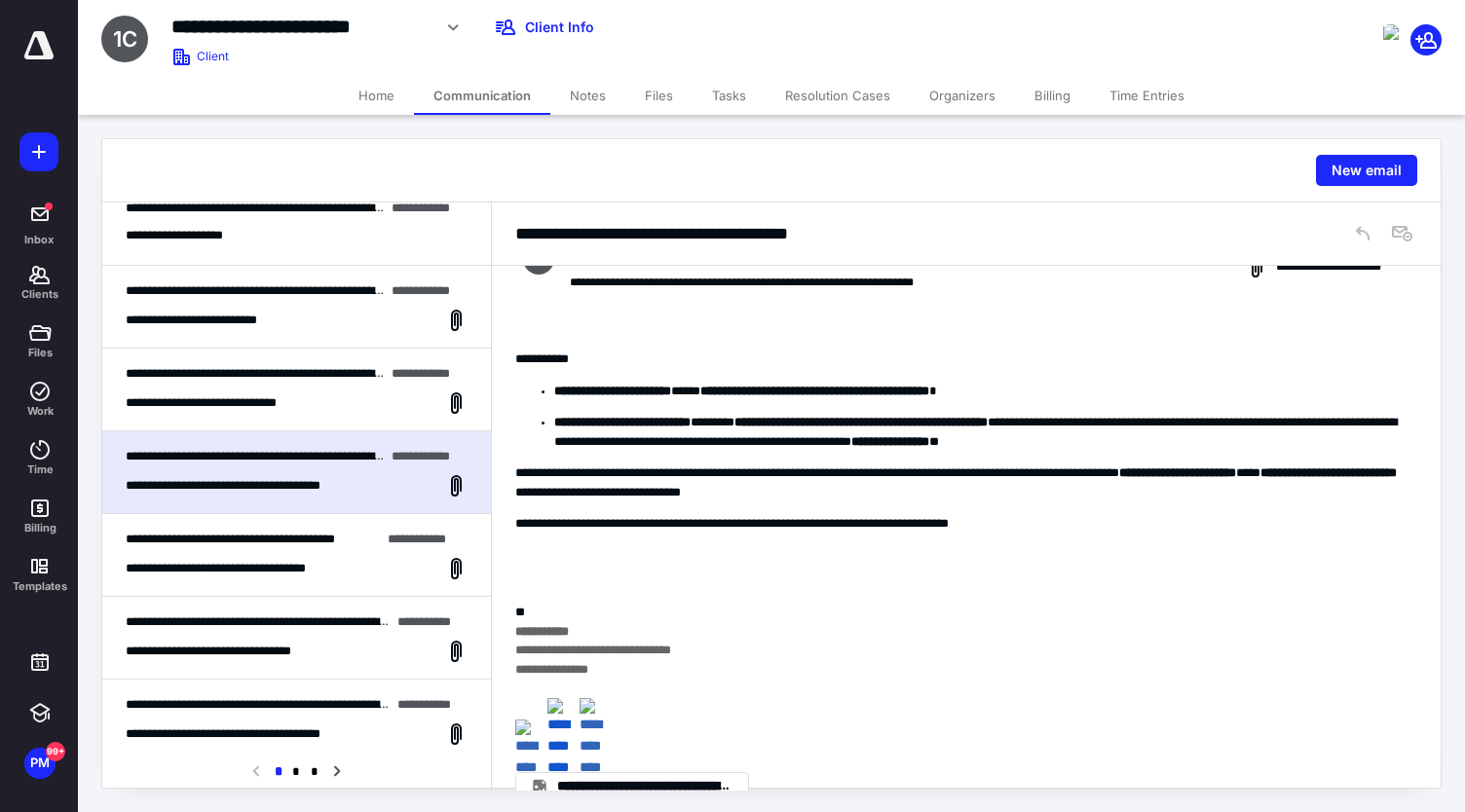 click at bounding box center (721, 170) 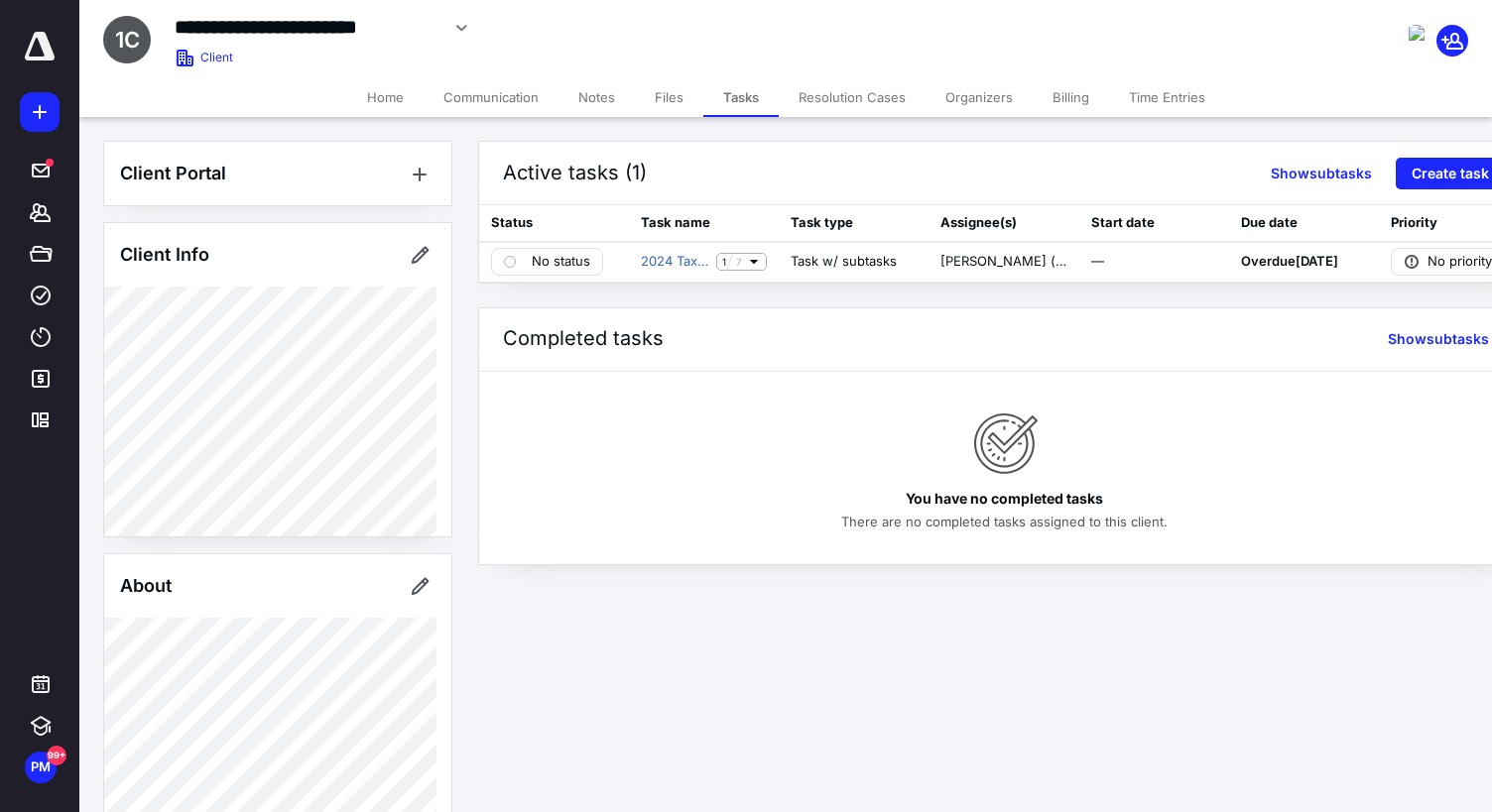 click at bounding box center [40, 47] 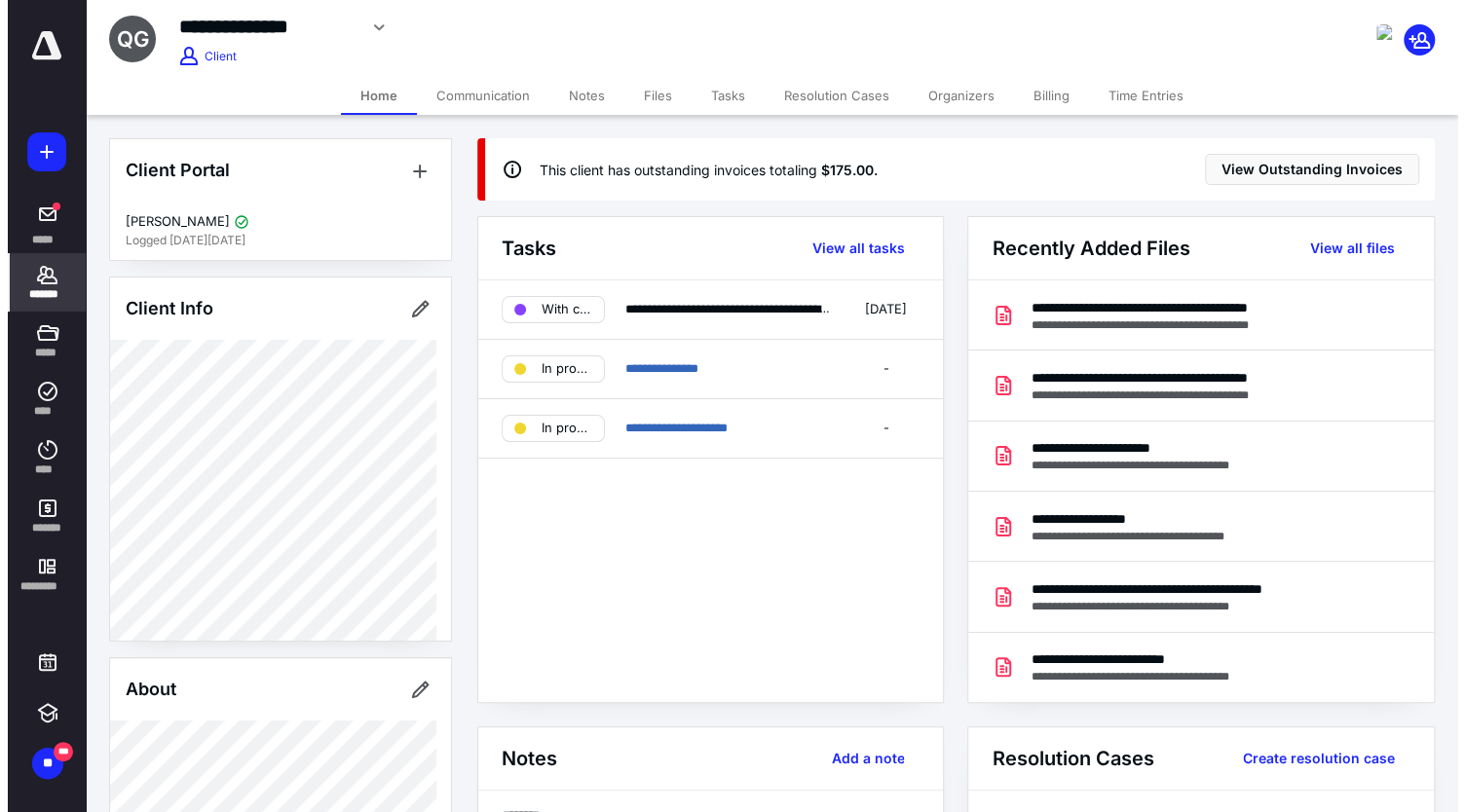 scroll, scrollTop: 0, scrollLeft: 0, axis: both 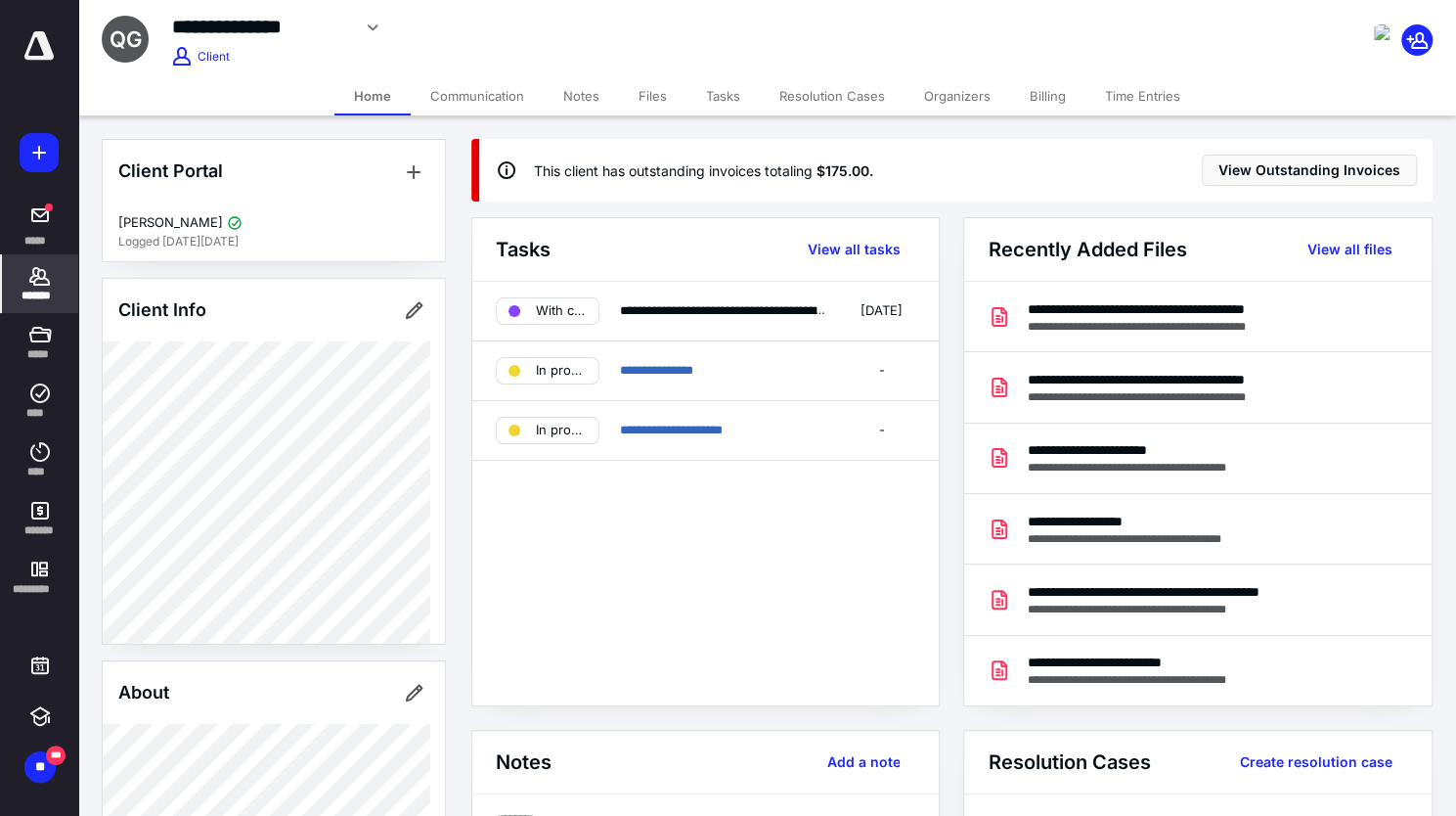 click on "*******" at bounding box center [40, 295] 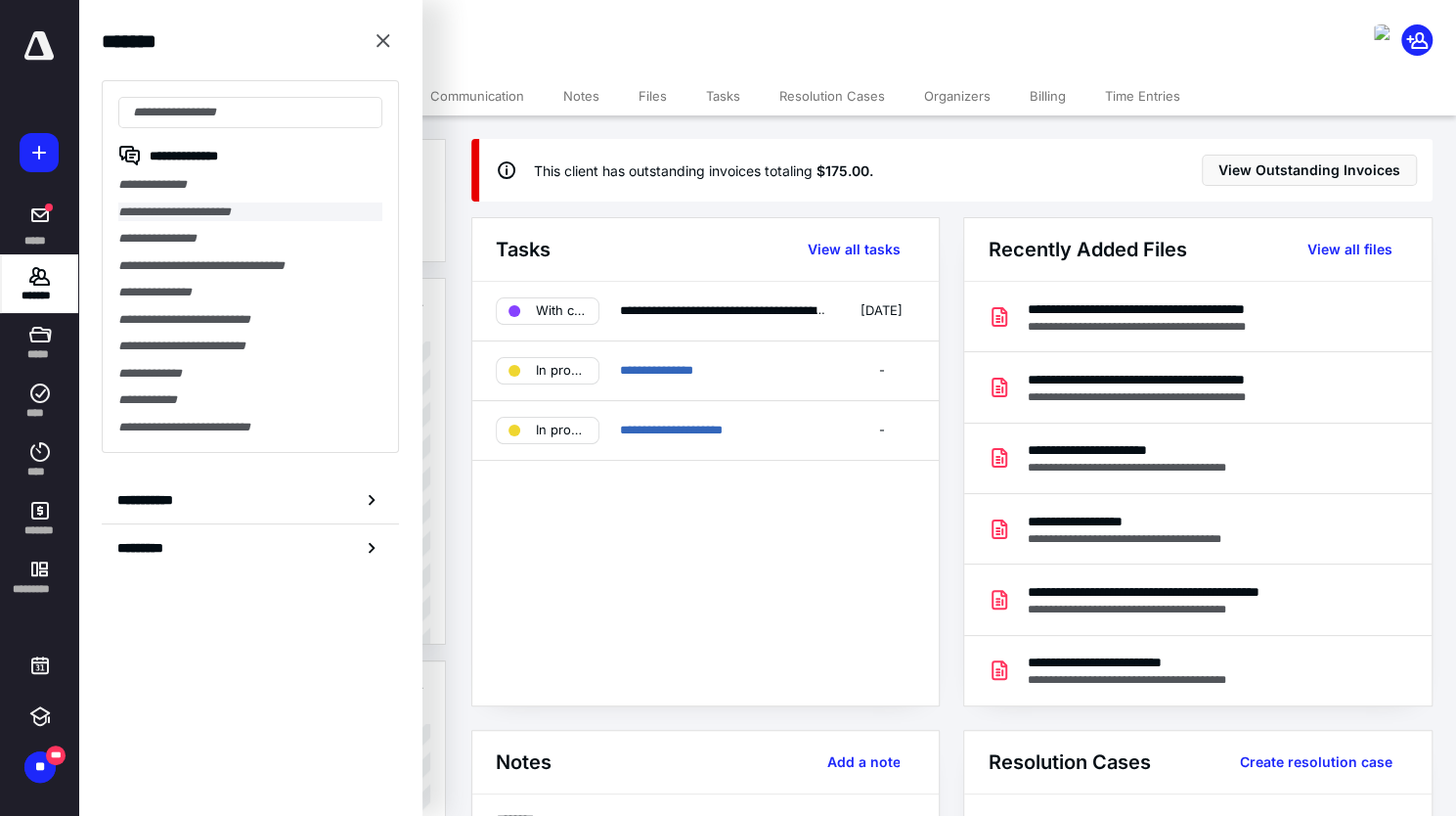 click on "**********" at bounding box center (250, 212) 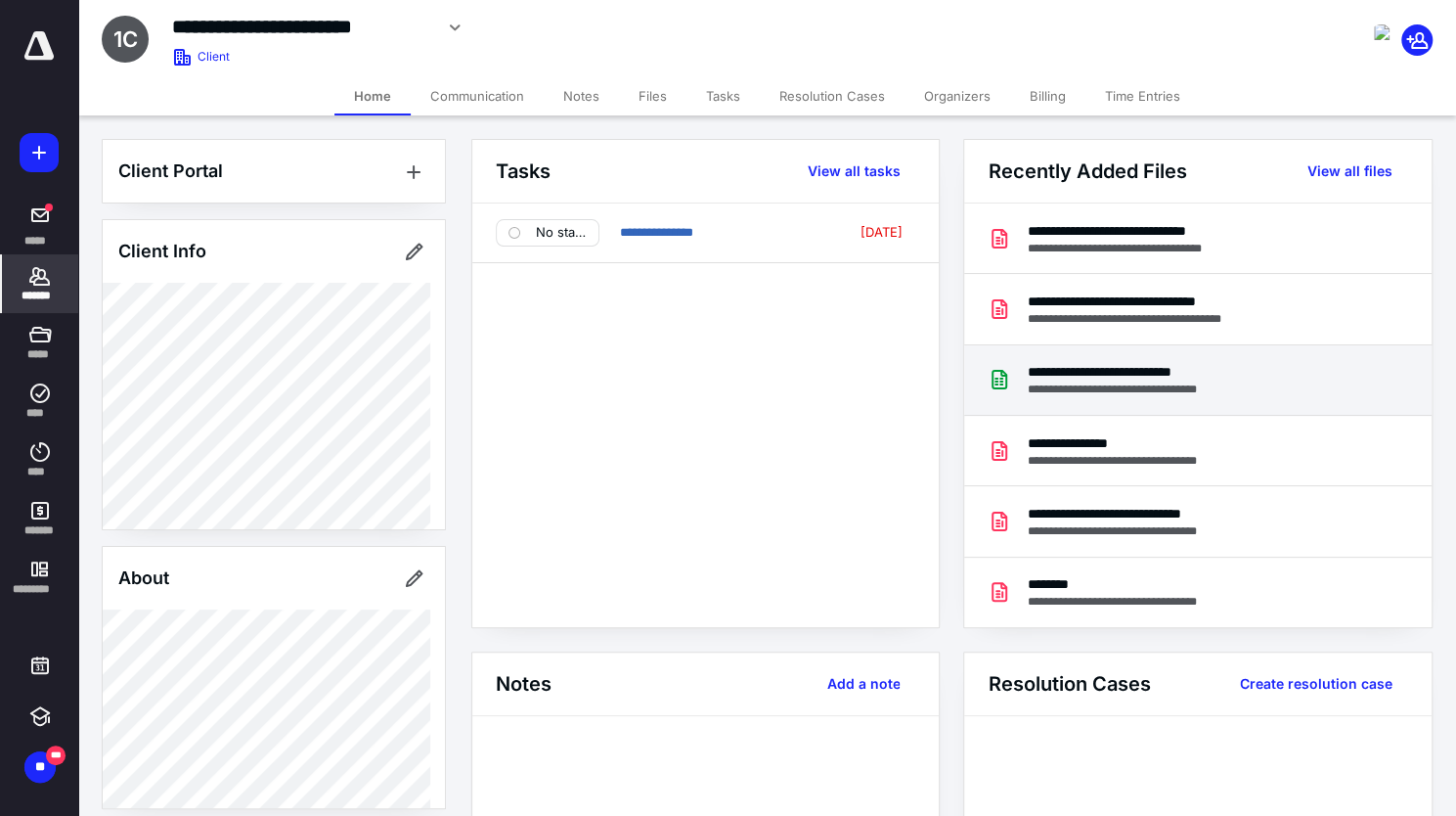 click on "**********" at bounding box center [1129, 389] 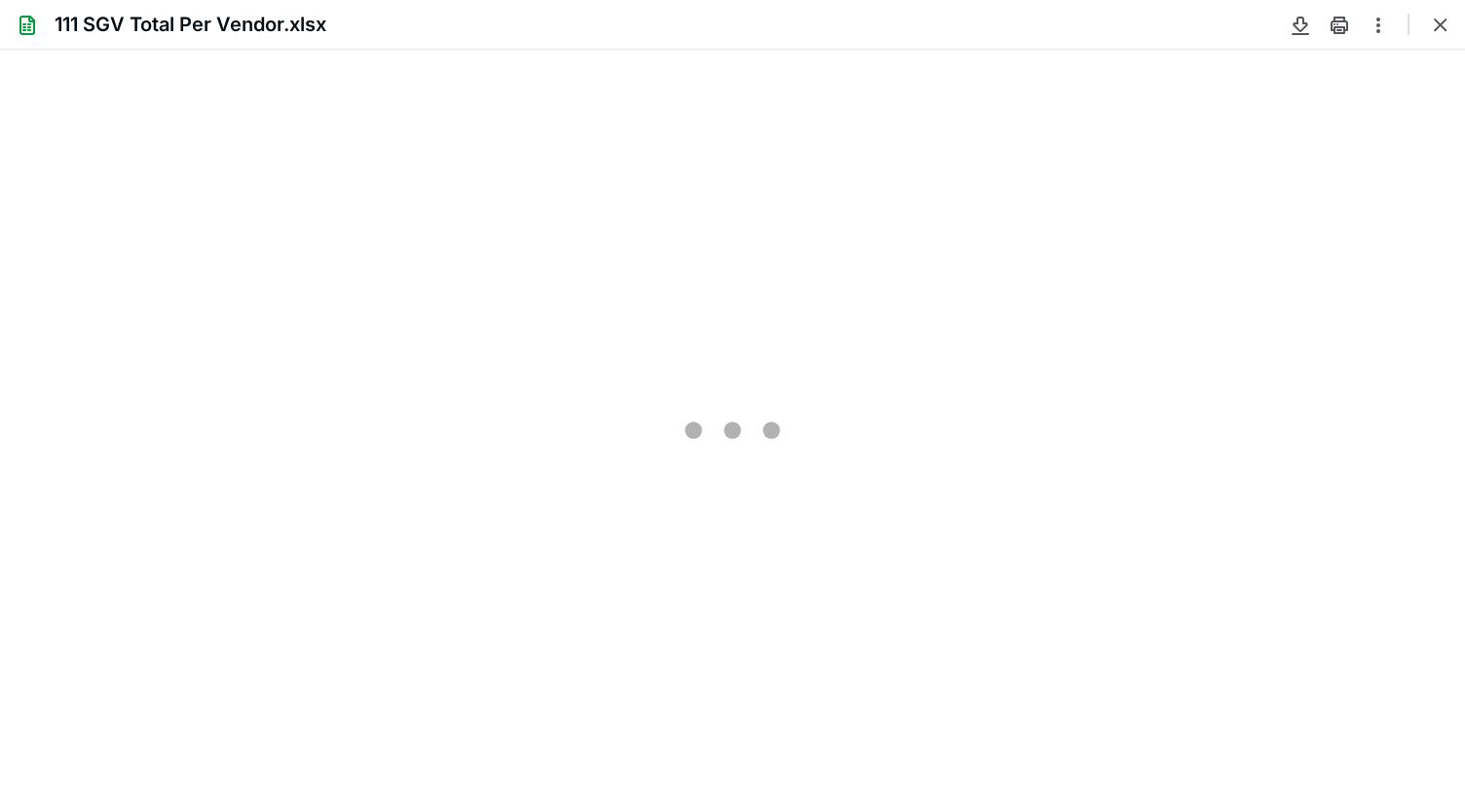 scroll, scrollTop: 0, scrollLeft: 0, axis: both 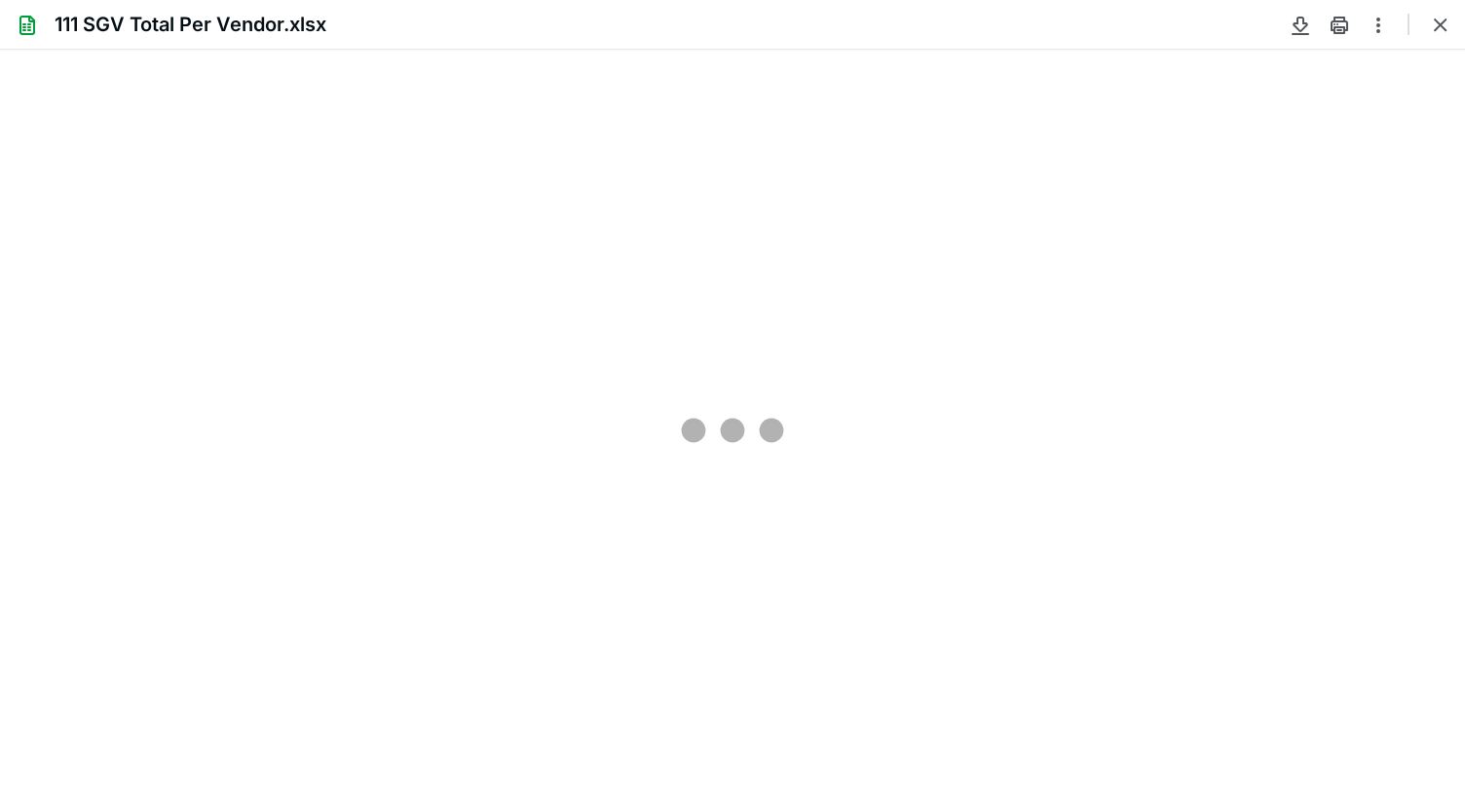 type on "94" 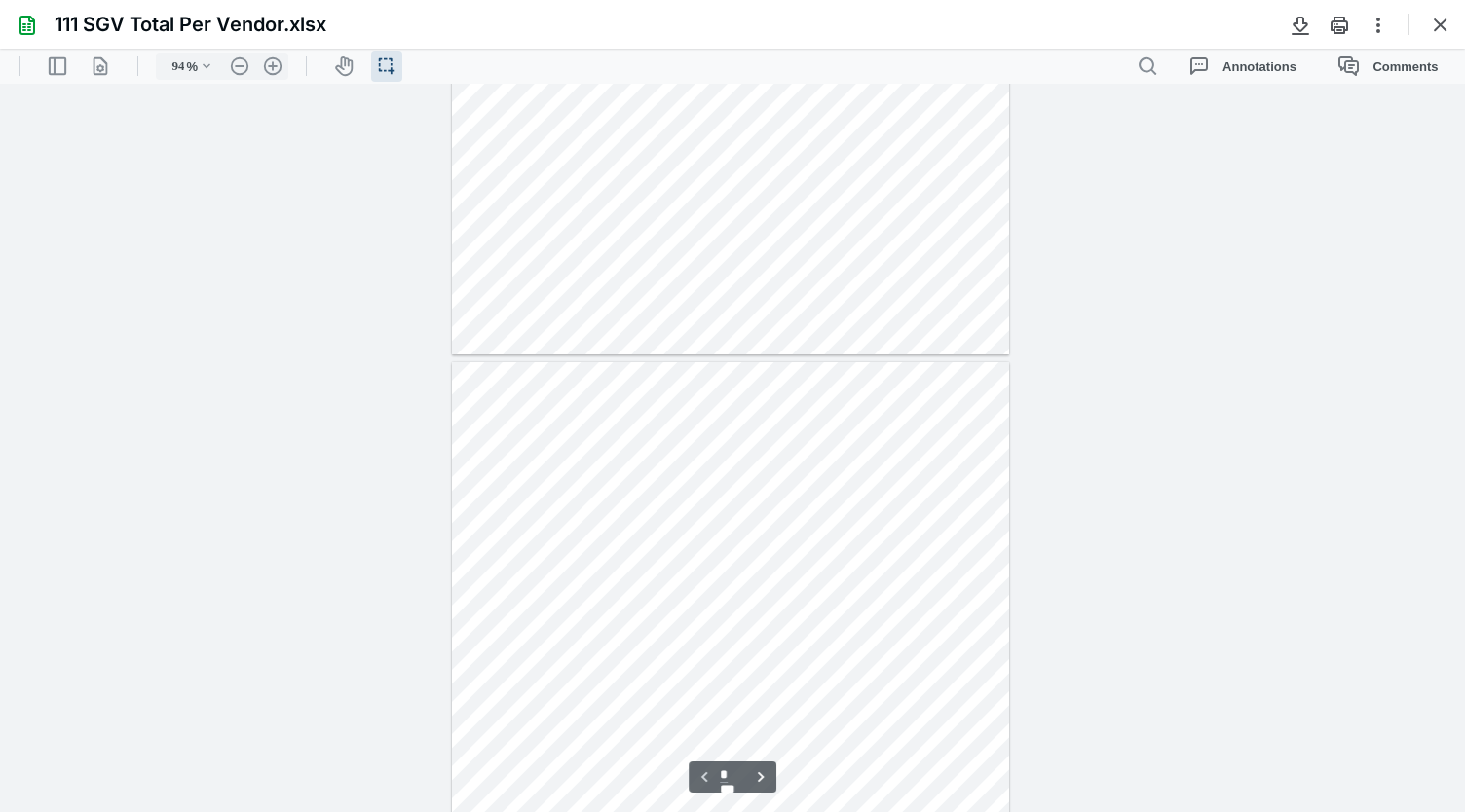 scroll, scrollTop: 0, scrollLeft: 0, axis: both 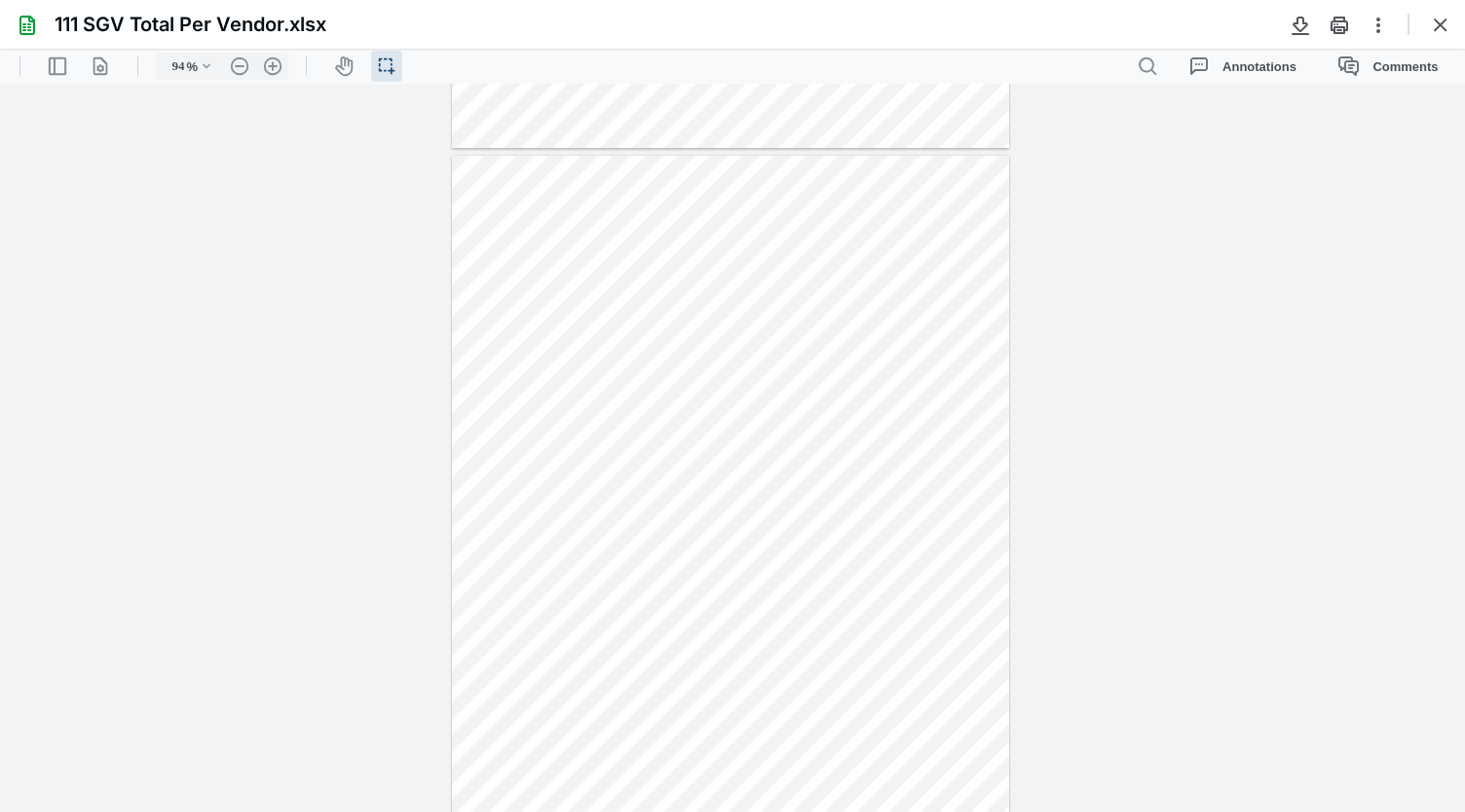 click on "**********" at bounding box center (732, 448) 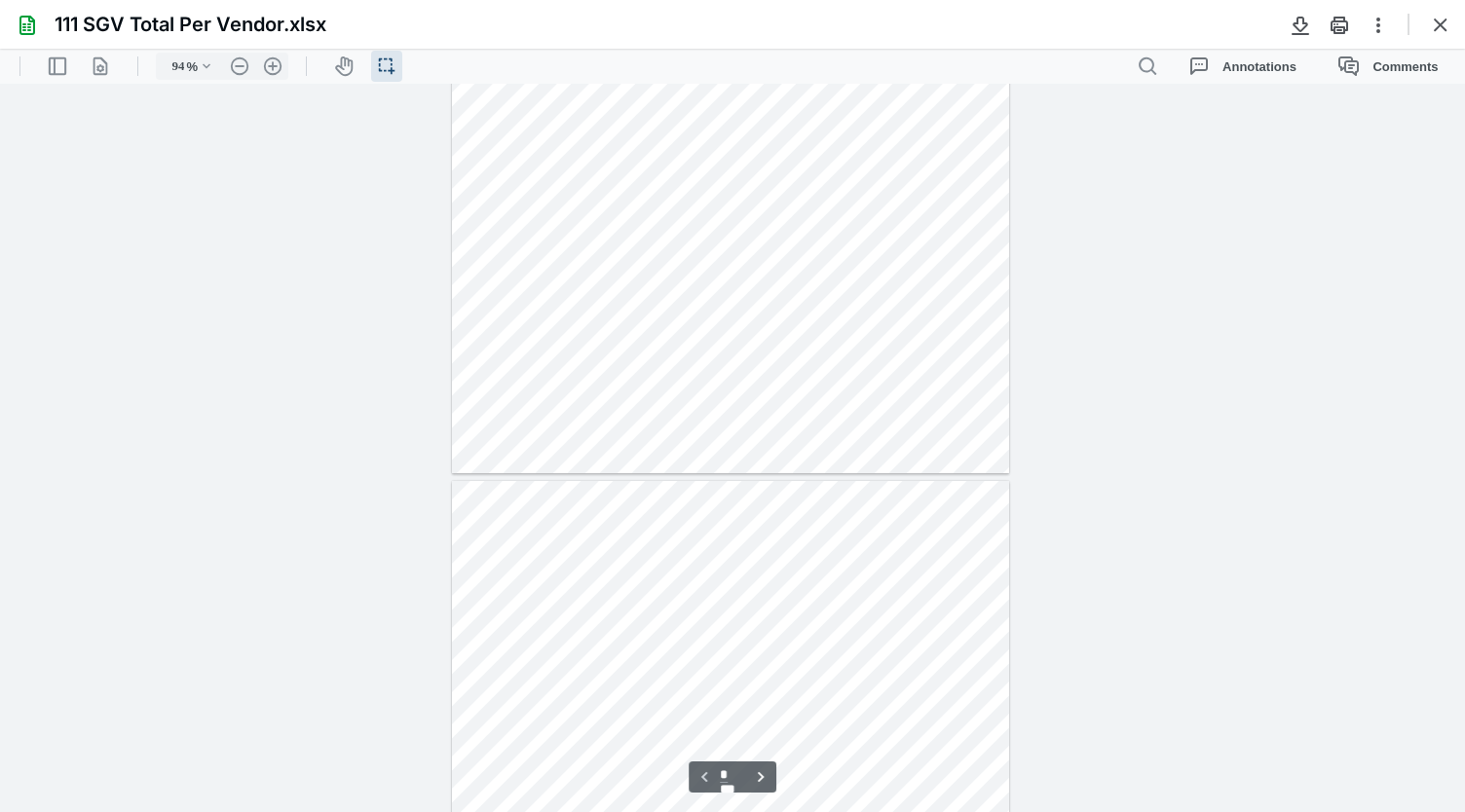 scroll, scrollTop: 372, scrollLeft: 0, axis: vertical 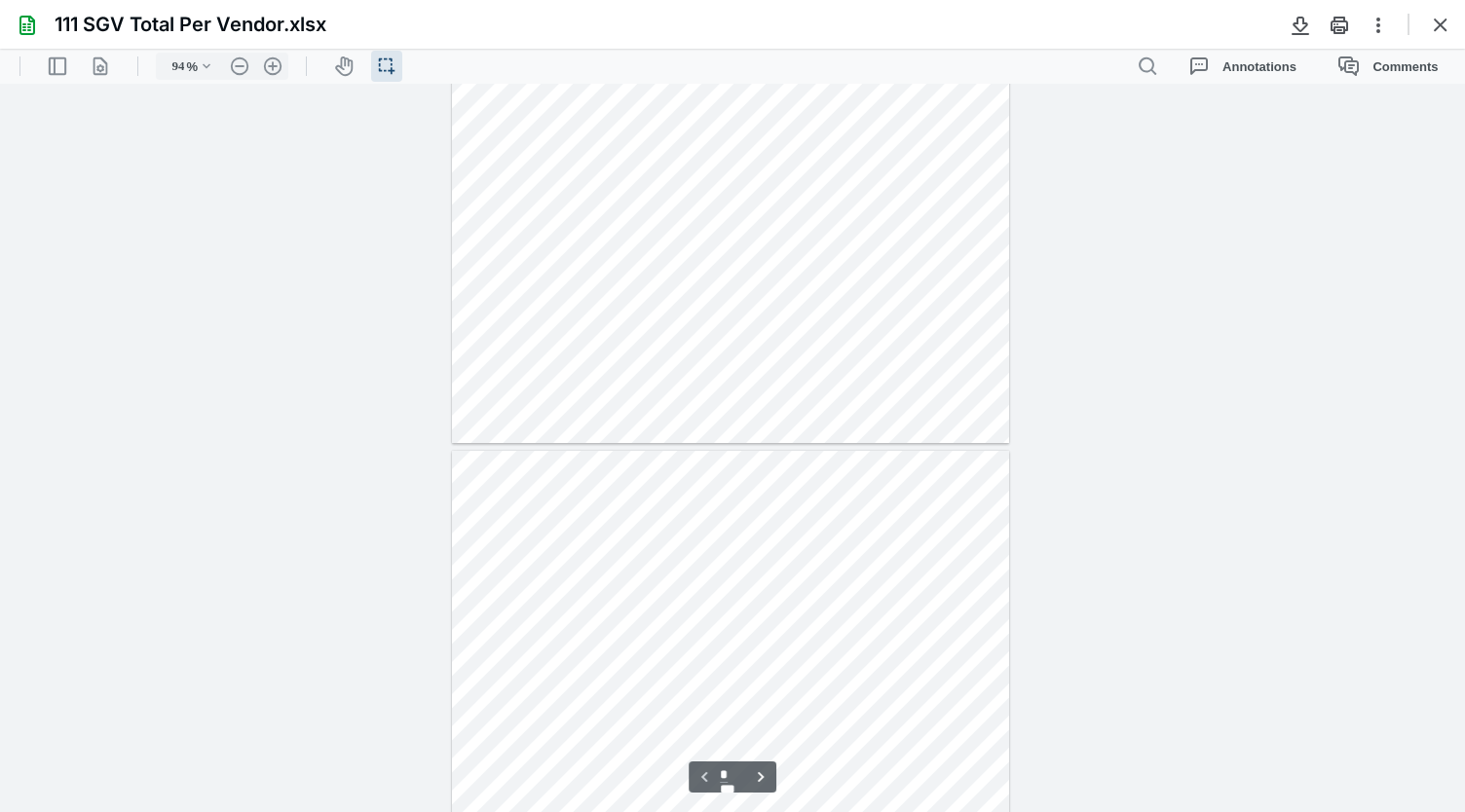 type on "*" 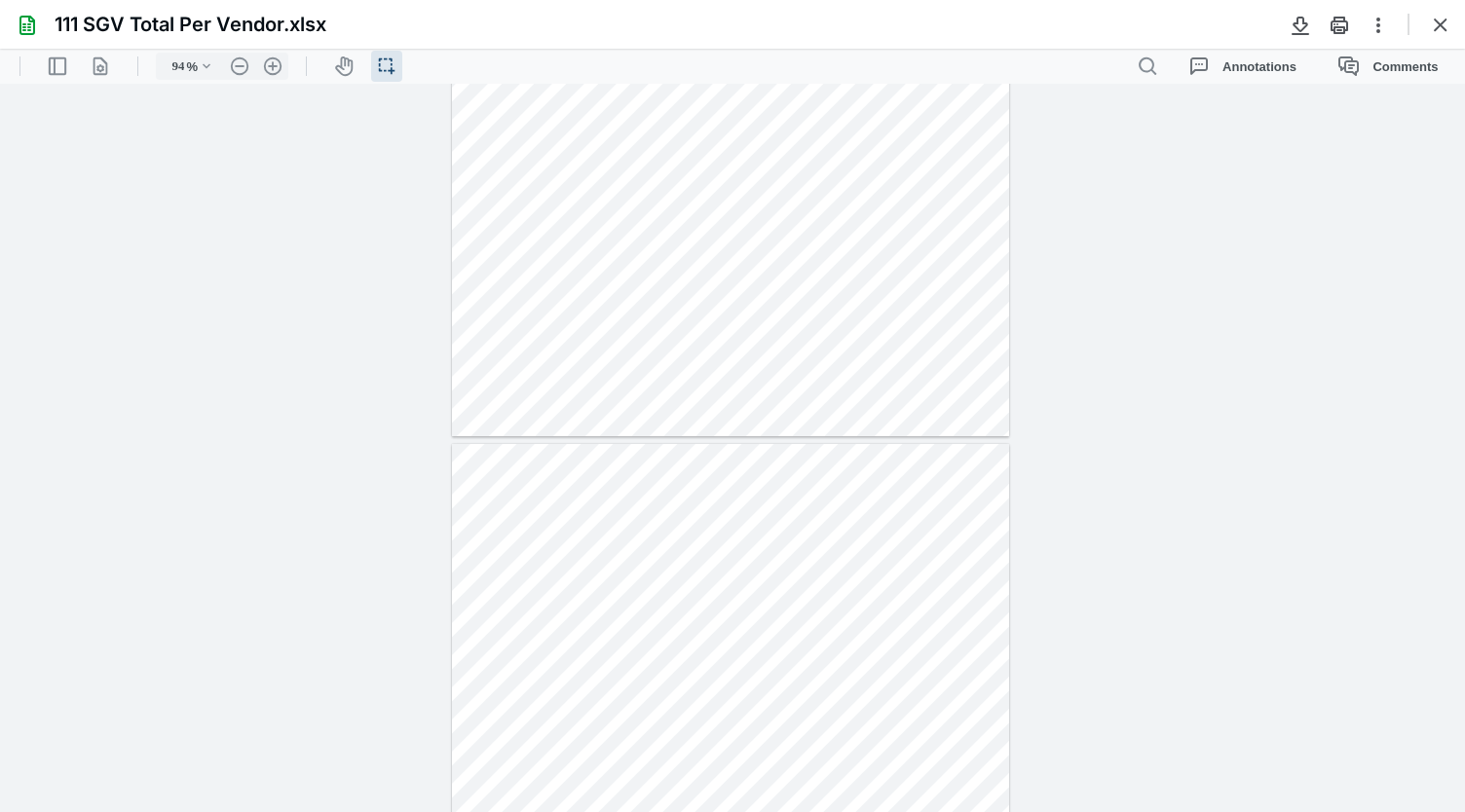 click on "**********" at bounding box center [732, 448] 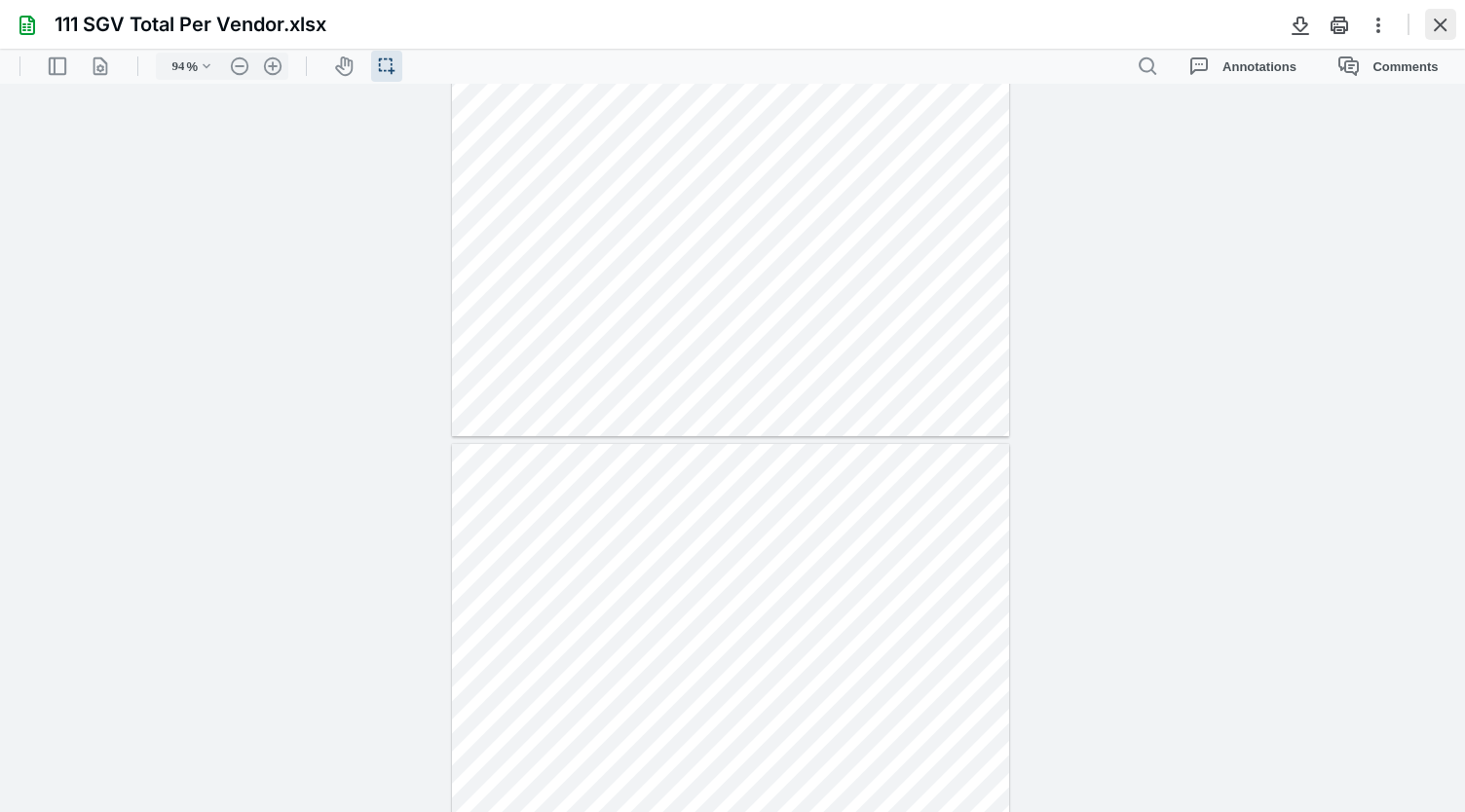 click at bounding box center (1441, 24) 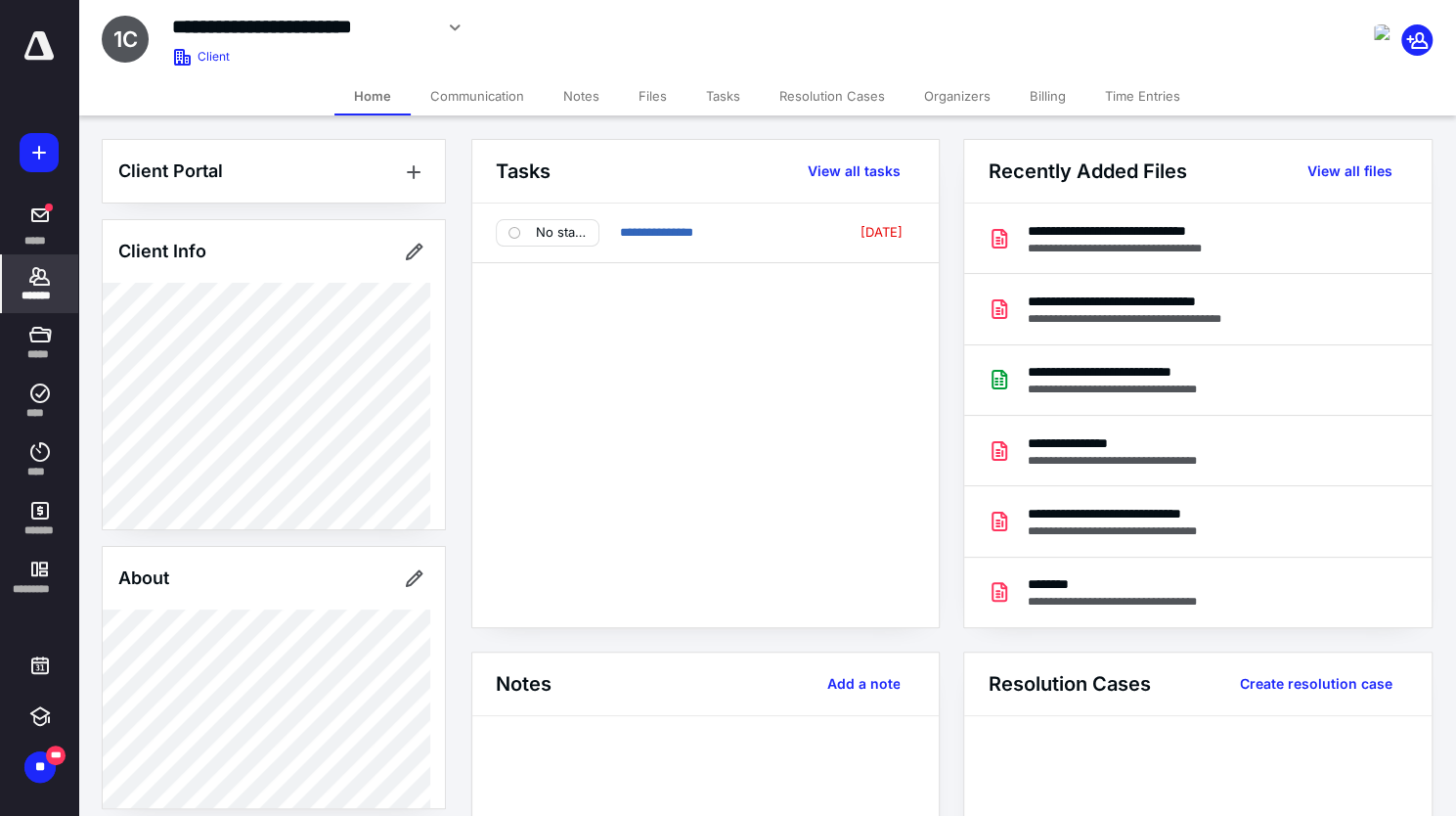 click on "Files" at bounding box center (652, 96) 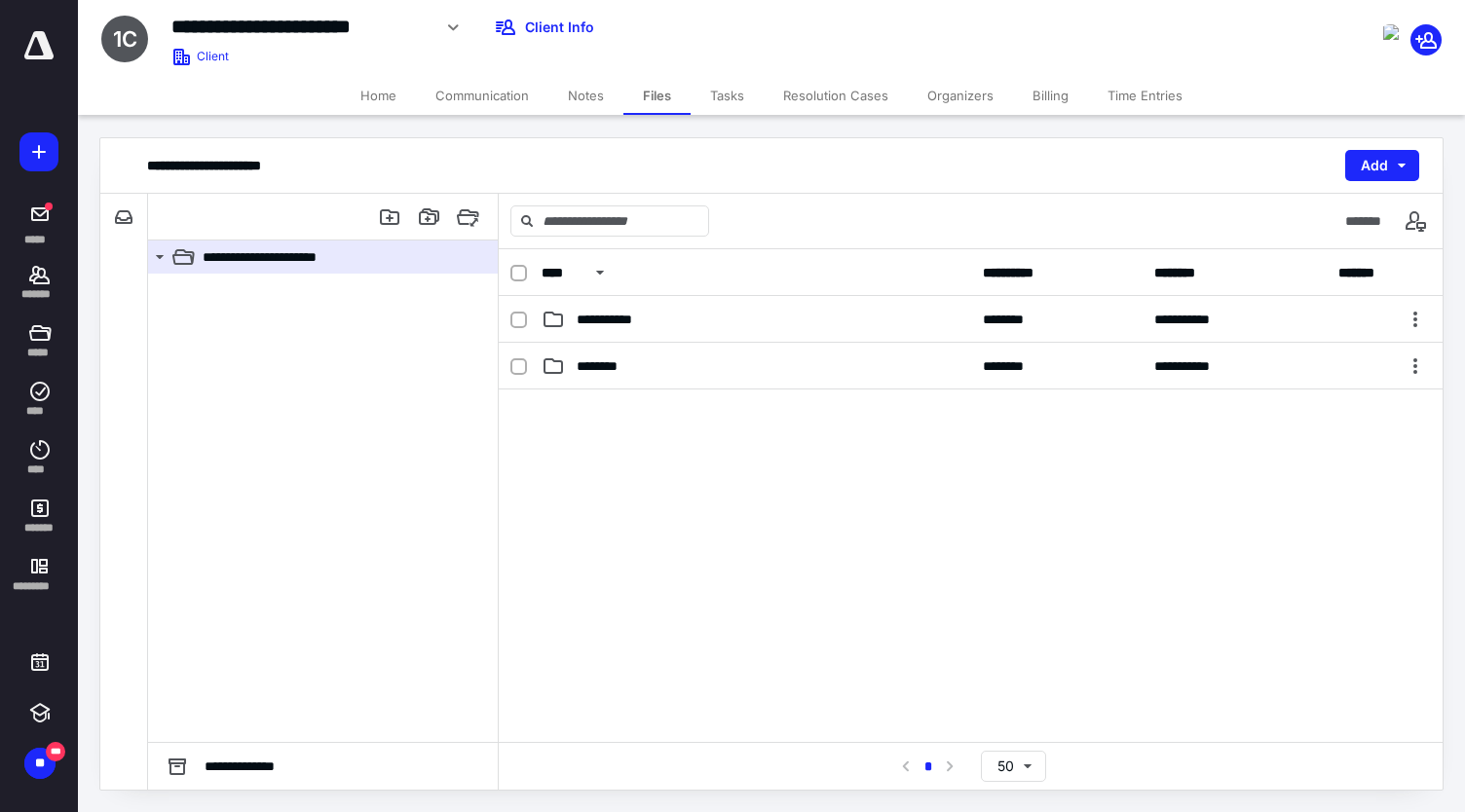 click on "Communication" at bounding box center (482, 95) 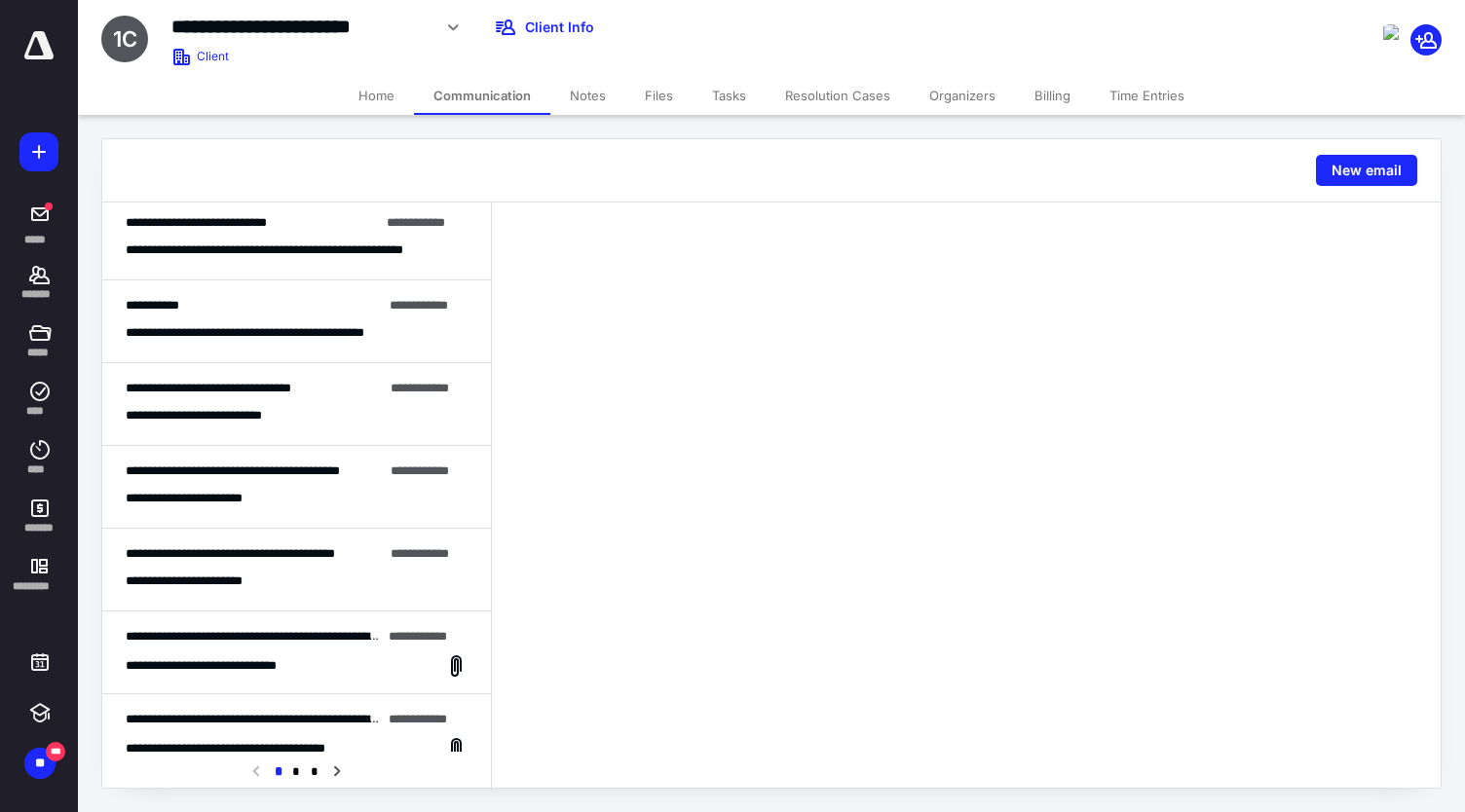 scroll, scrollTop: 1106, scrollLeft: 0, axis: vertical 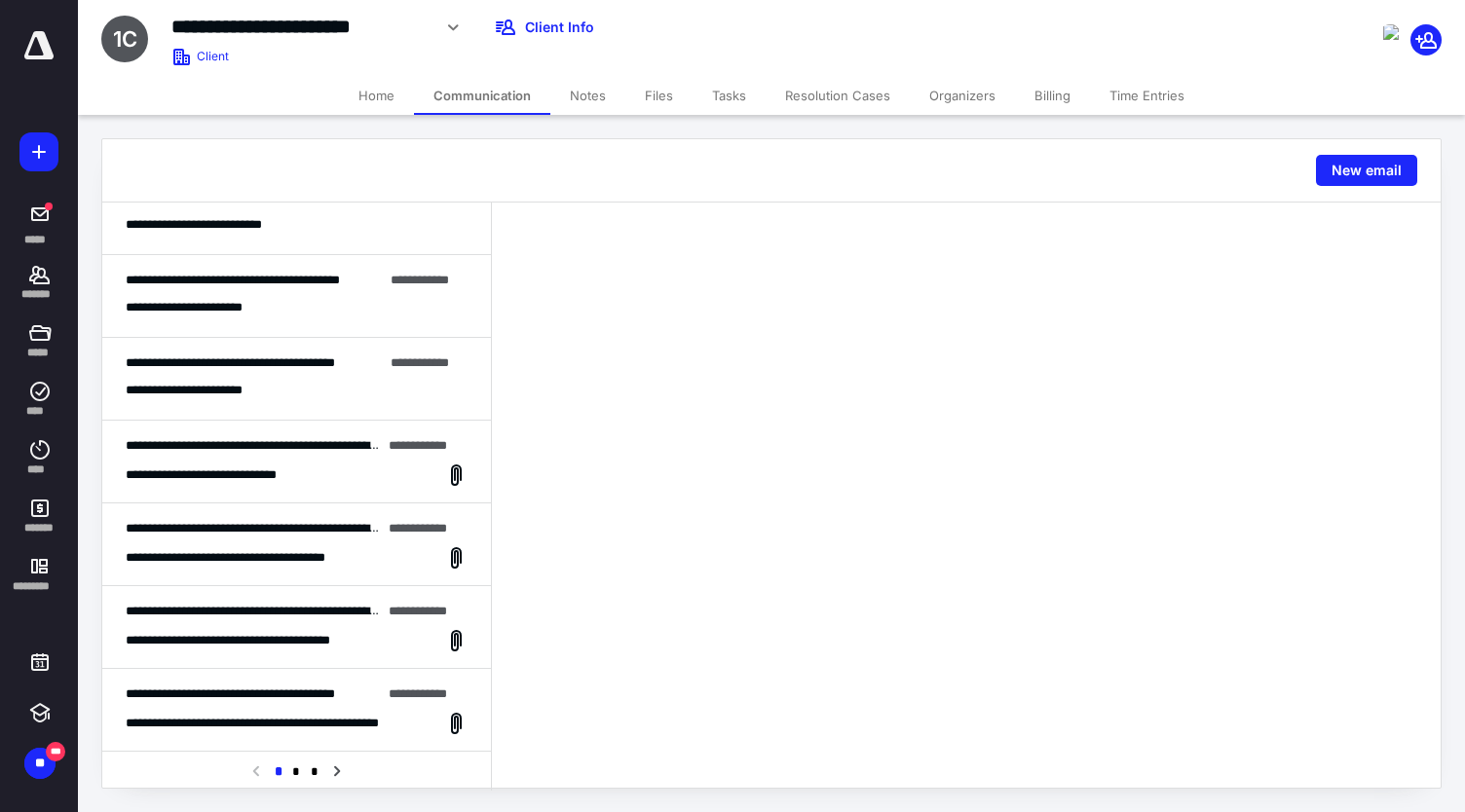 click on "**********" at bounding box center (296, 723) 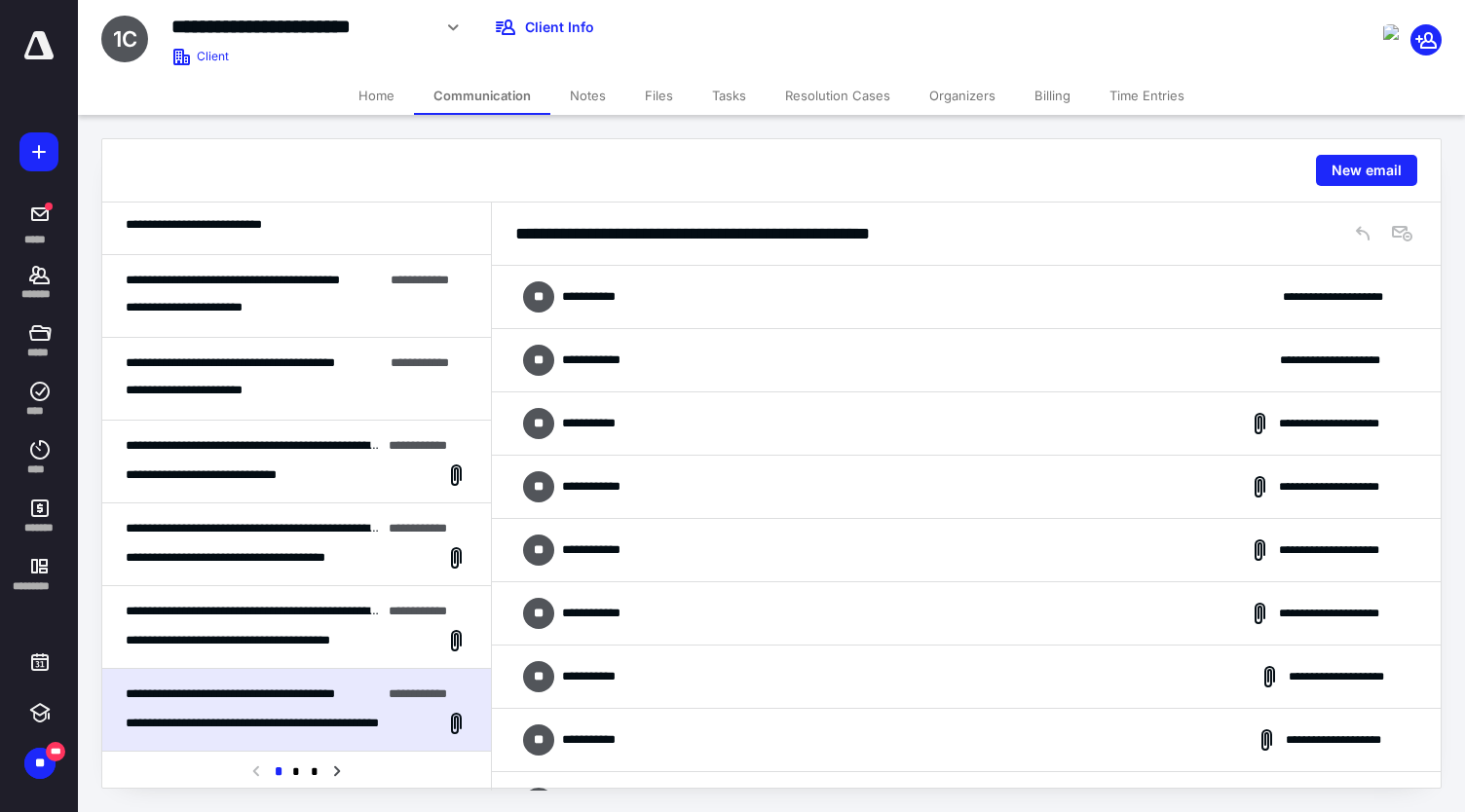 scroll, scrollTop: 1107, scrollLeft: 0, axis: vertical 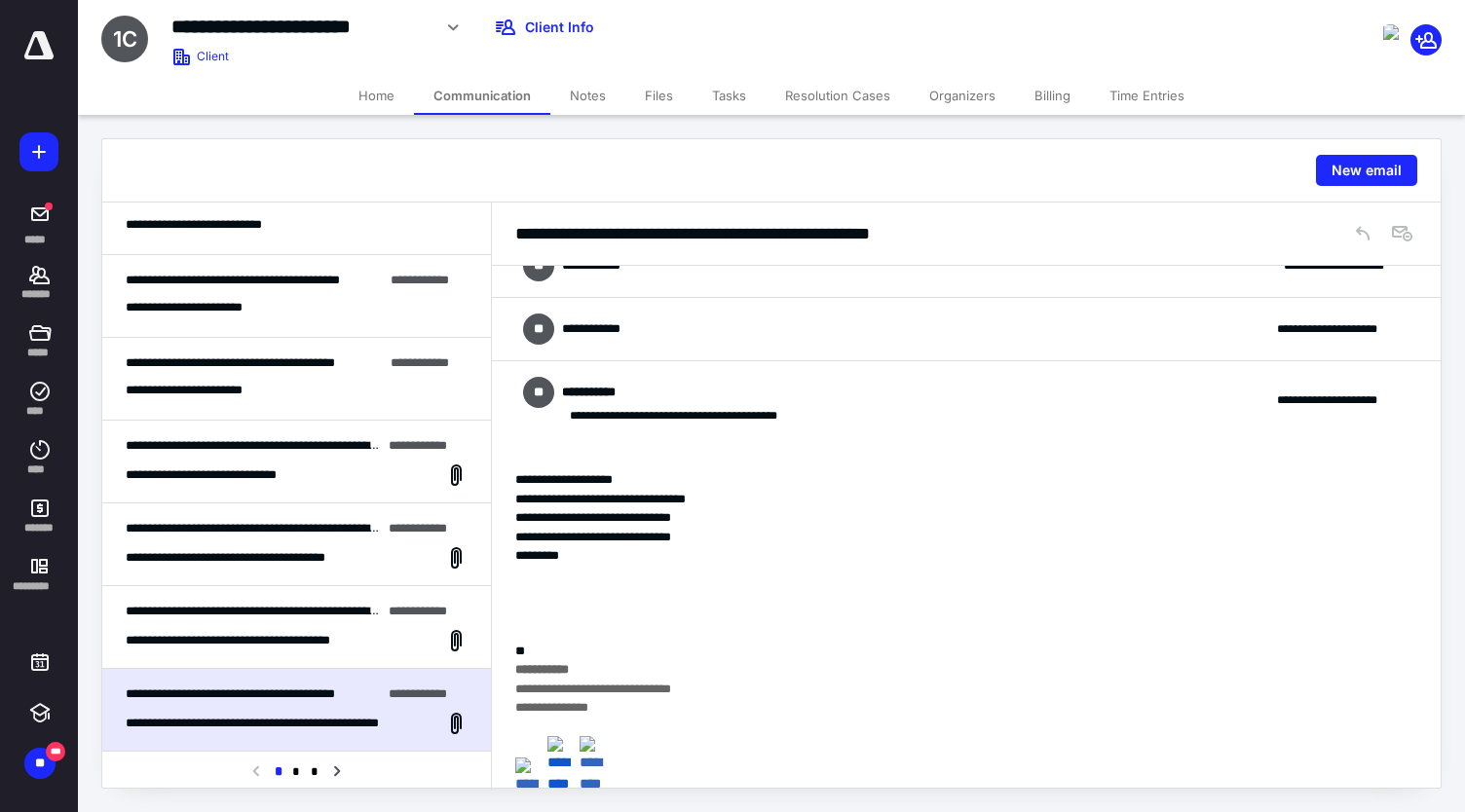 click on "**********" at bounding box center (296, 627) 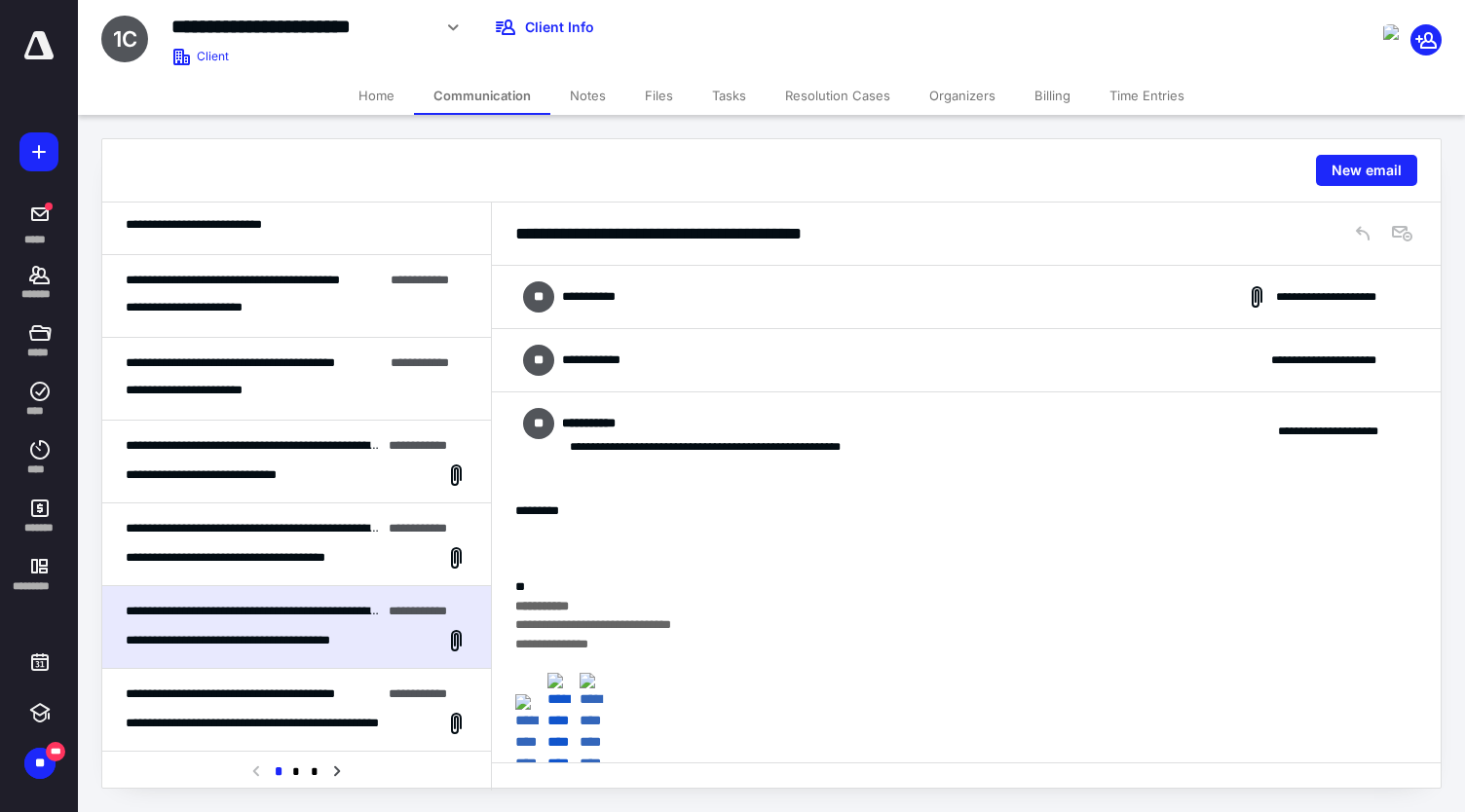 click on "**********" at bounding box center (296, 558) 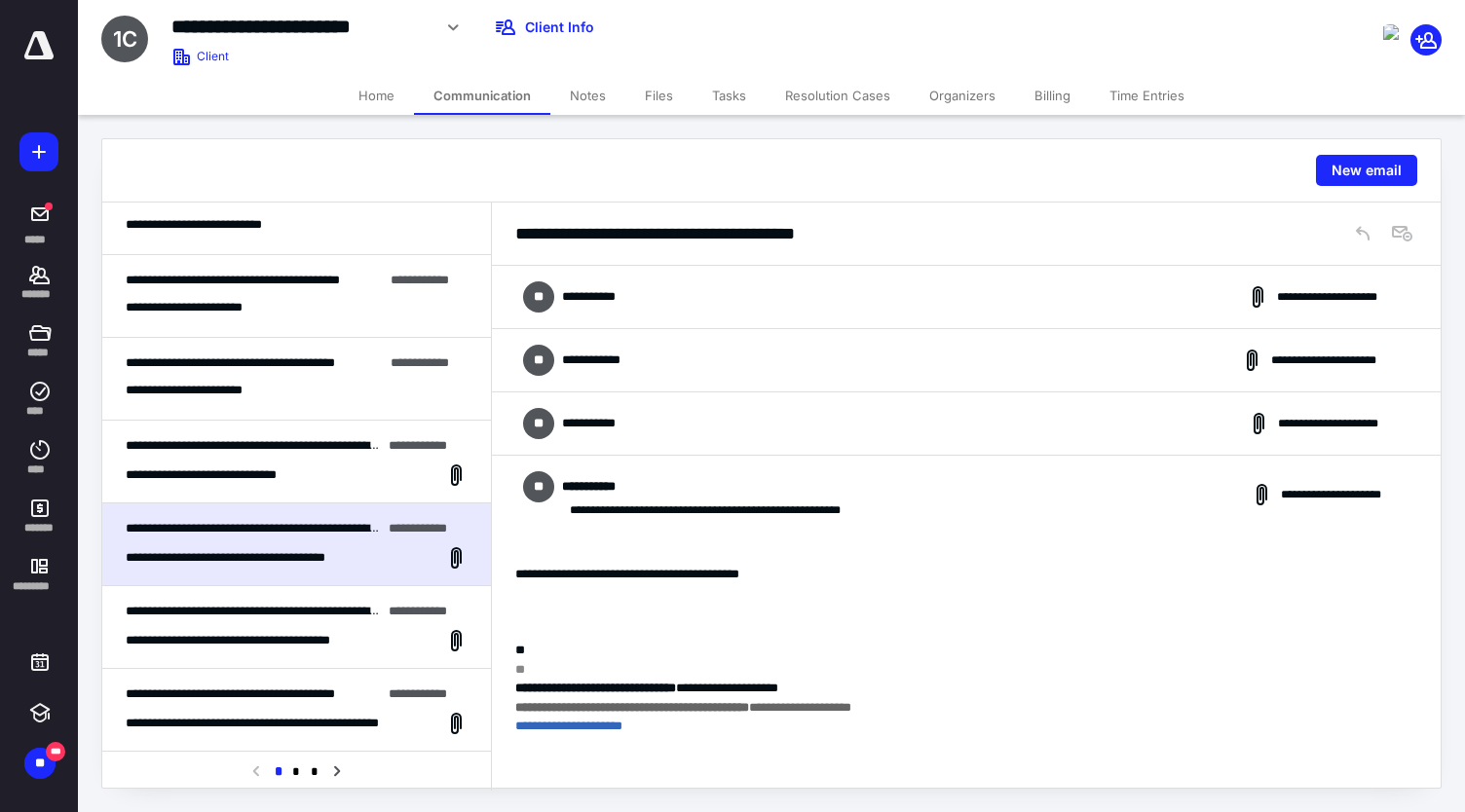 scroll, scrollTop: 82, scrollLeft: 0, axis: vertical 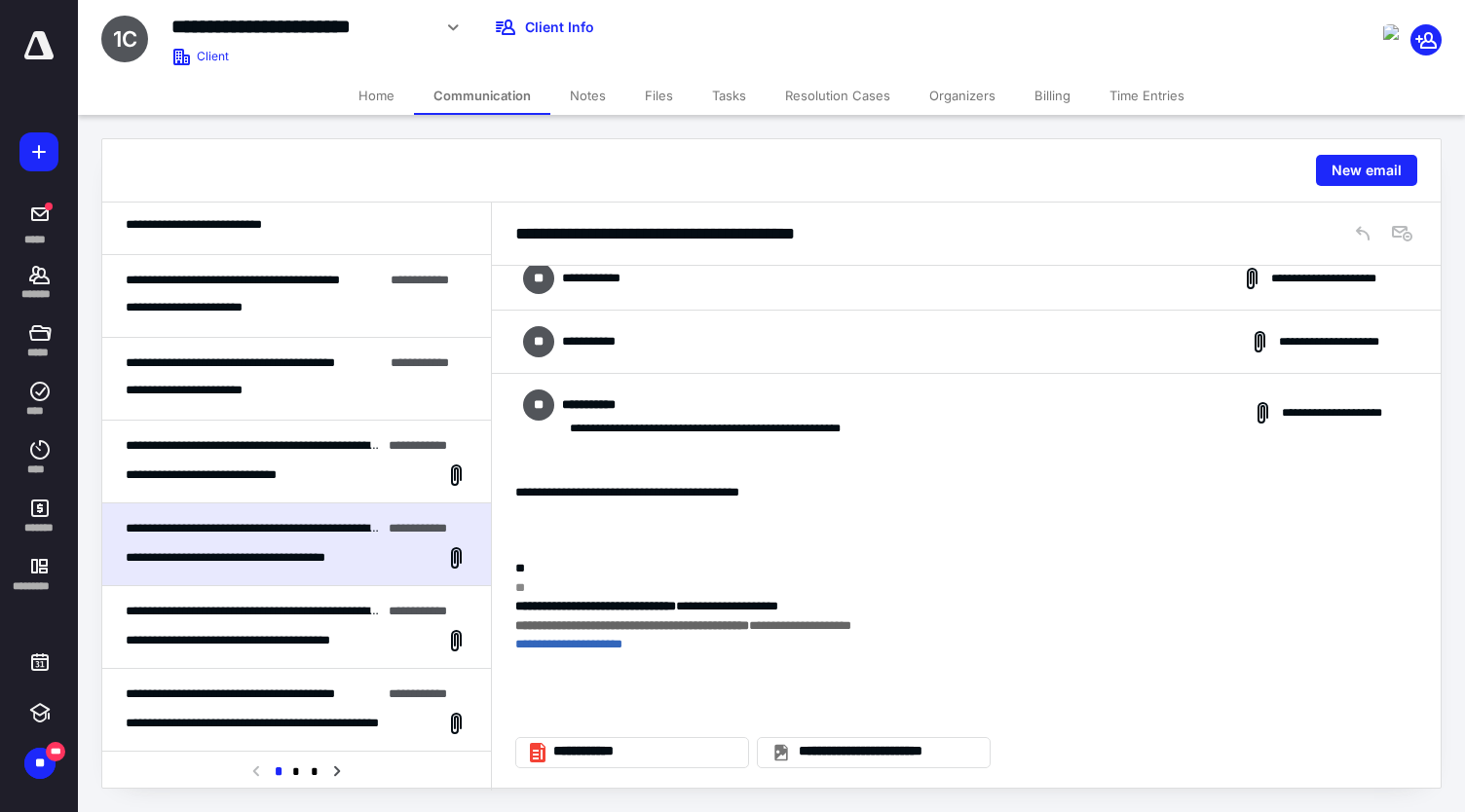 click on "**********" at bounding box center (966, 342) 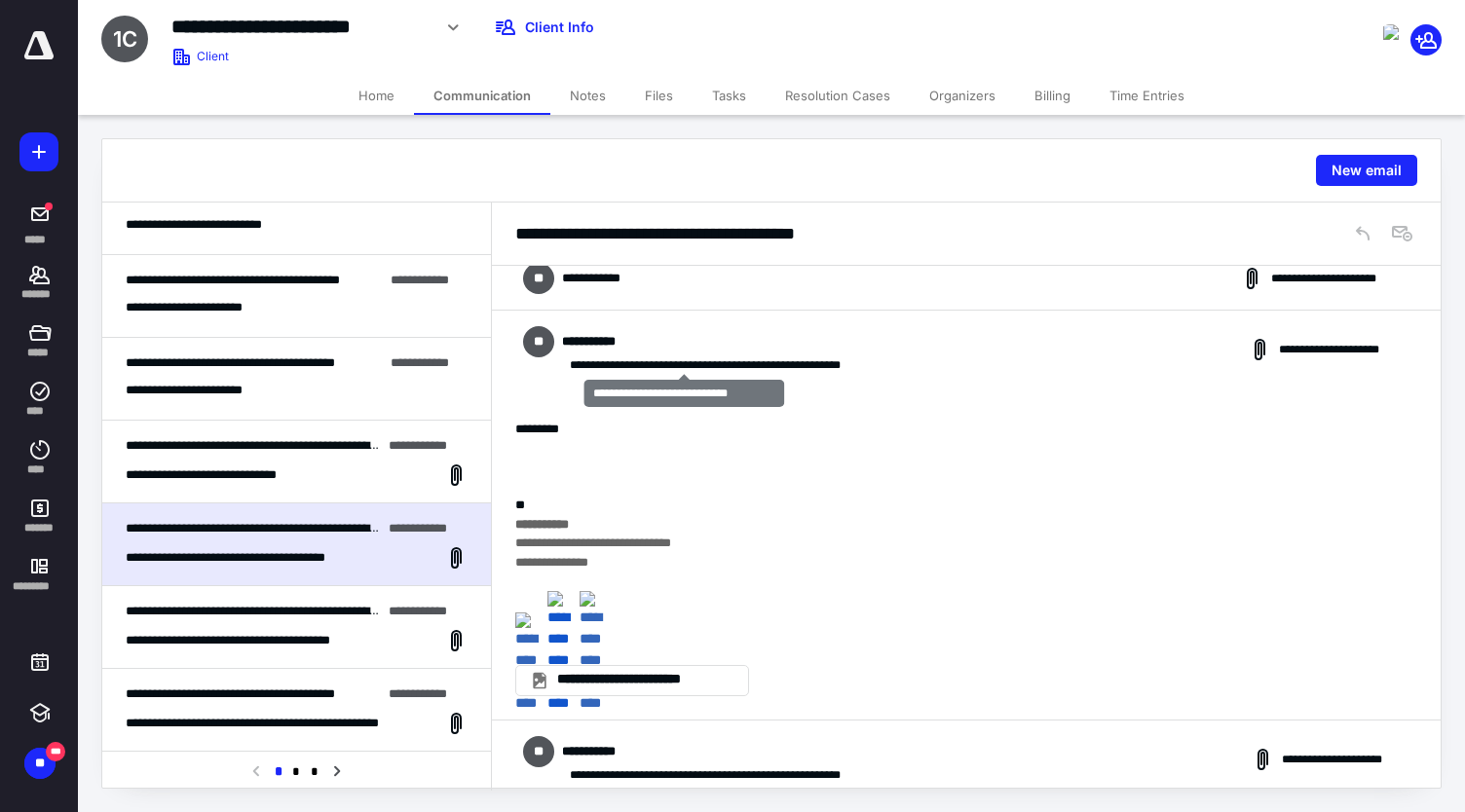 click on "**********" at bounding box center (211, 475) 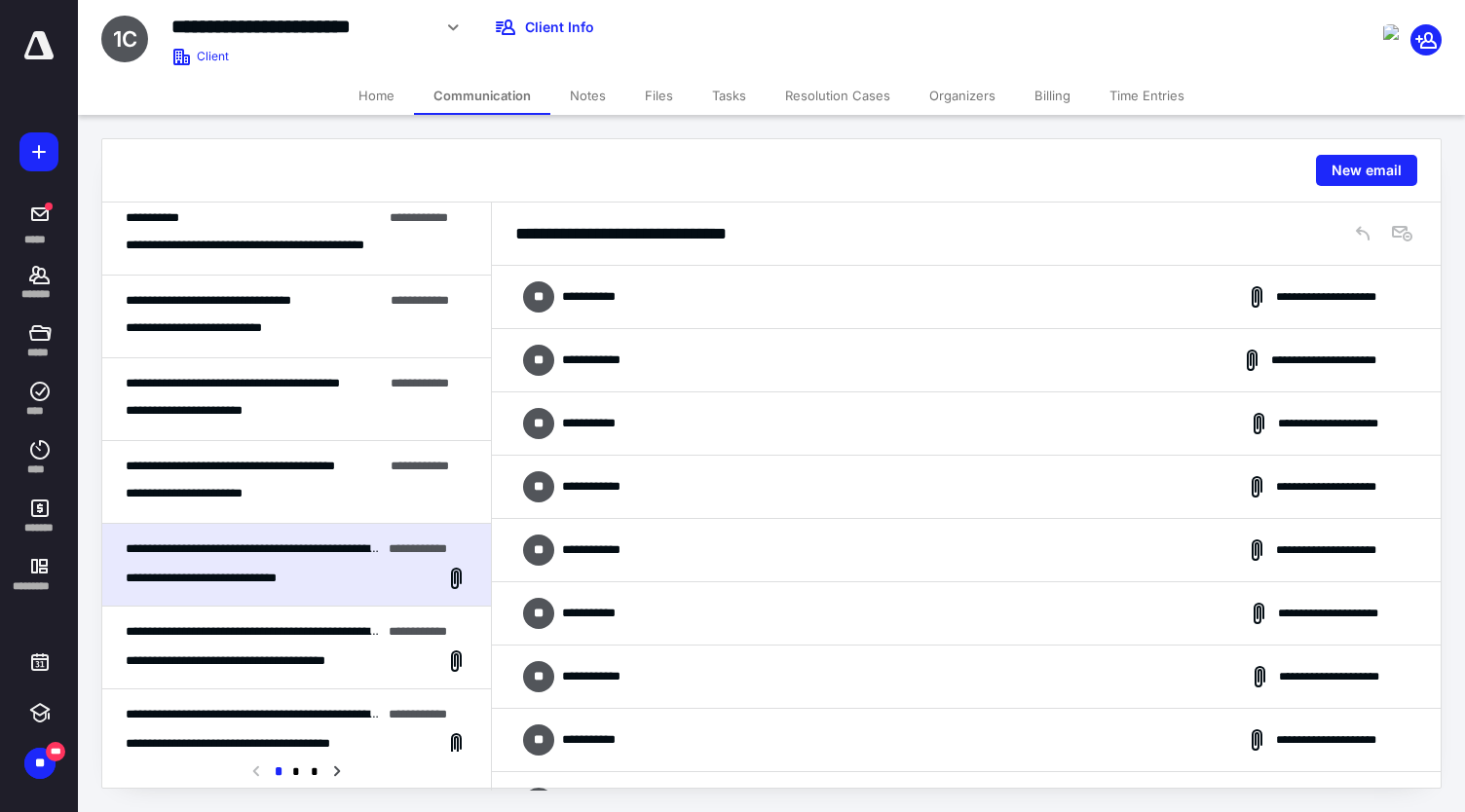 scroll, scrollTop: 1002, scrollLeft: 0, axis: vertical 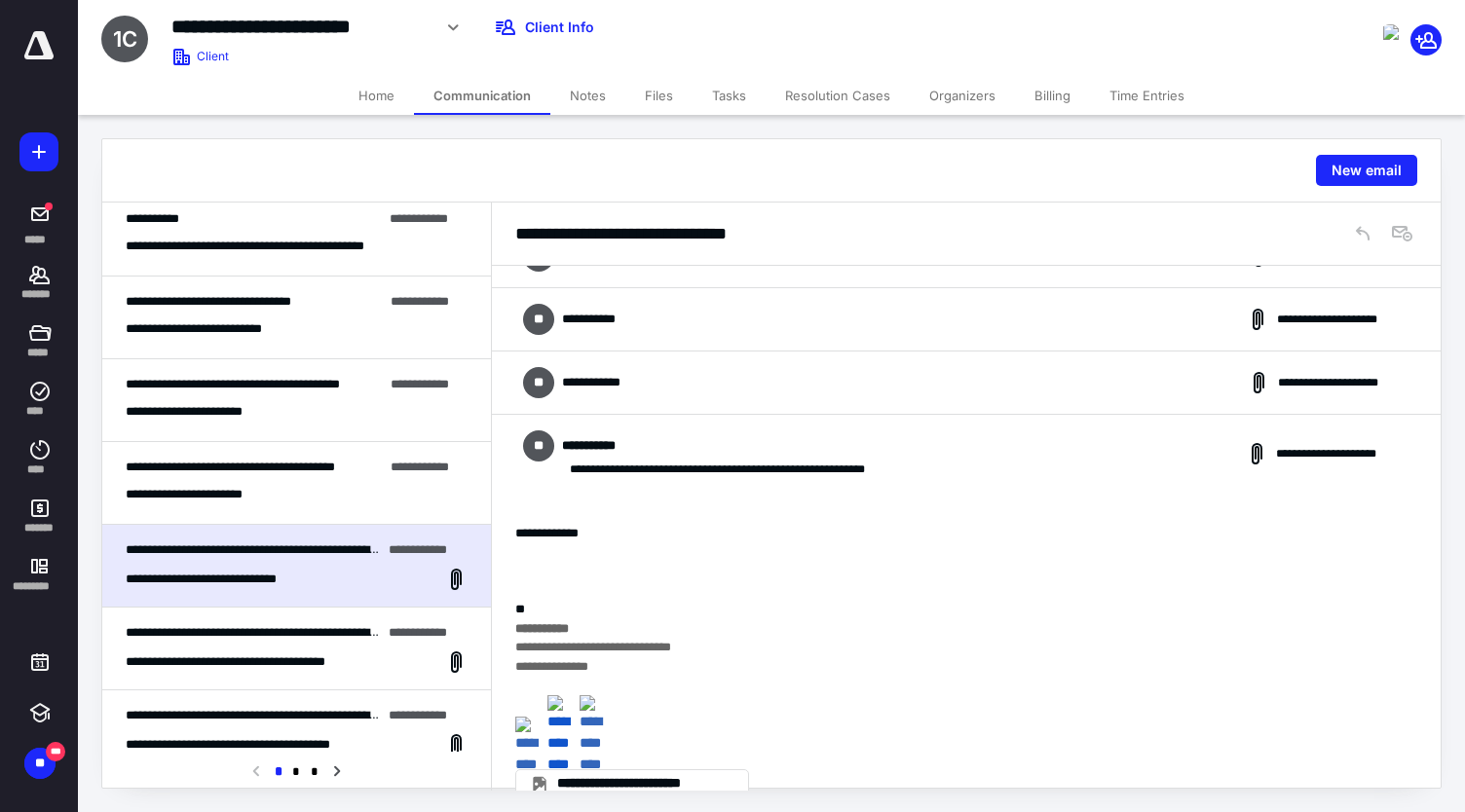 click on "**********" at bounding box center (204, 495) 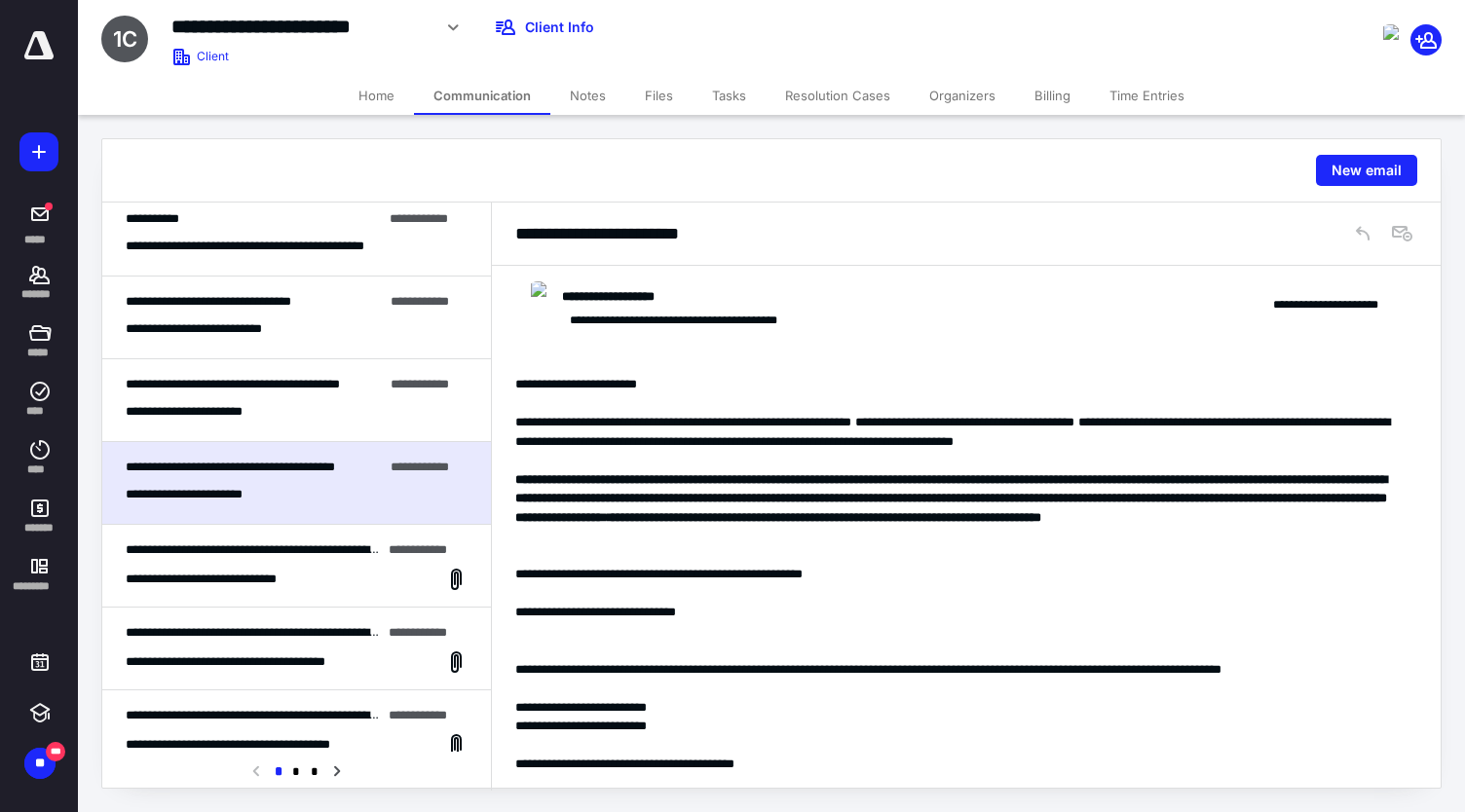 scroll, scrollTop: 185, scrollLeft: 0, axis: vertical 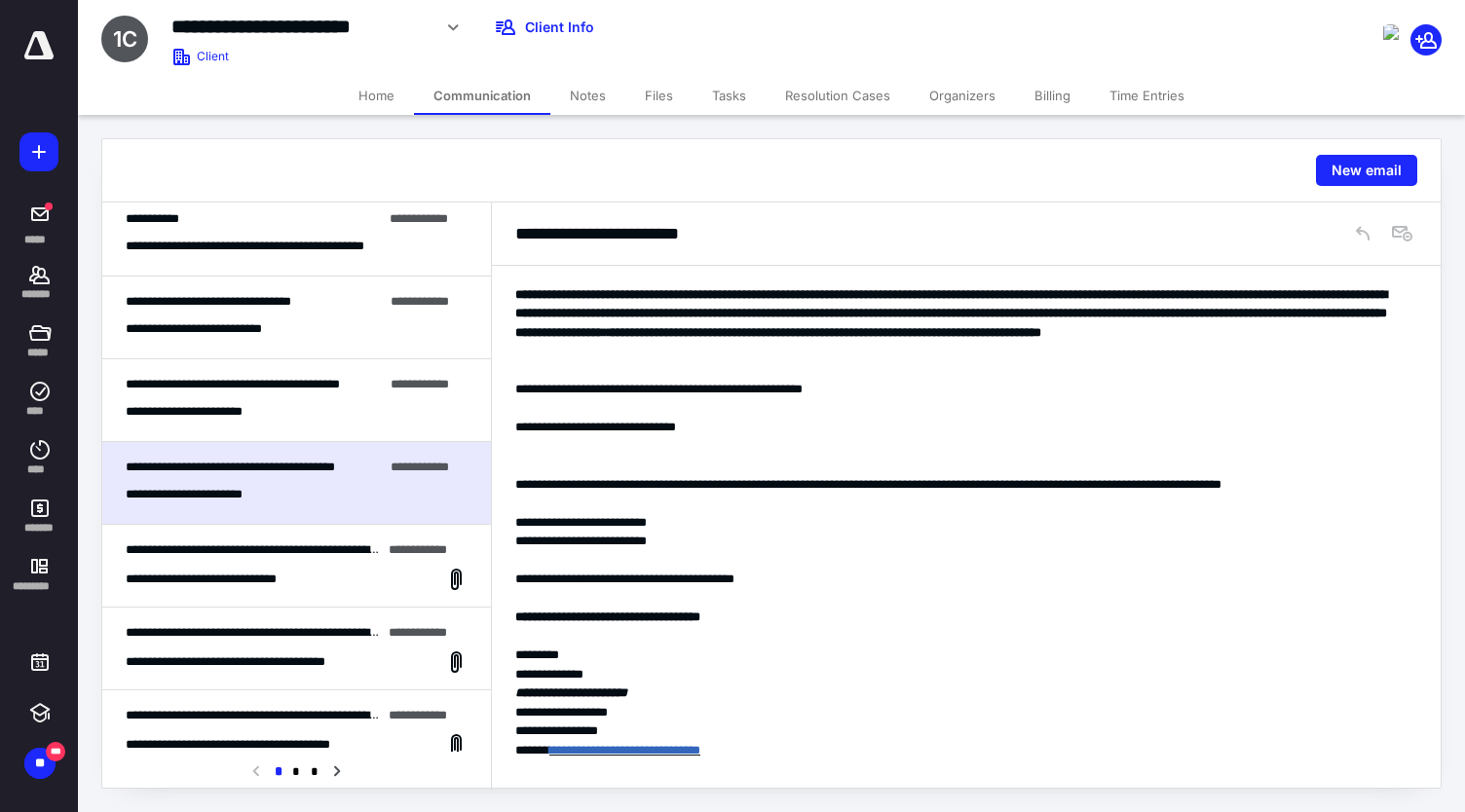 click on "**********" at bounding box center [296, 400] 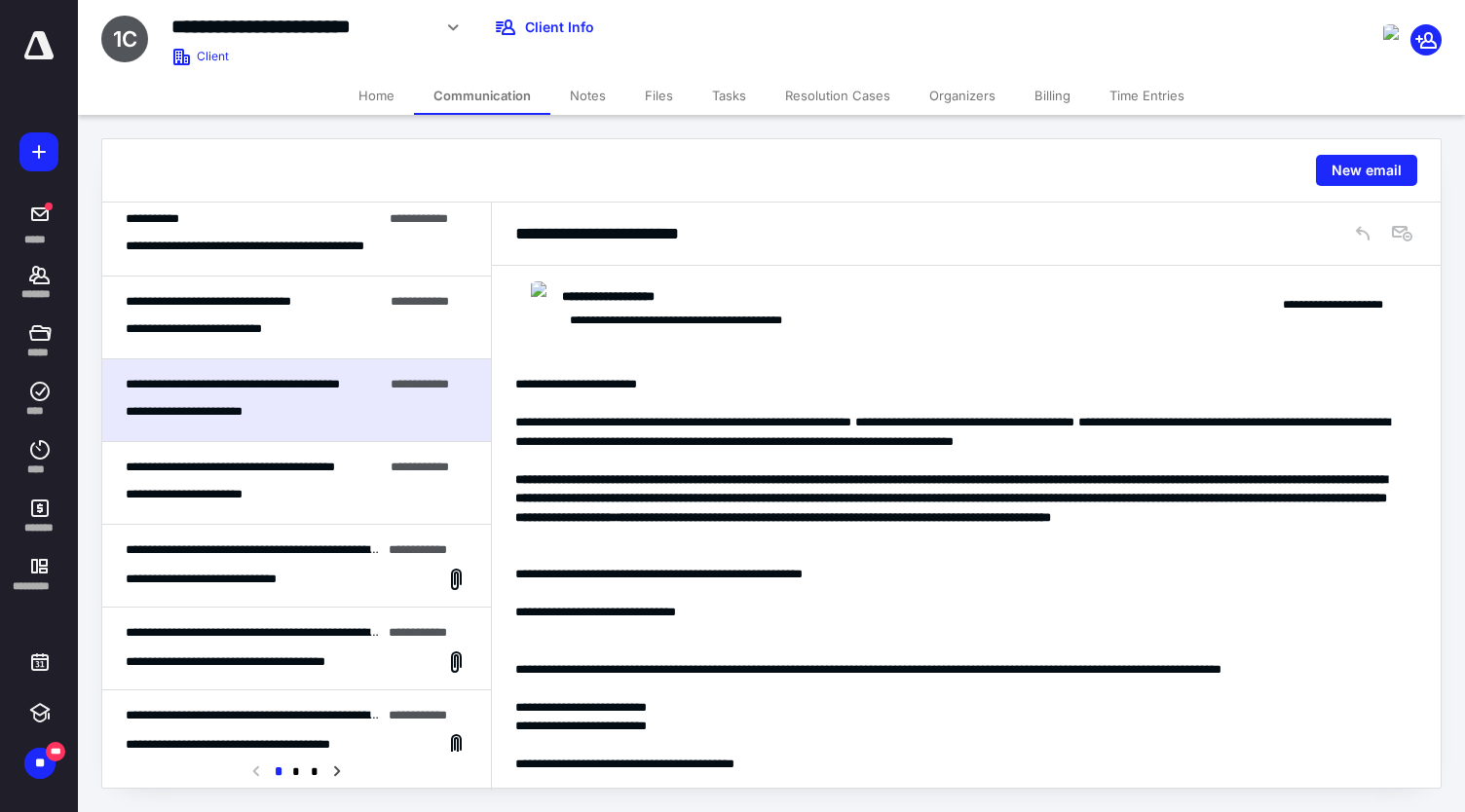 scroll, scrollTop: 185, scrollLeft: 0, axis: vertical 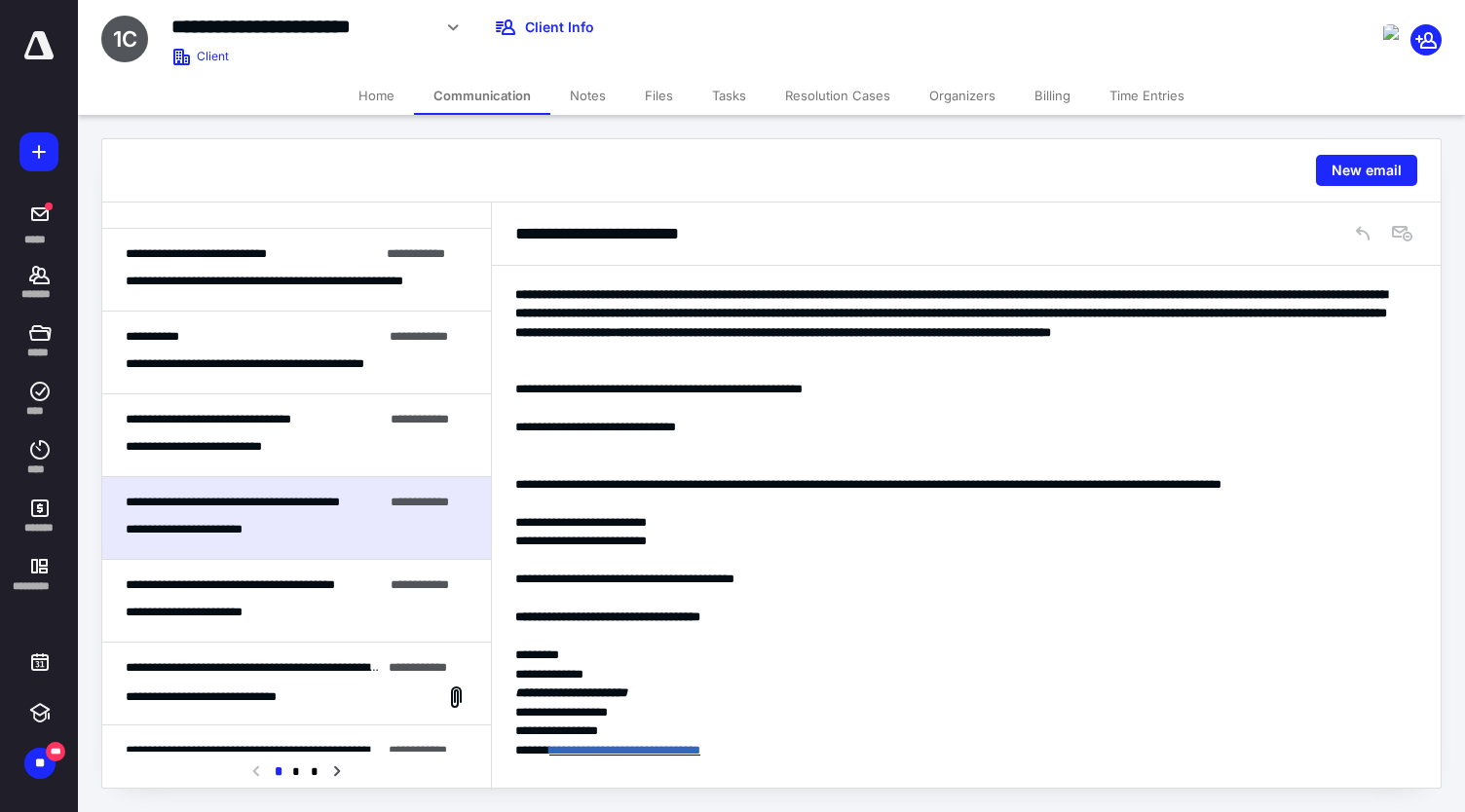 click on "**********" at bounding box center [296, 435] 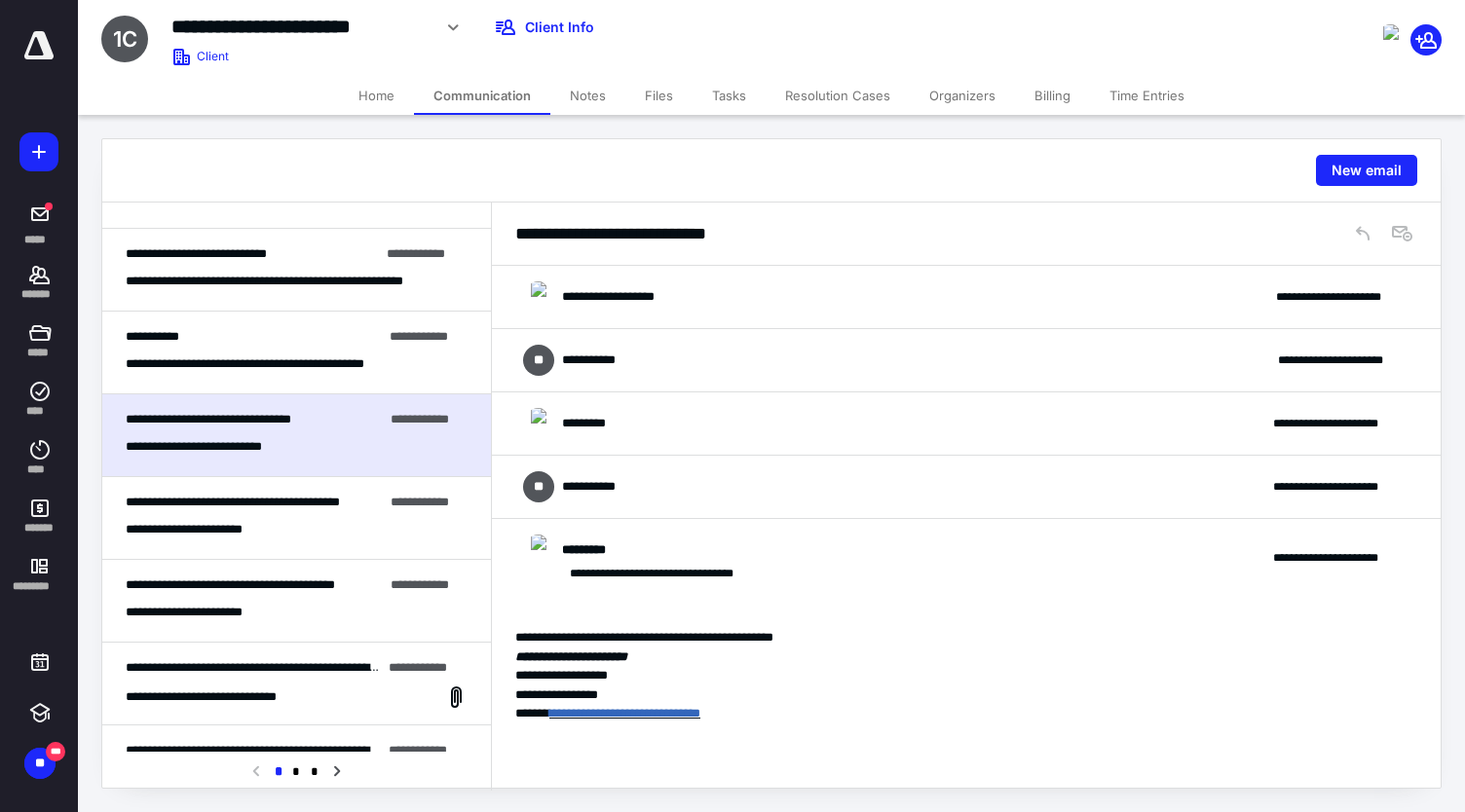 scroll, scrollTop: 0, scrollLeft: 0, axis: both 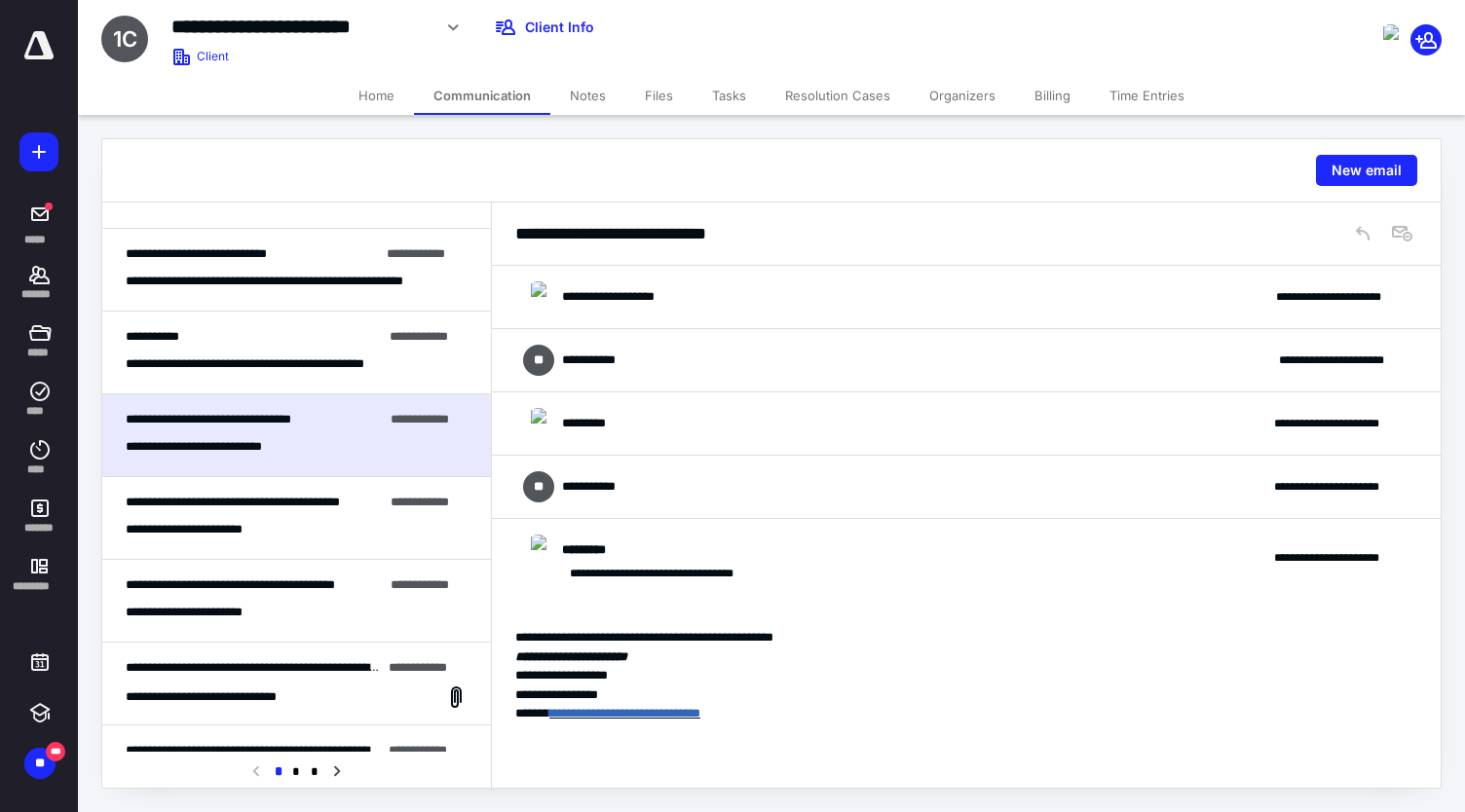 click on "**********" at bounding box center (296, 352) 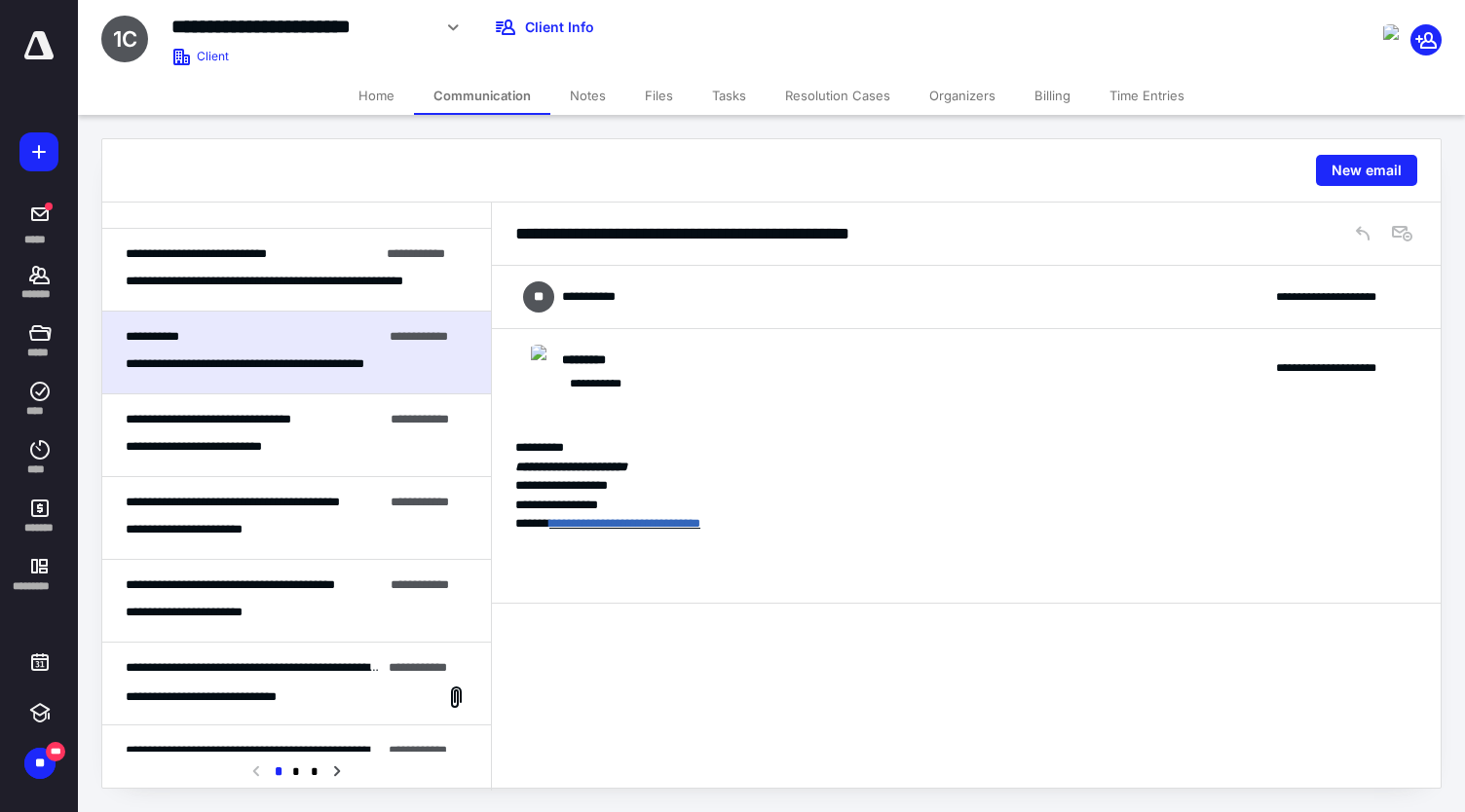 click on "**********" at bounding box center (296, 270) 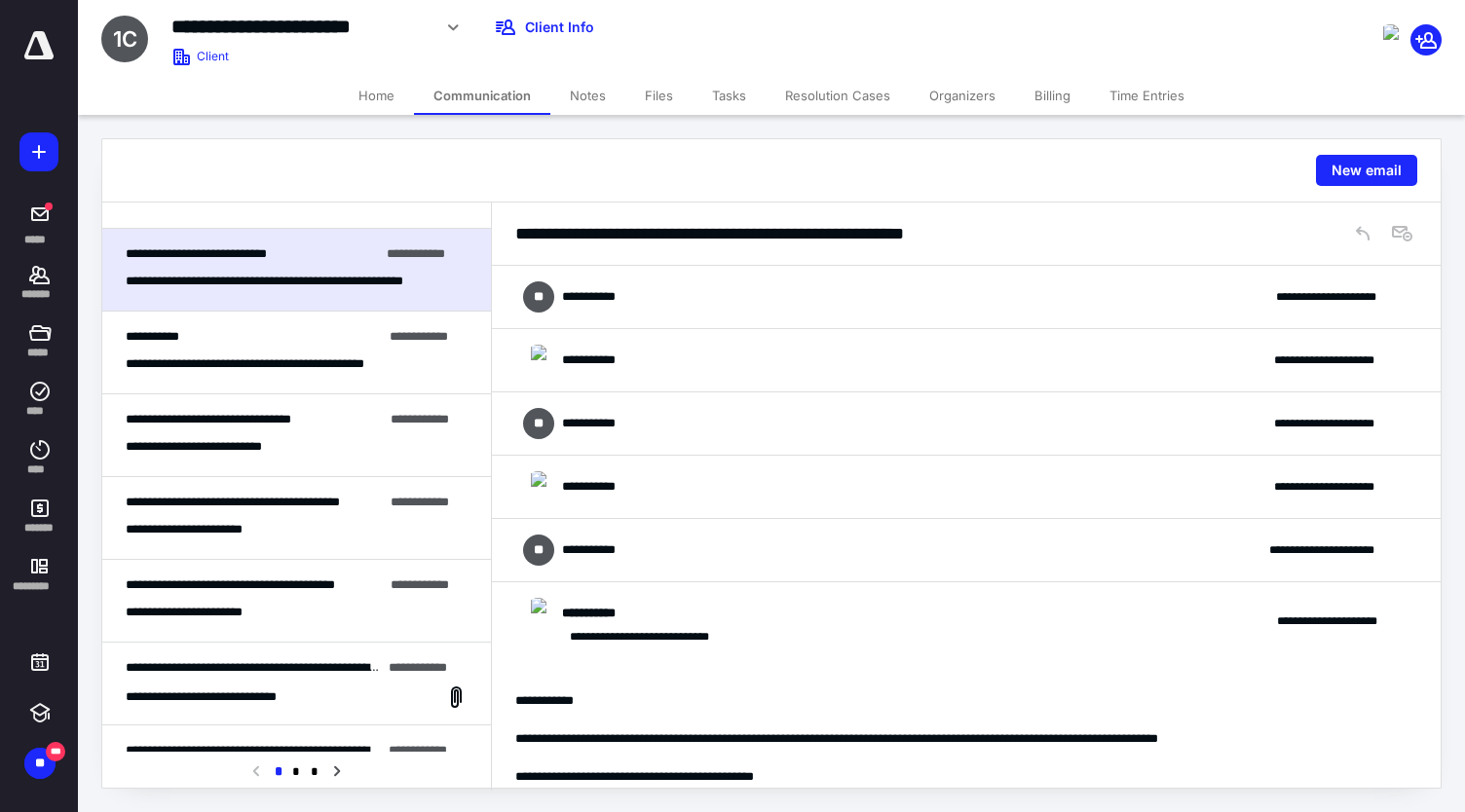 scroll, scrollTop: 273, scrollLeft: 0, axis: vertical 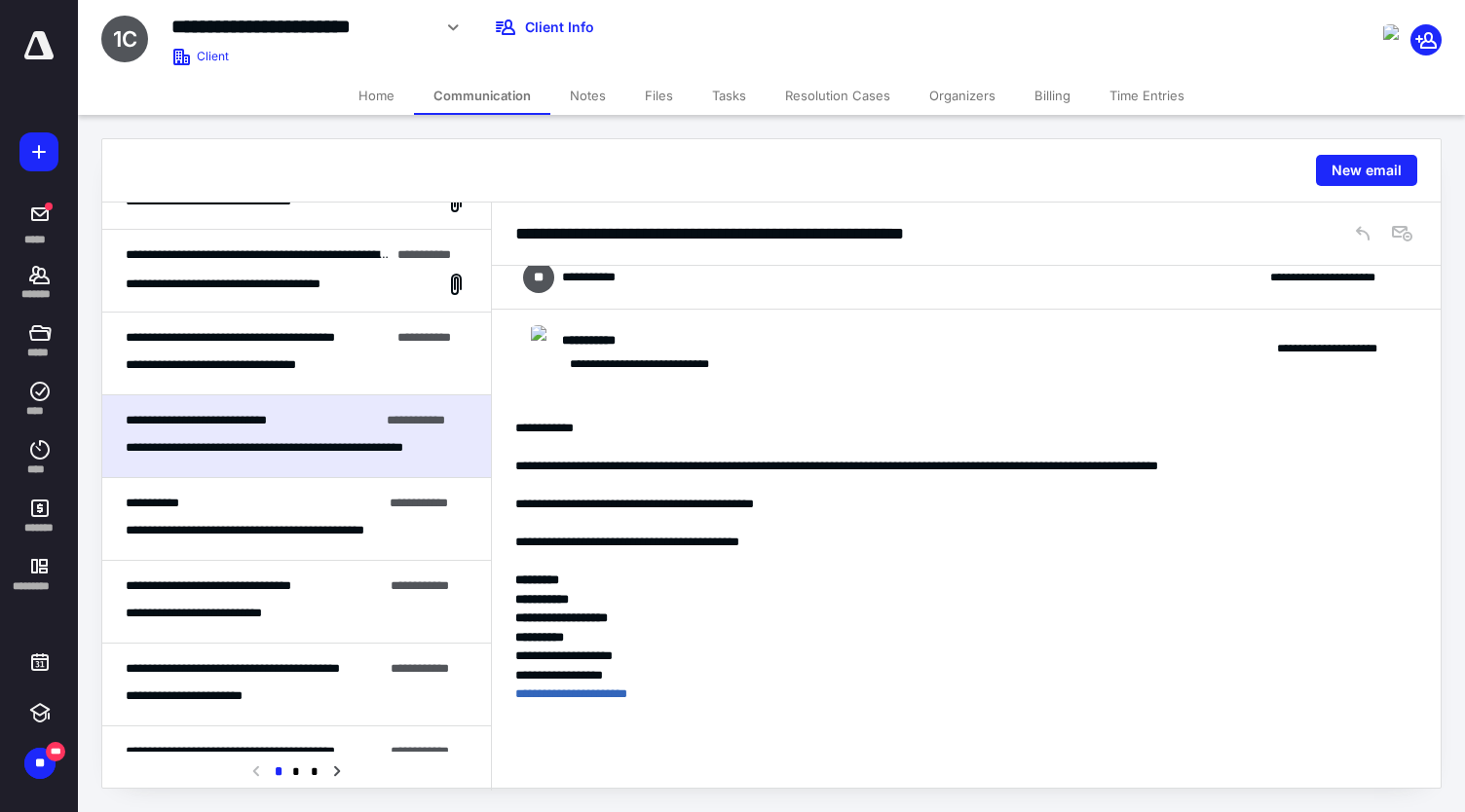 click on "**********" at bounding box center [233, 365] 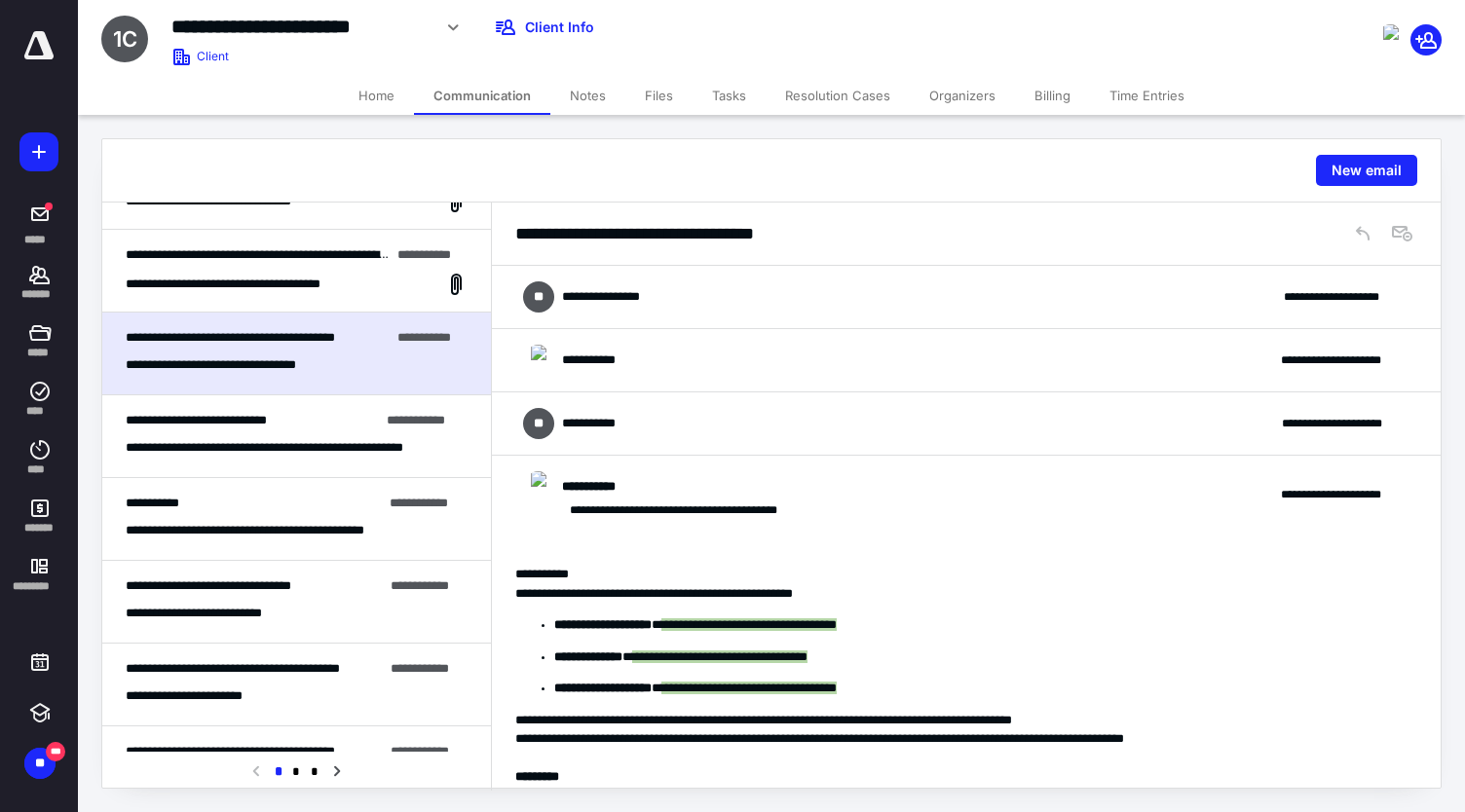 scroll, scrollTop: 197, scrollLeft: 0, axis: vertical 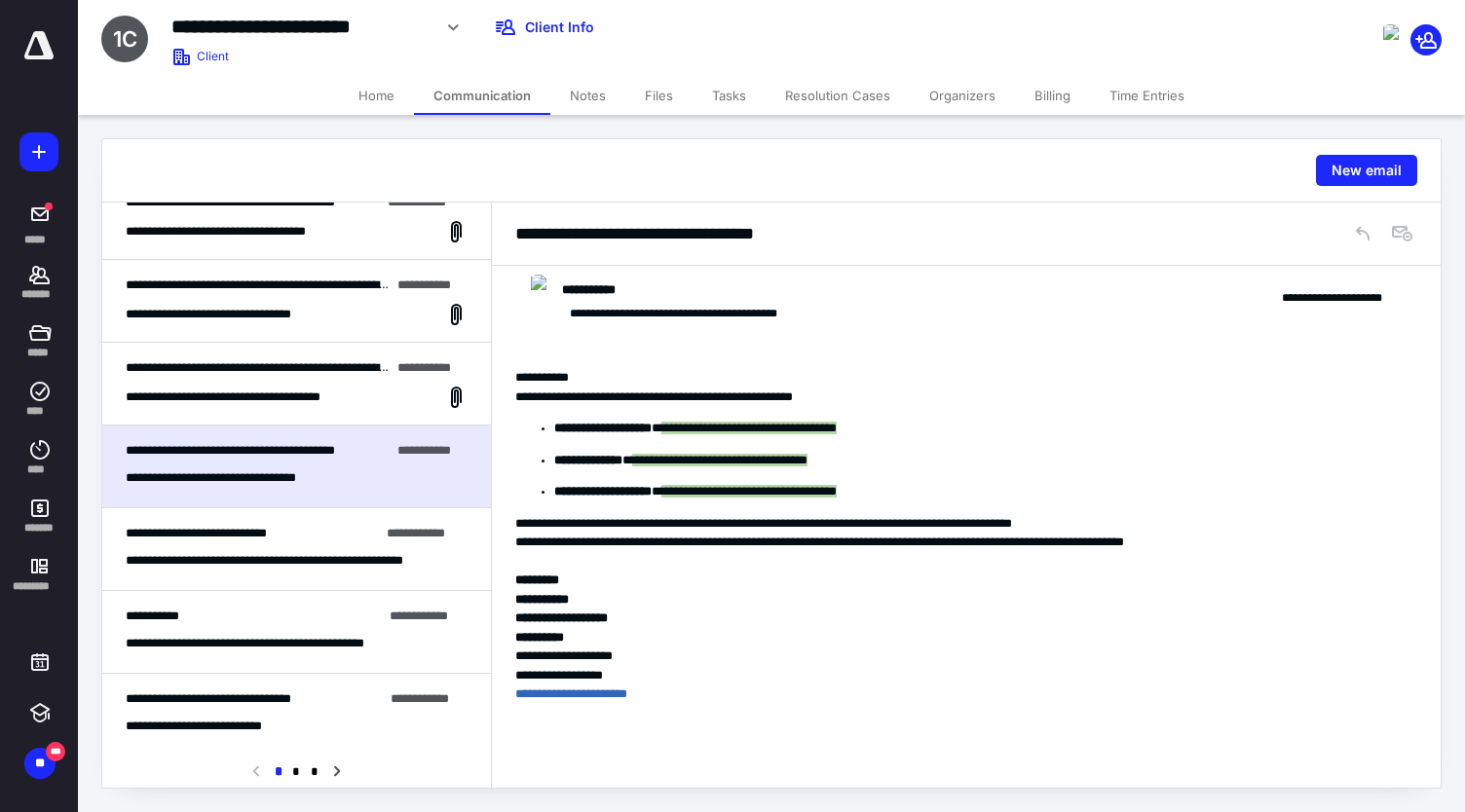 click on "**********" at bounding box center (296, 397) 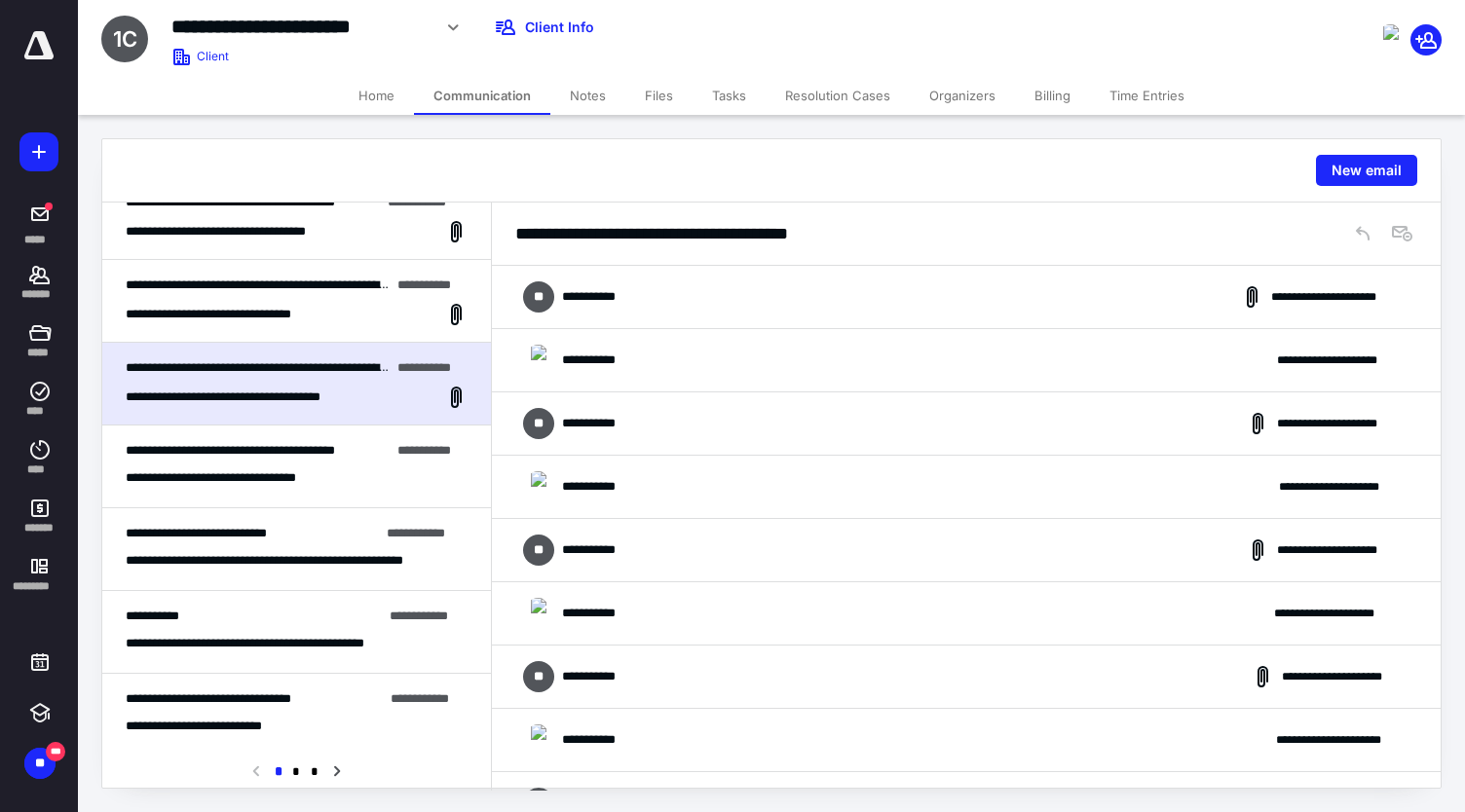 scroll, scrollTop: 535, scrollLeft: 0, axis: vertical 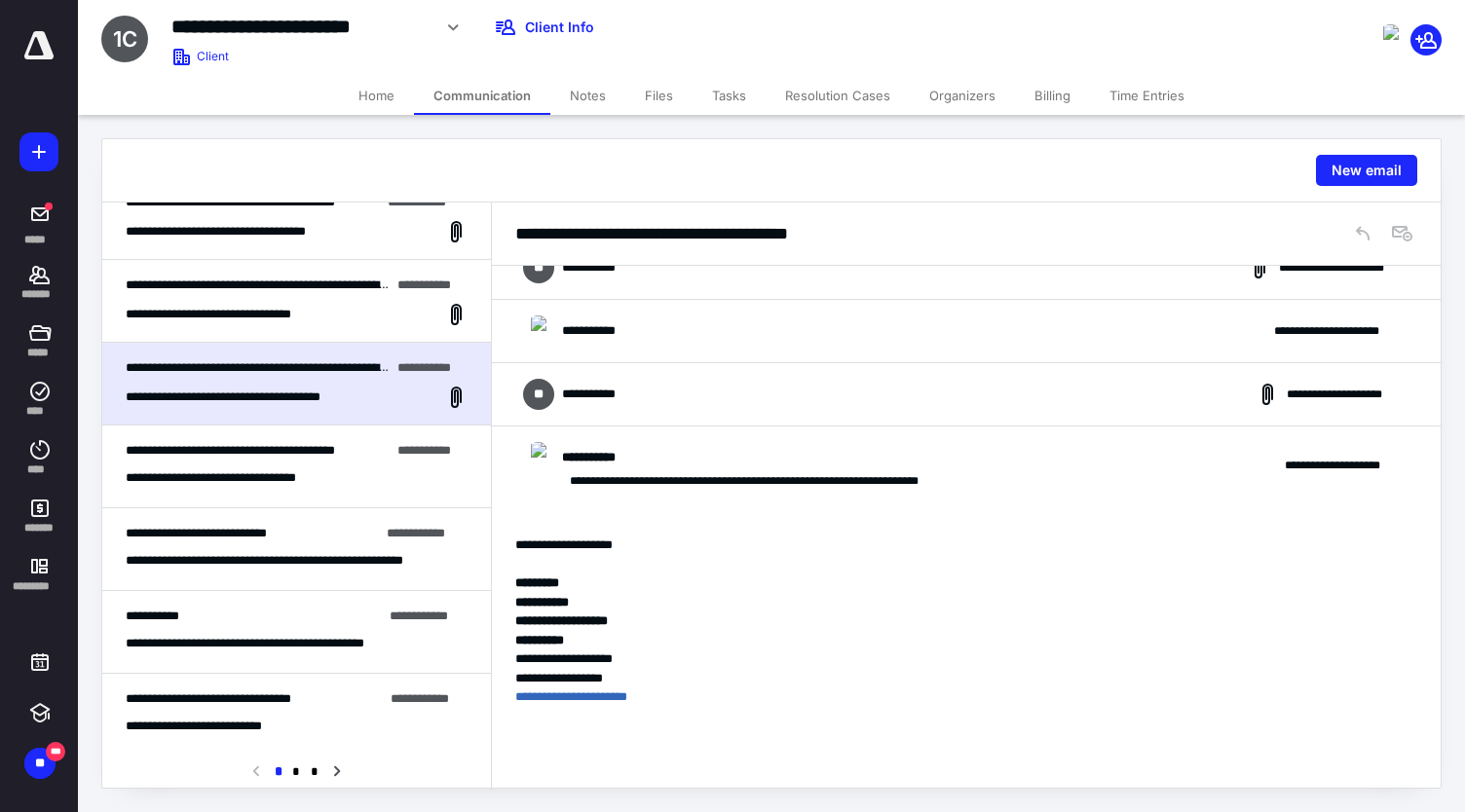 click on "**********" at bounding box center (296, 314) 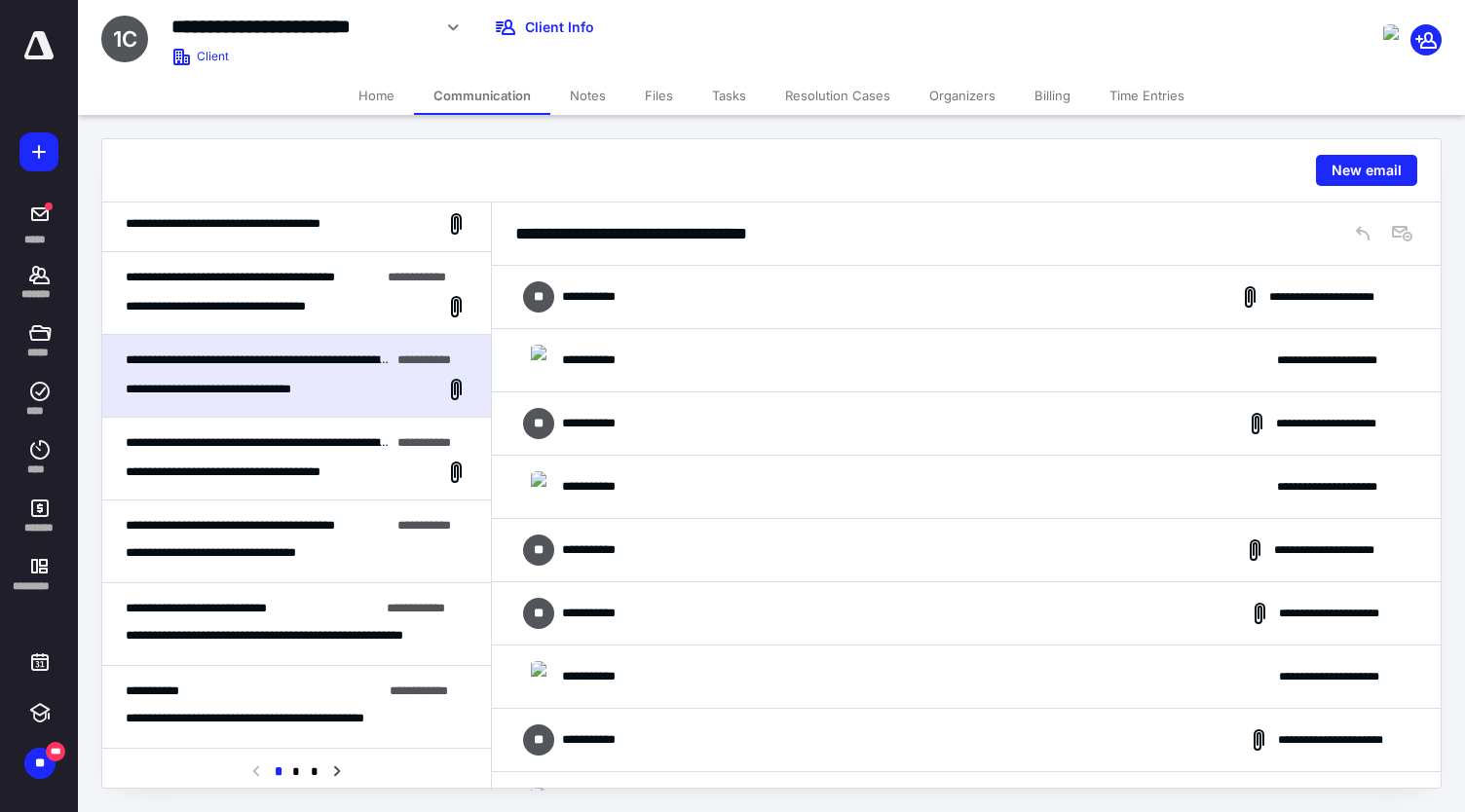 scroll, scrollTop: 498, scrollLeft: 0, axis: vertical 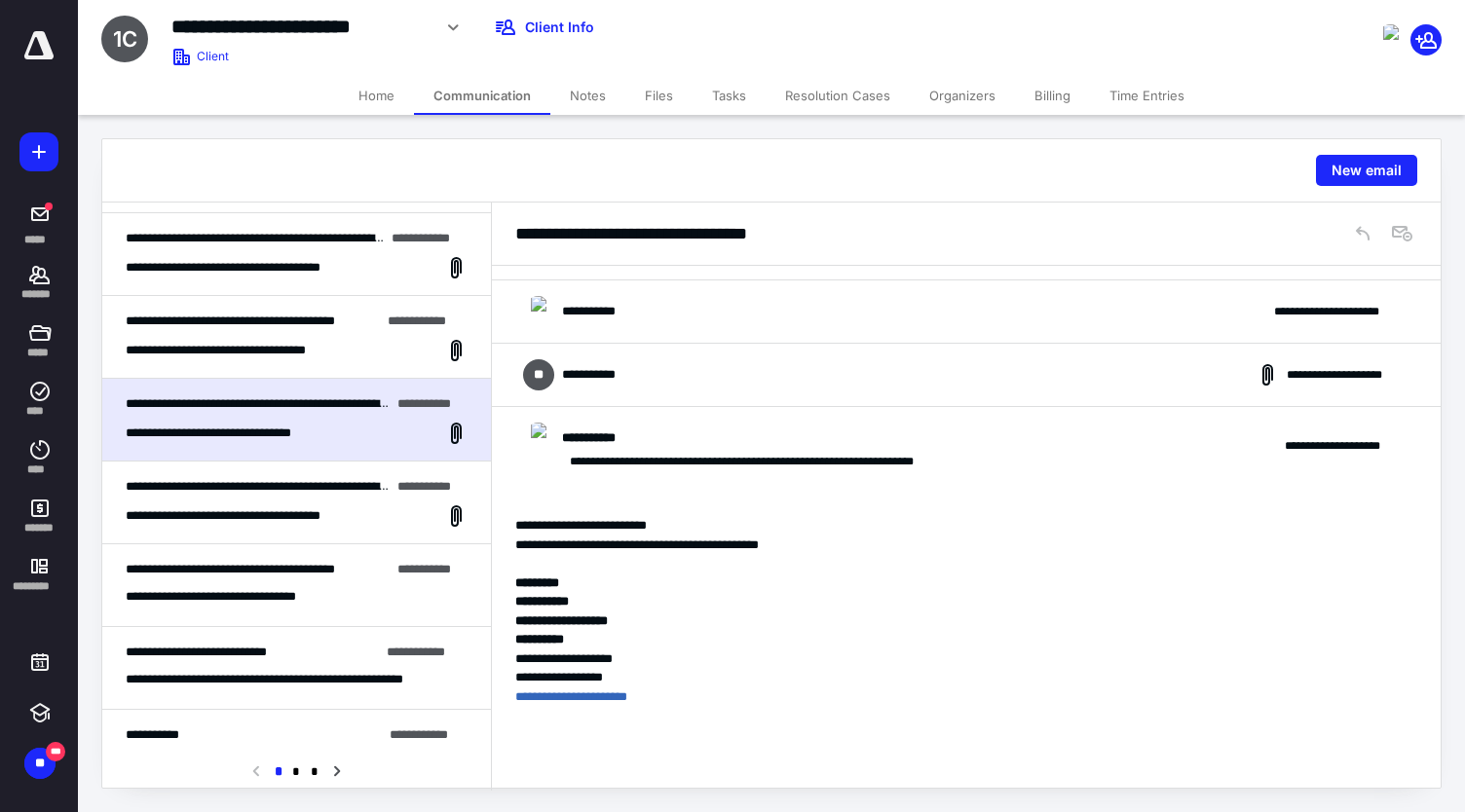 click on "**********" at bounding box center (244, 351) 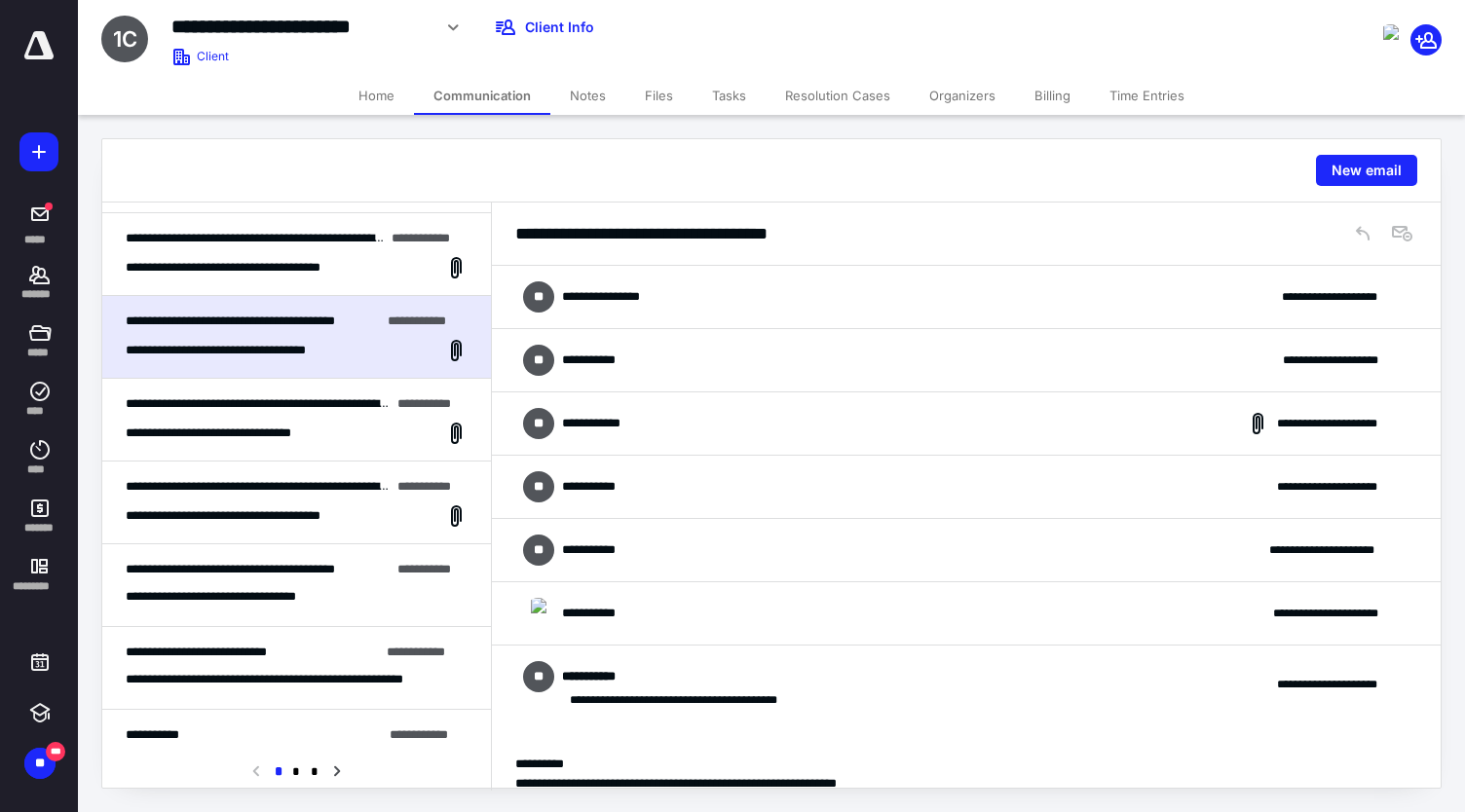 scroll, scrollTop: 269, scrollLeft: 0, axis: vertical 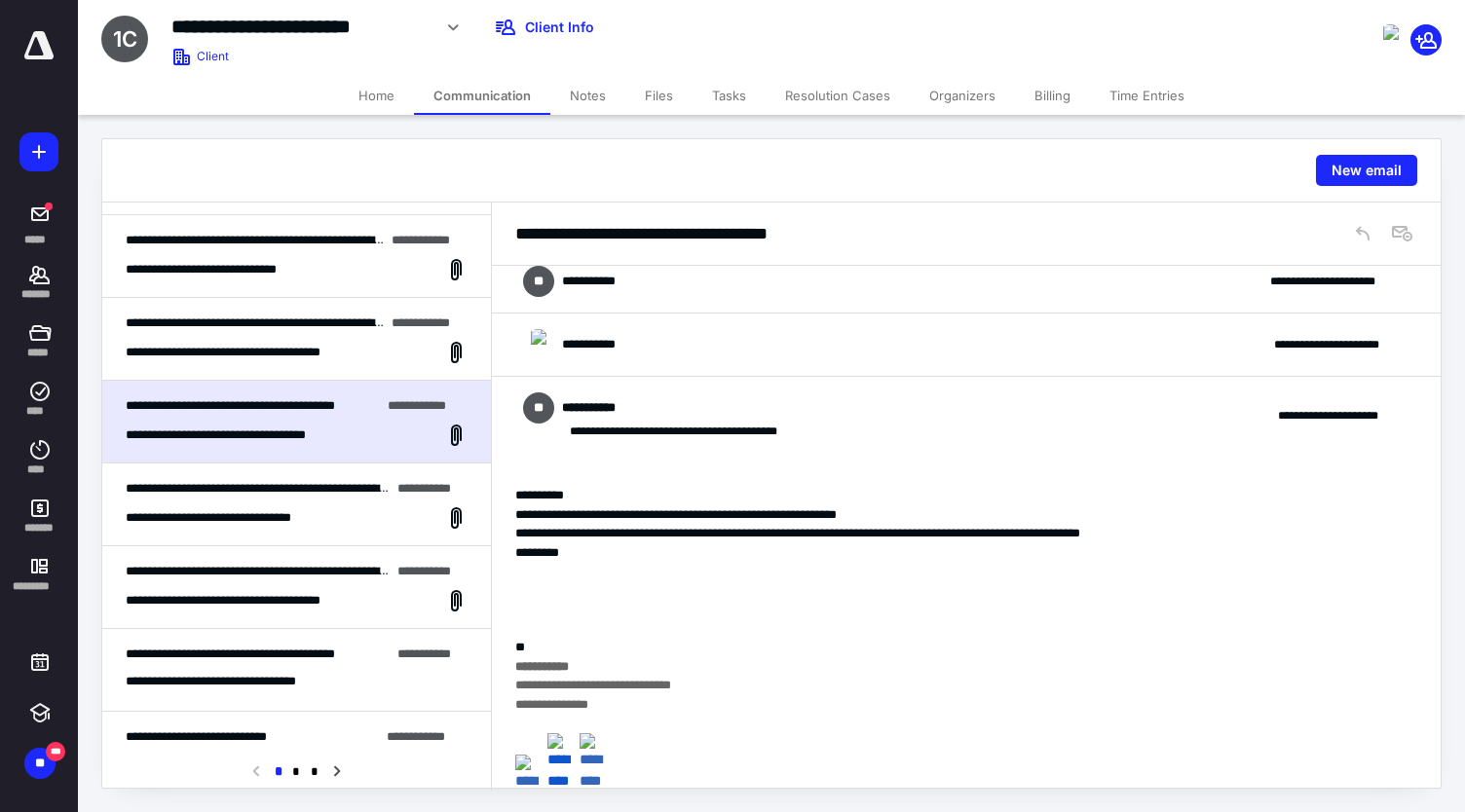 click on "**********" at bounding box center (244, 352) 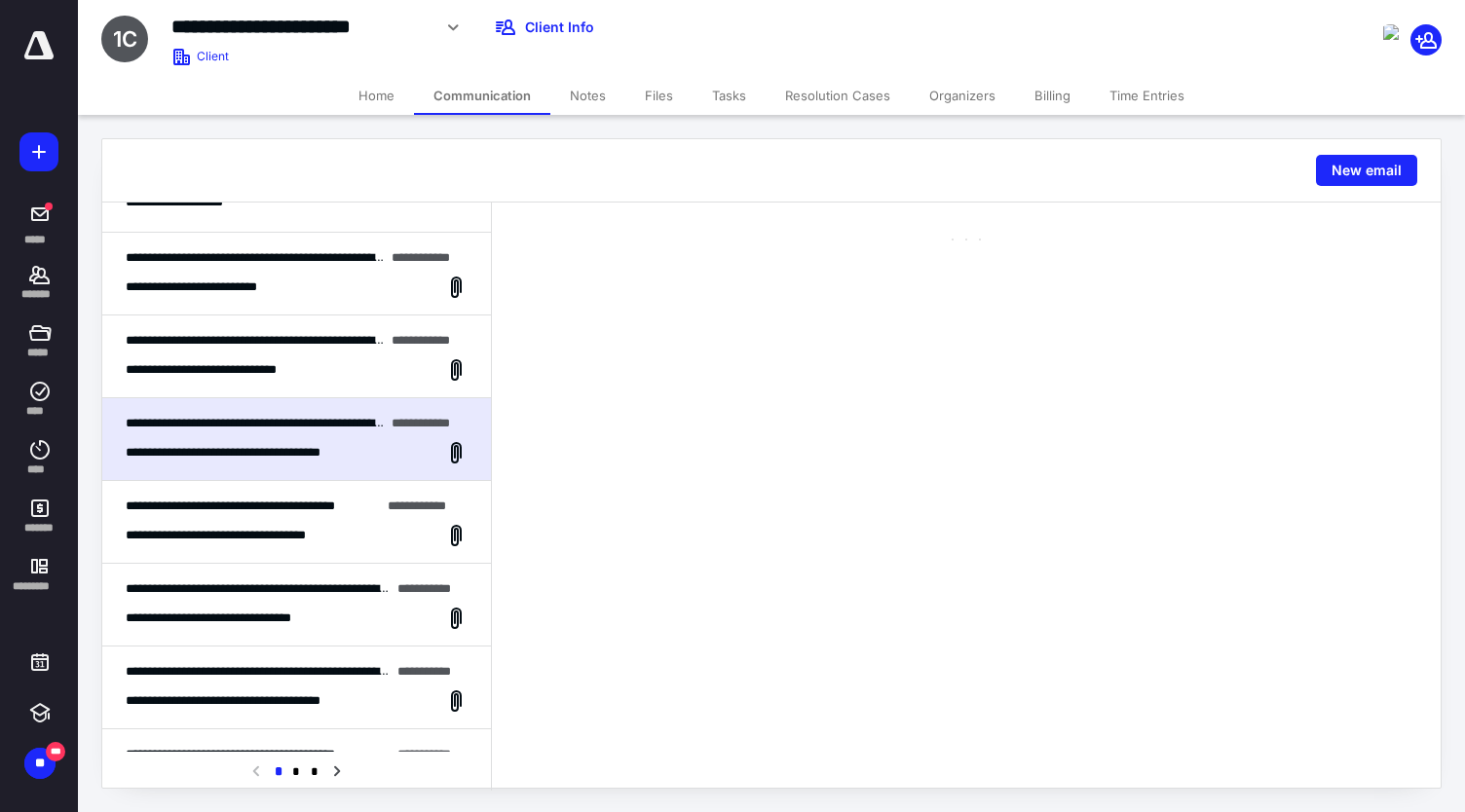 scroll, scrollTop: 284, scrollLeft: 0, axis: vertical 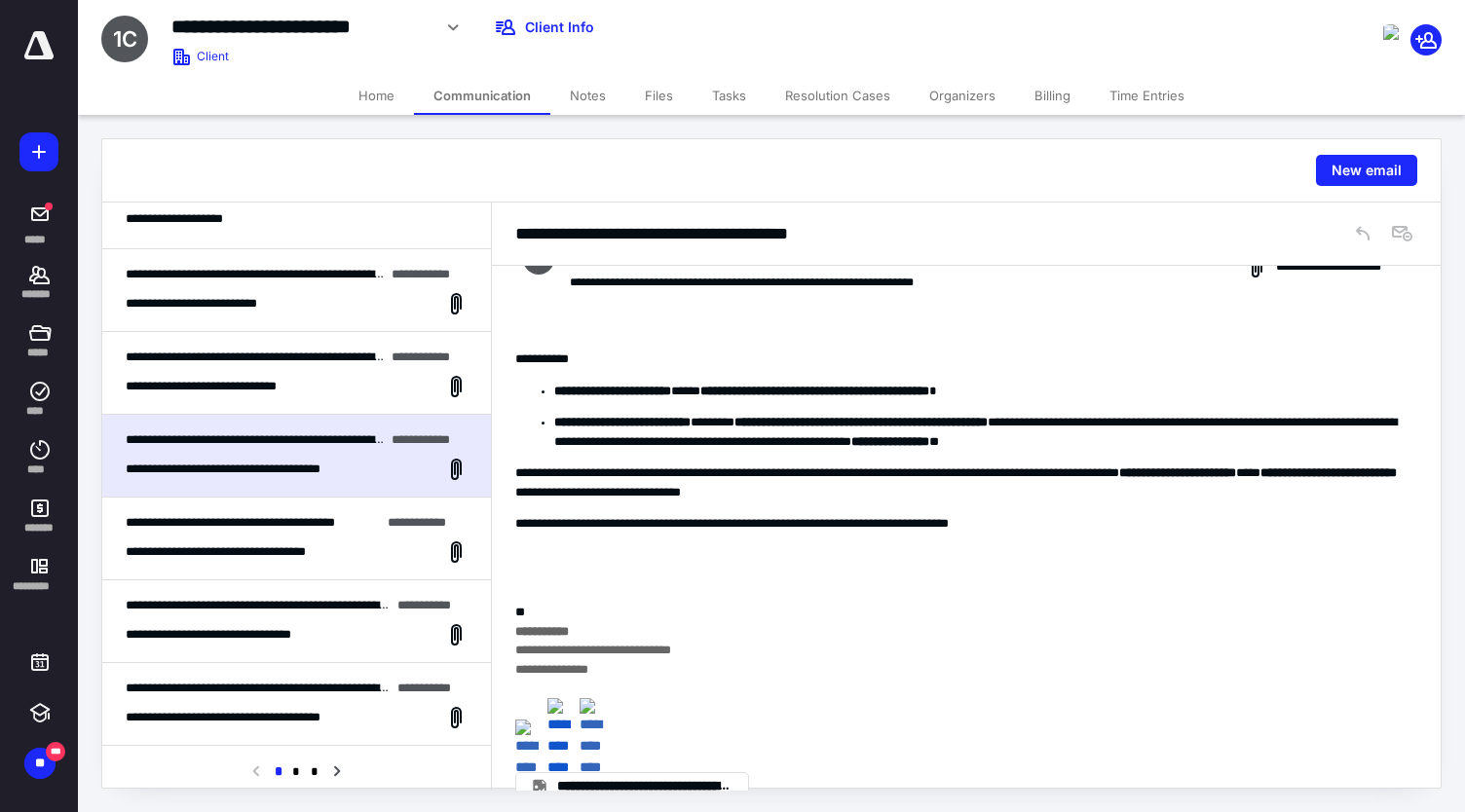 click on "**********" at bounding box center [296, 387] 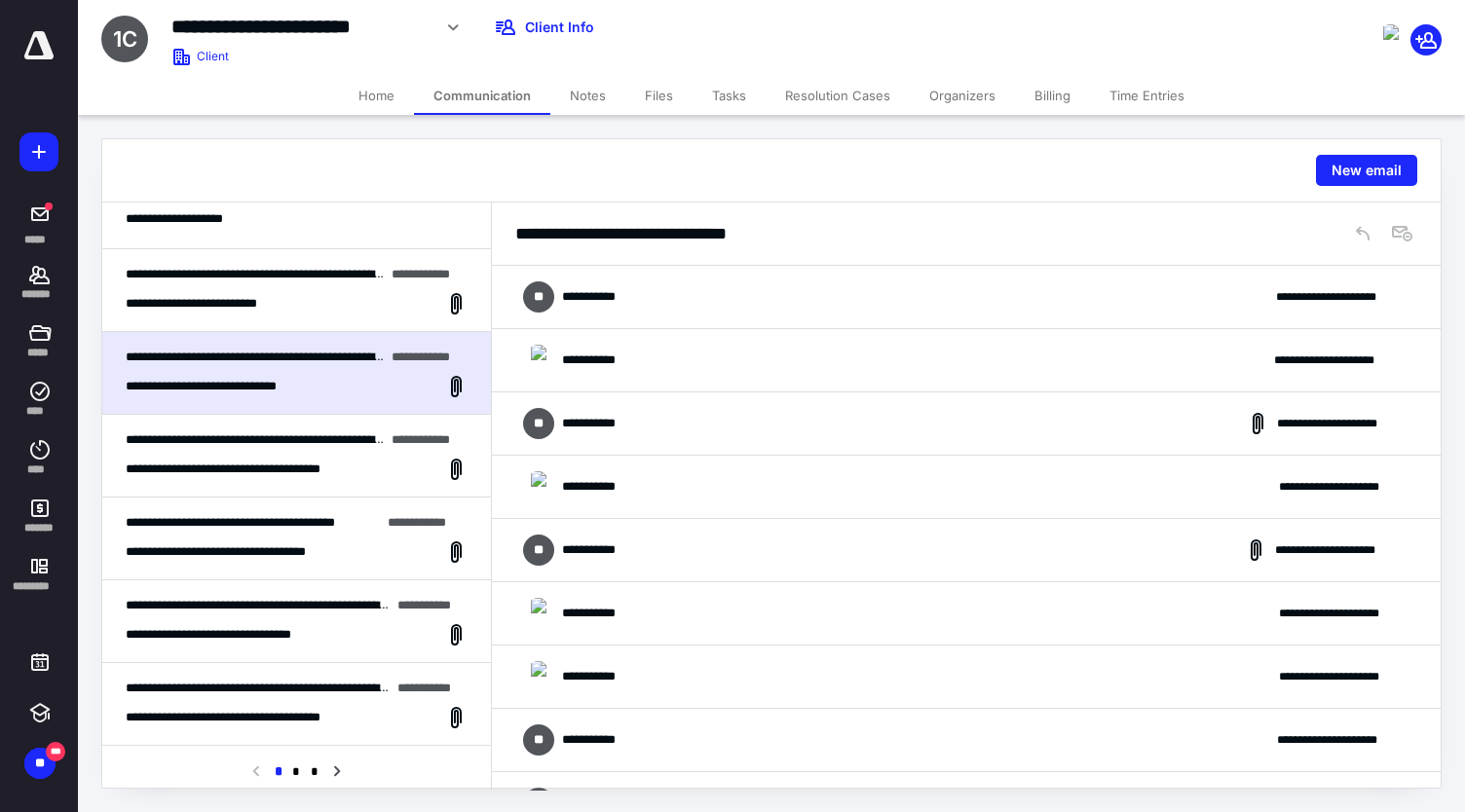 scroll, scrollTop: 1070, scrollLeft: 0, axis: vertical 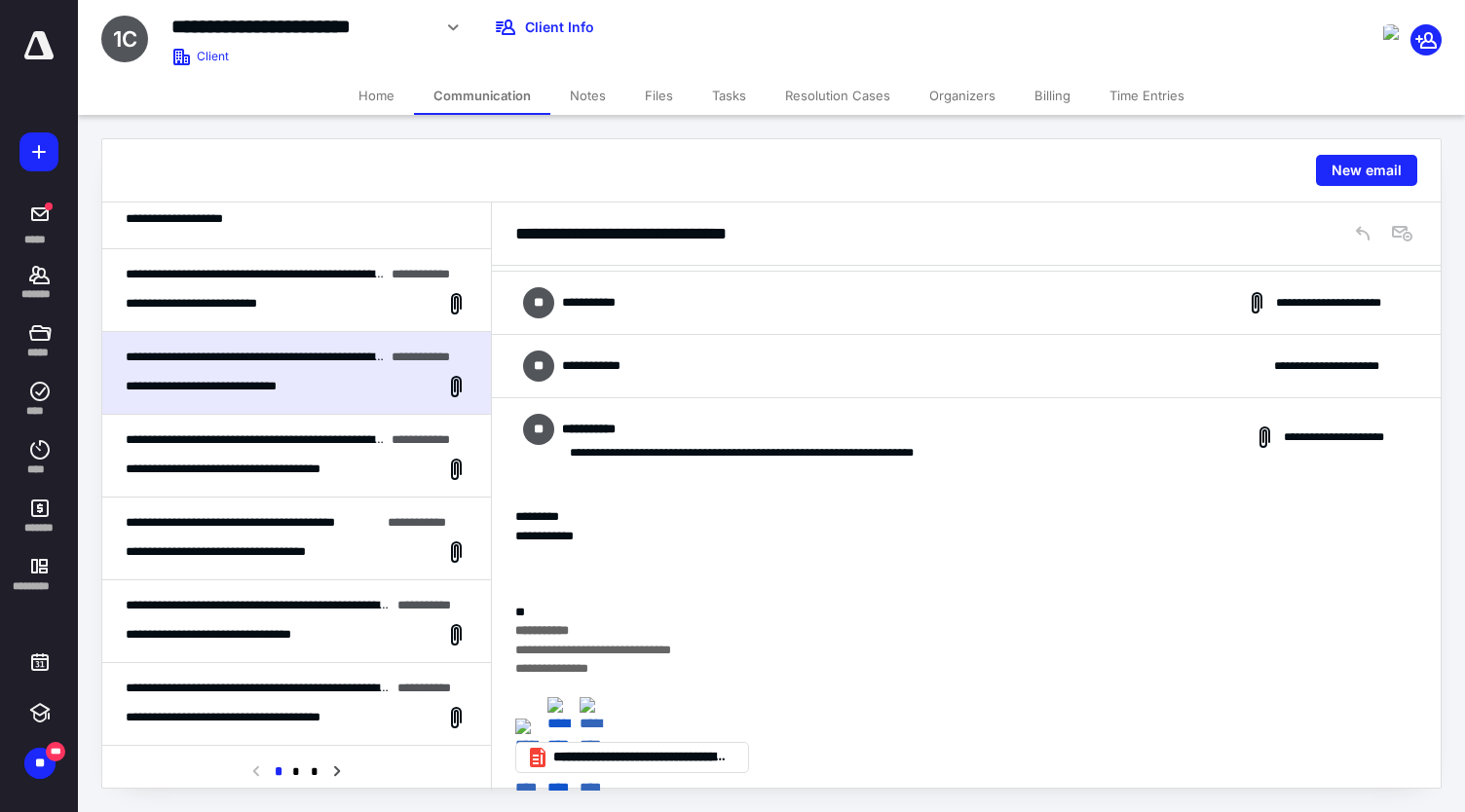 click on "**********" at bounding box center [296, 290] 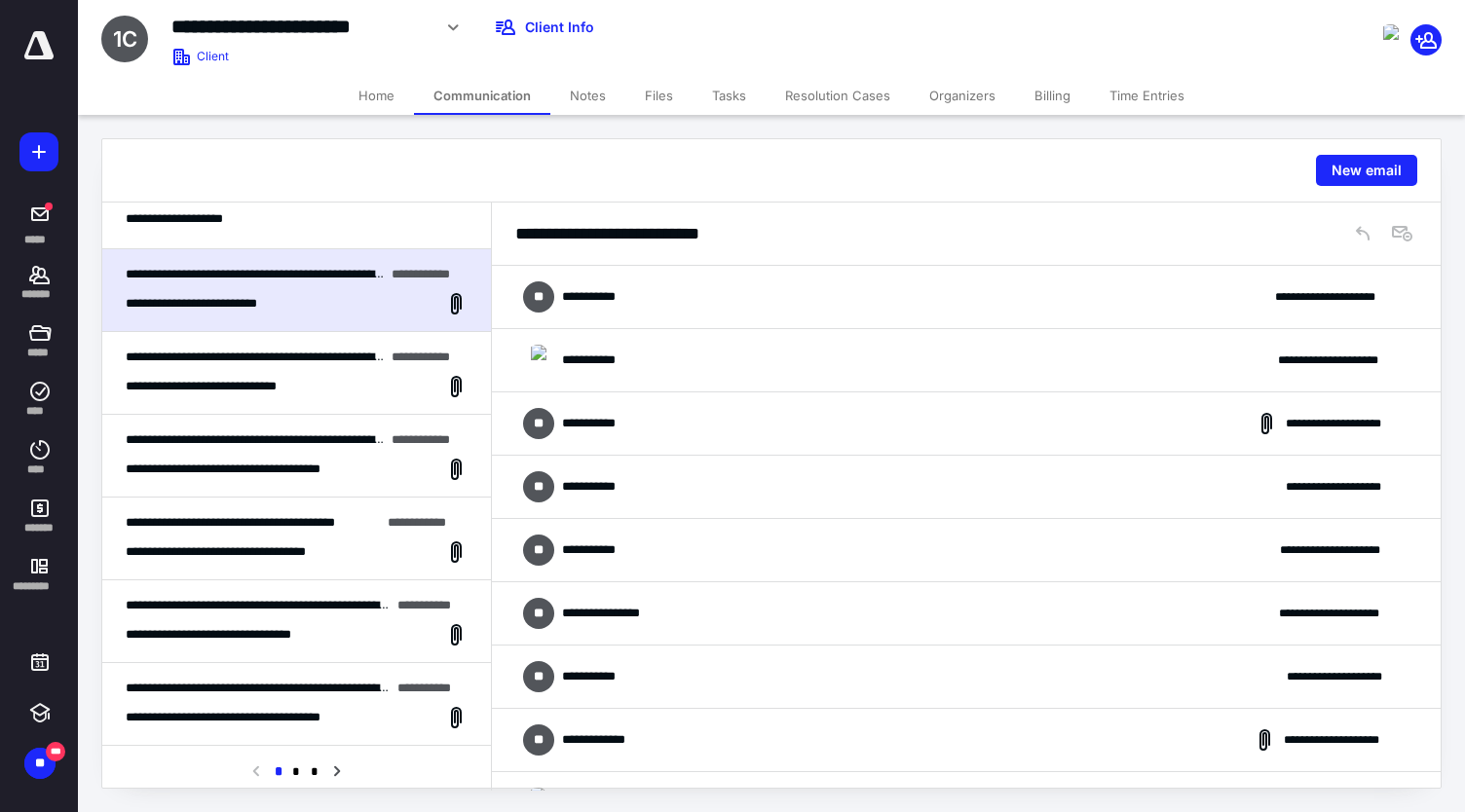 scroll, scrollTop: 888, scrollLeft: 0, axis: vertical 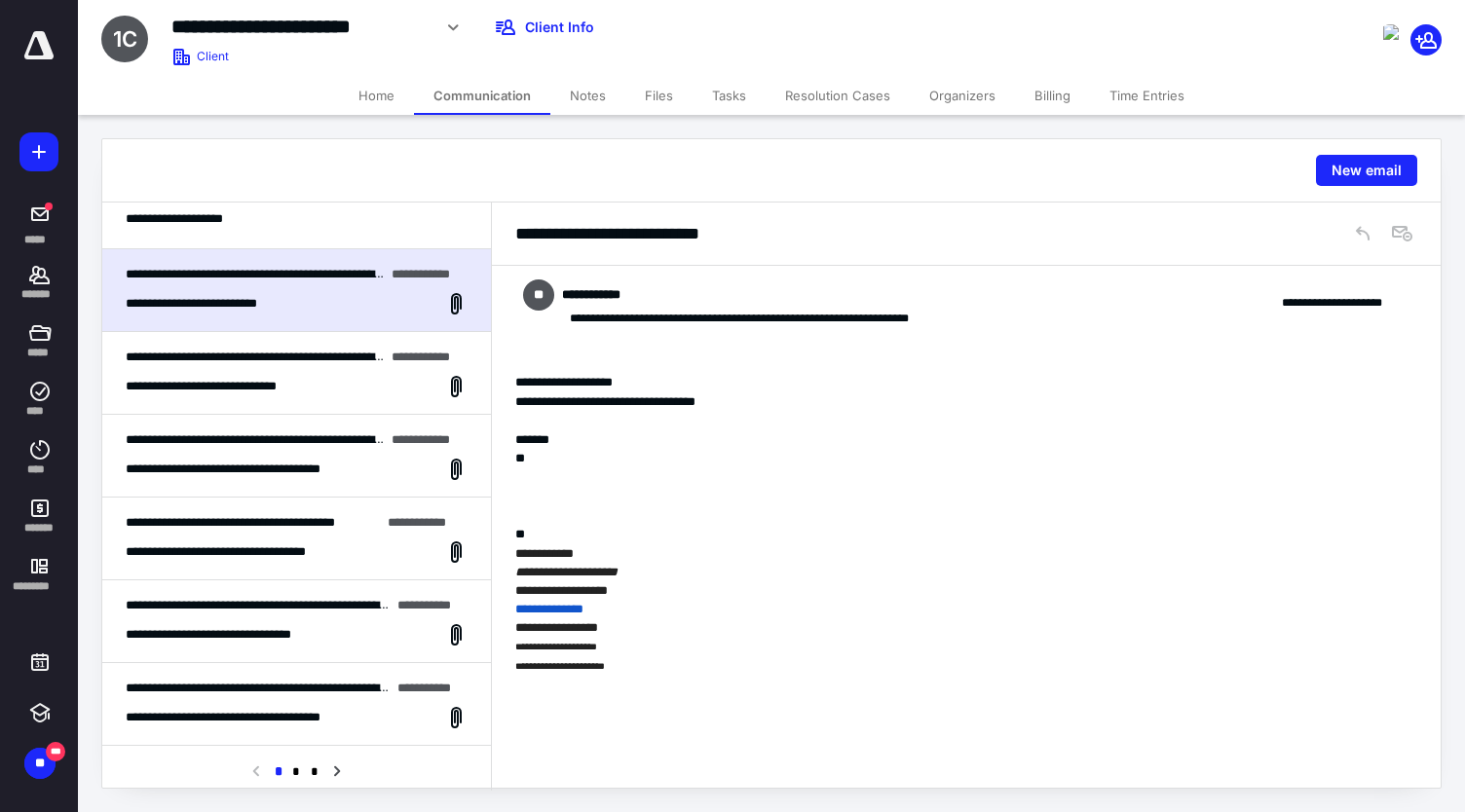 click on "**********" at bounding box center [732, 318] 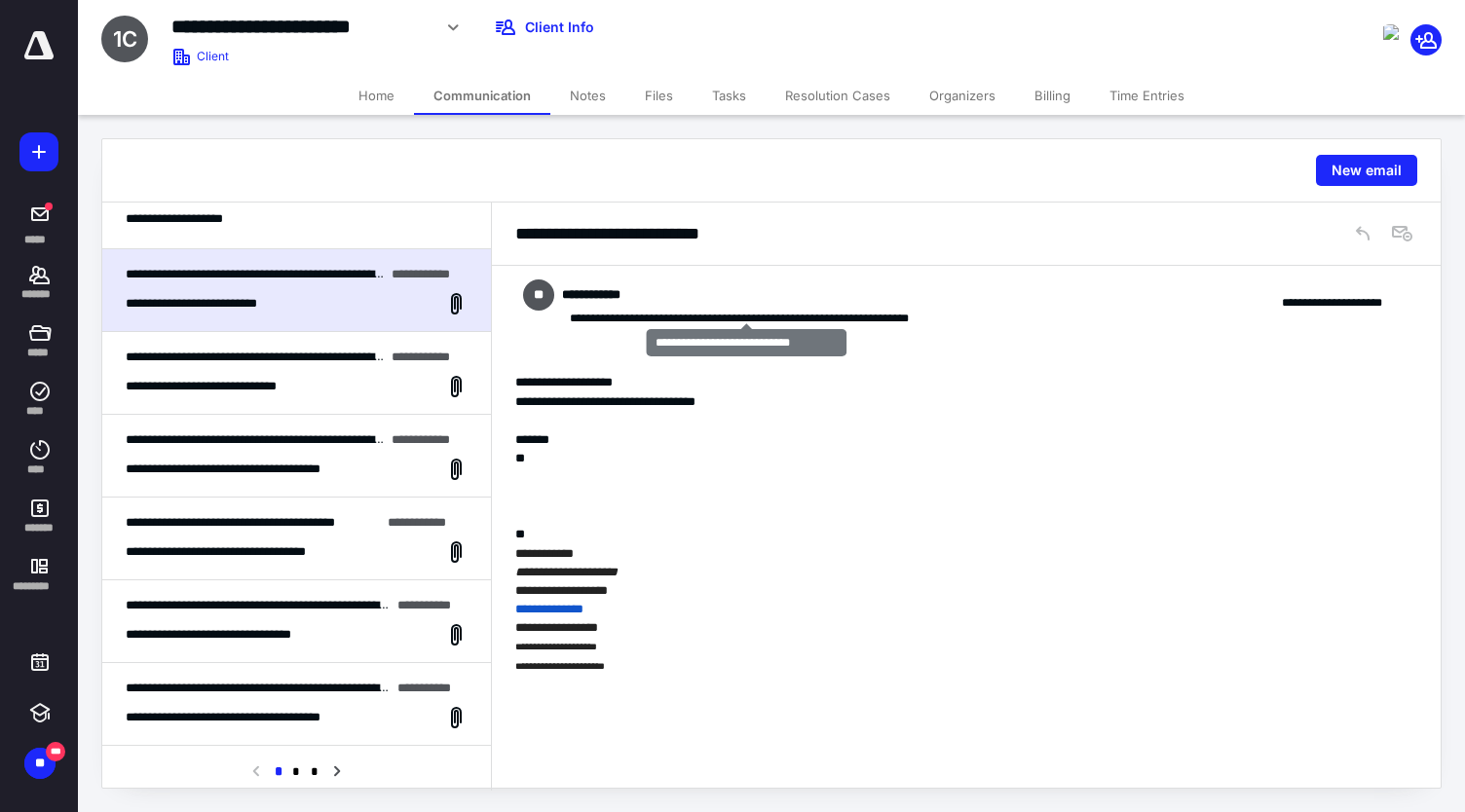 drag, startPoint x: 631, startPoint y: 550, endPoint x: 642, endPoint y: 444, distance: 106.56923 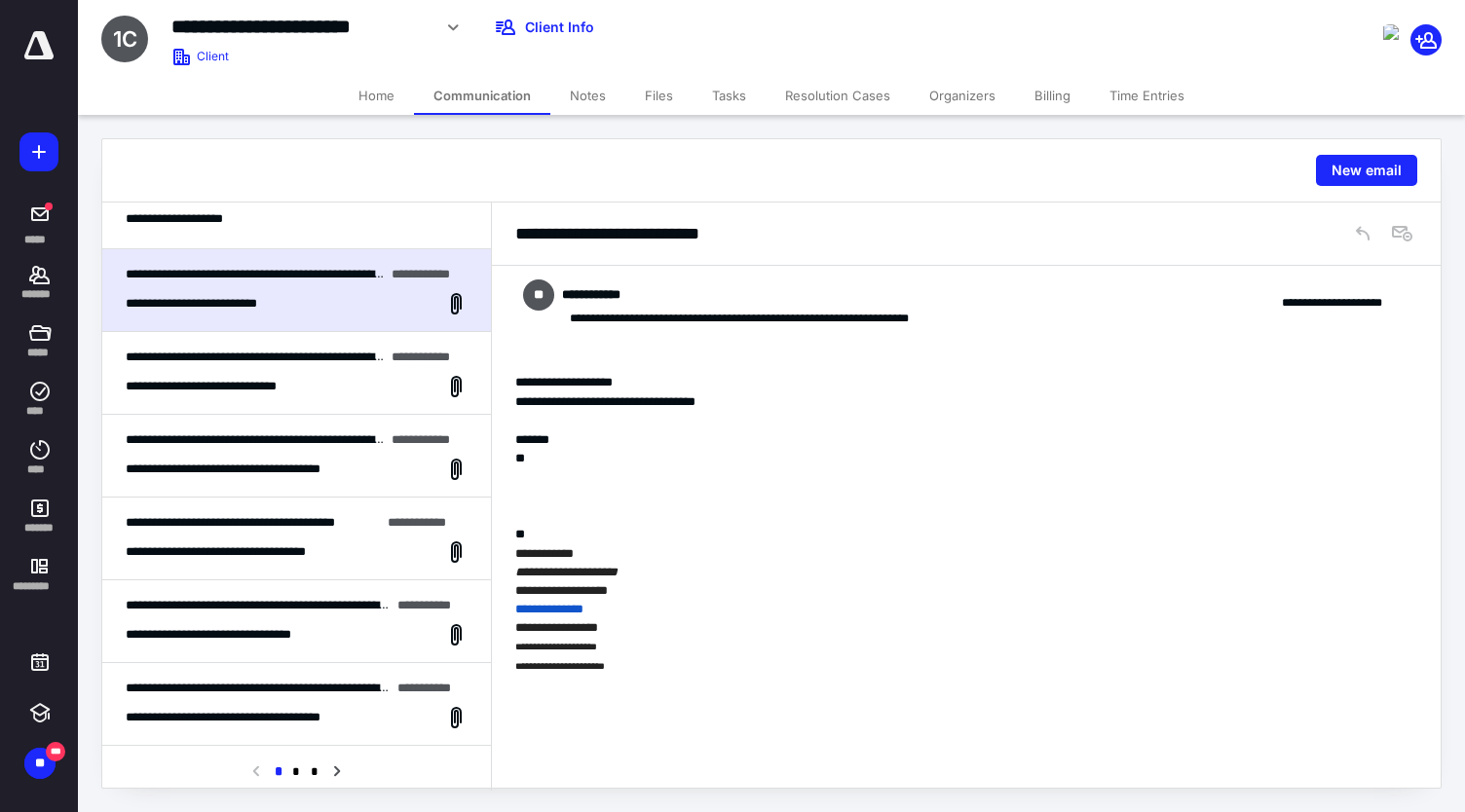 click on "**********" at bounding box center [298, 356] 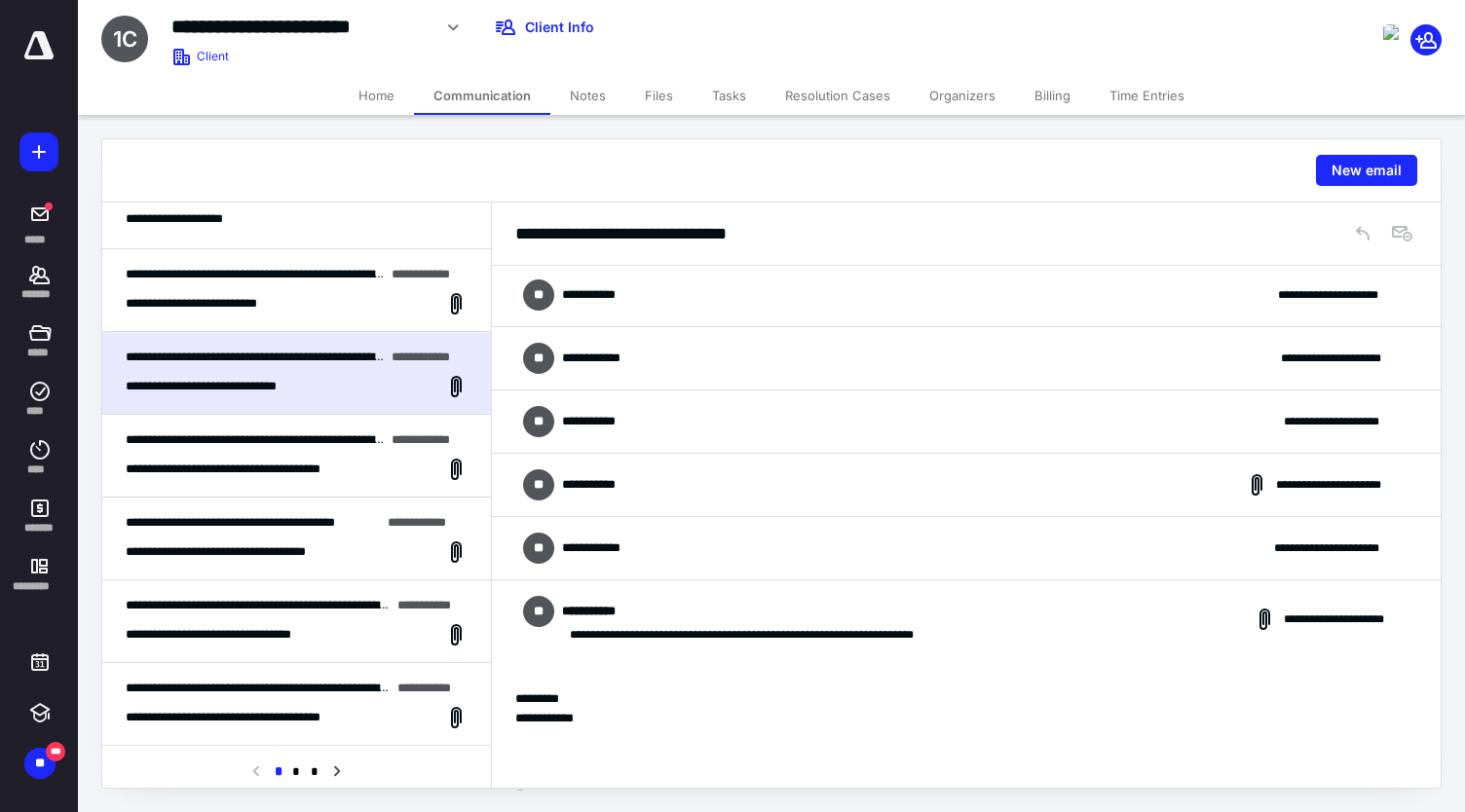 scroll, scrollTop: 1070, scrollLeft: 0, axis: vertical 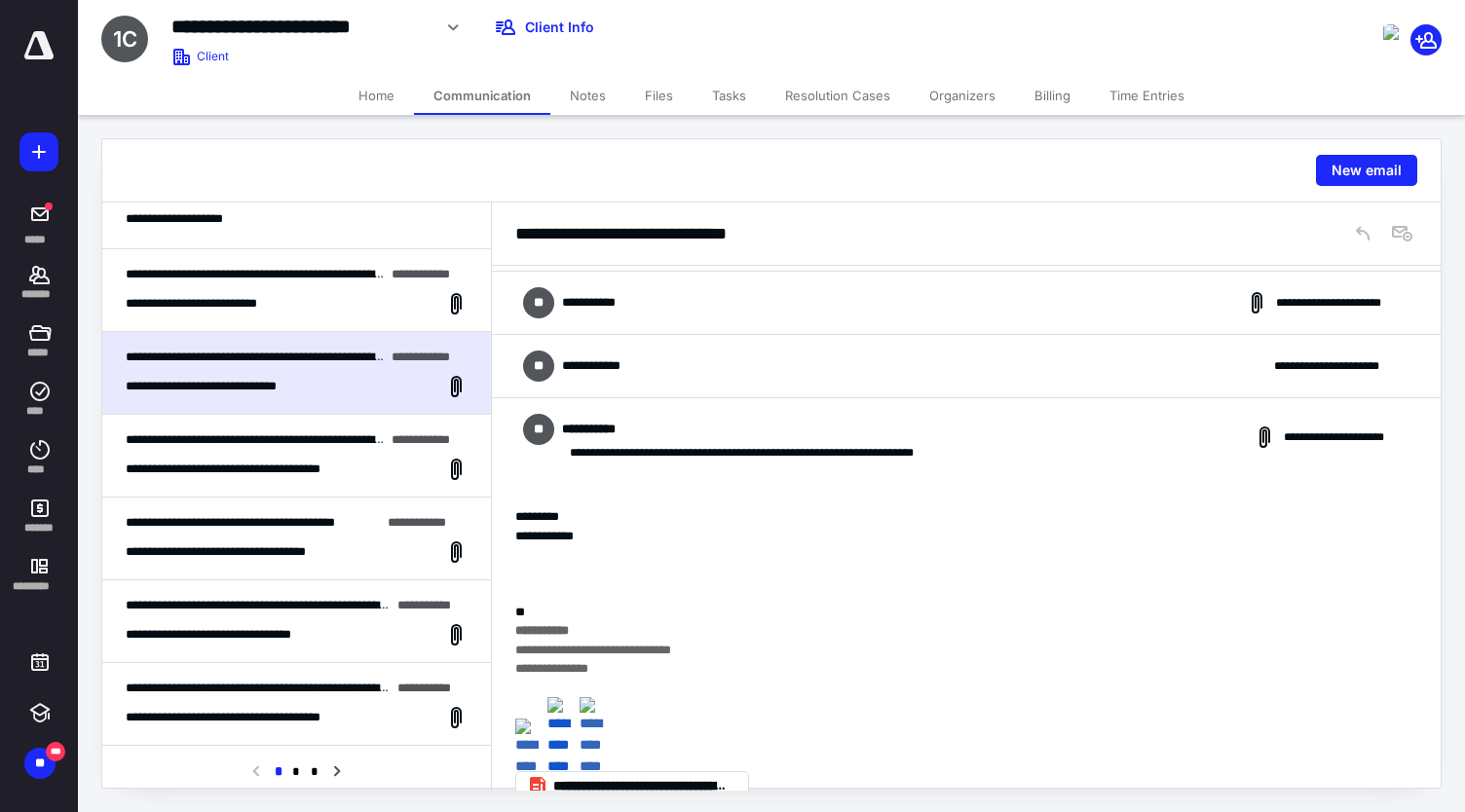 click on "**********" at bounding box center (966, 303) 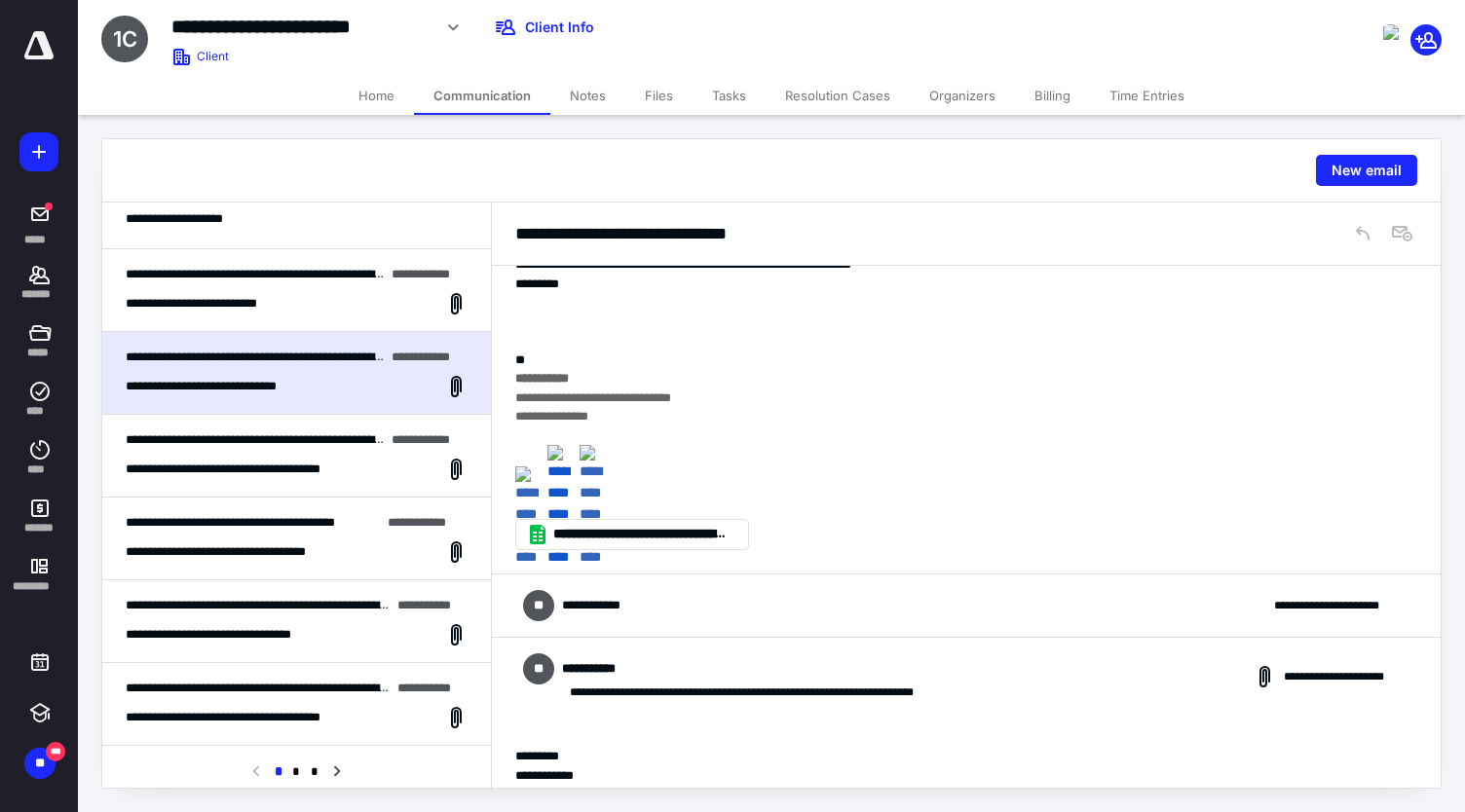 scroll, scrollTop: 1299, scrollLeft: 0, axis: vertical 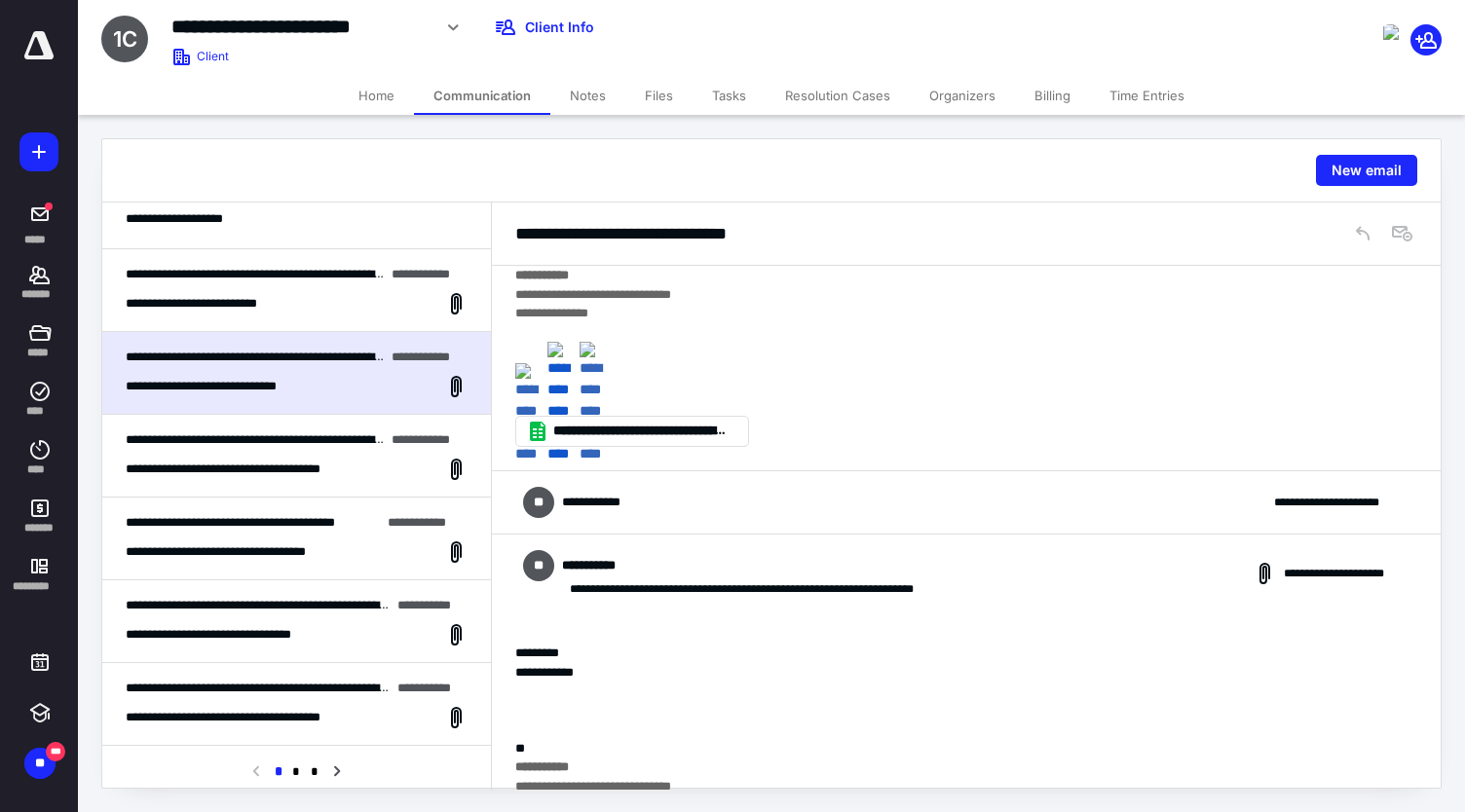 click on "**********" at bounding box center (966, 502) 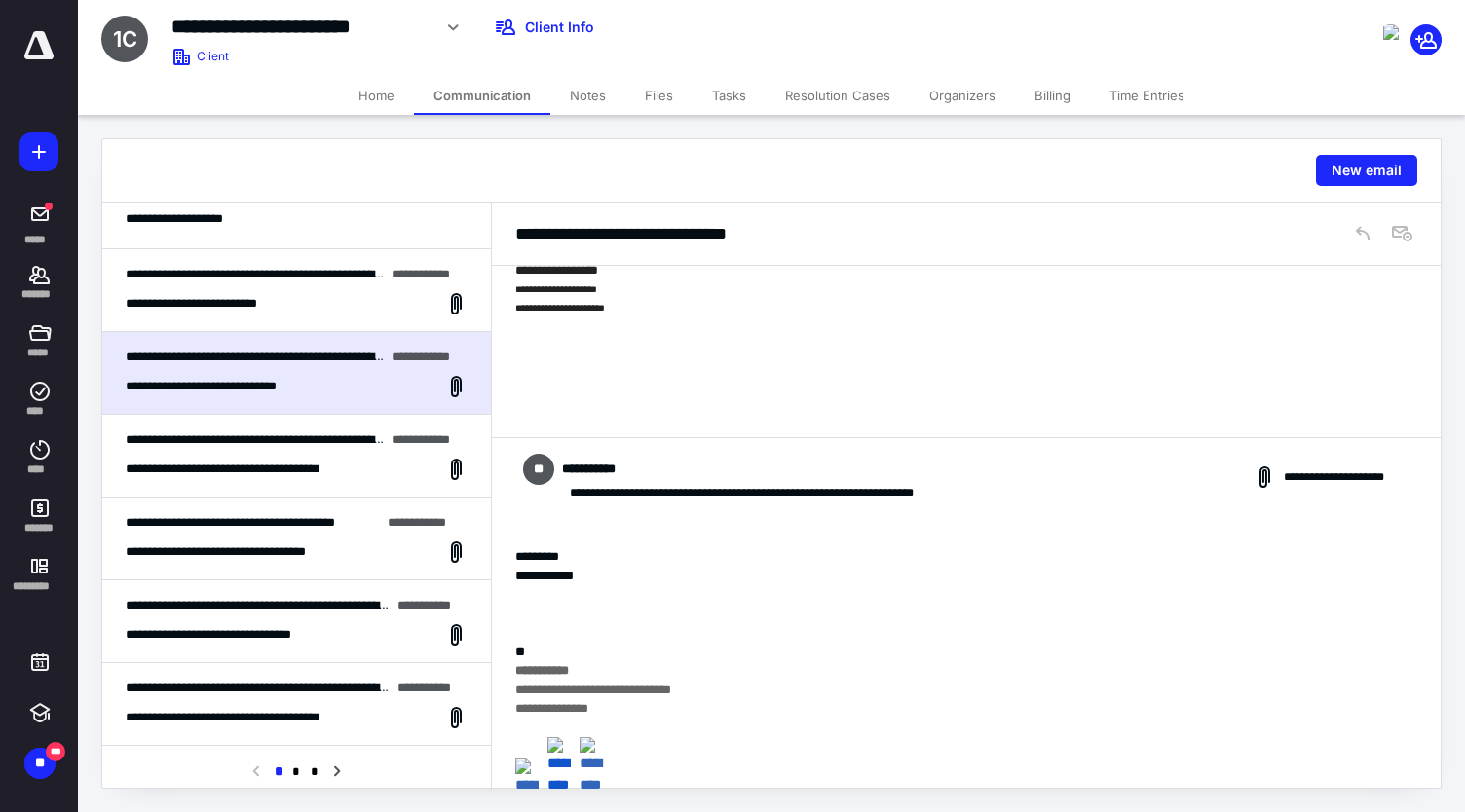 scroll, scrollTop: 1914, scrollLeft: 0, axis: vertical 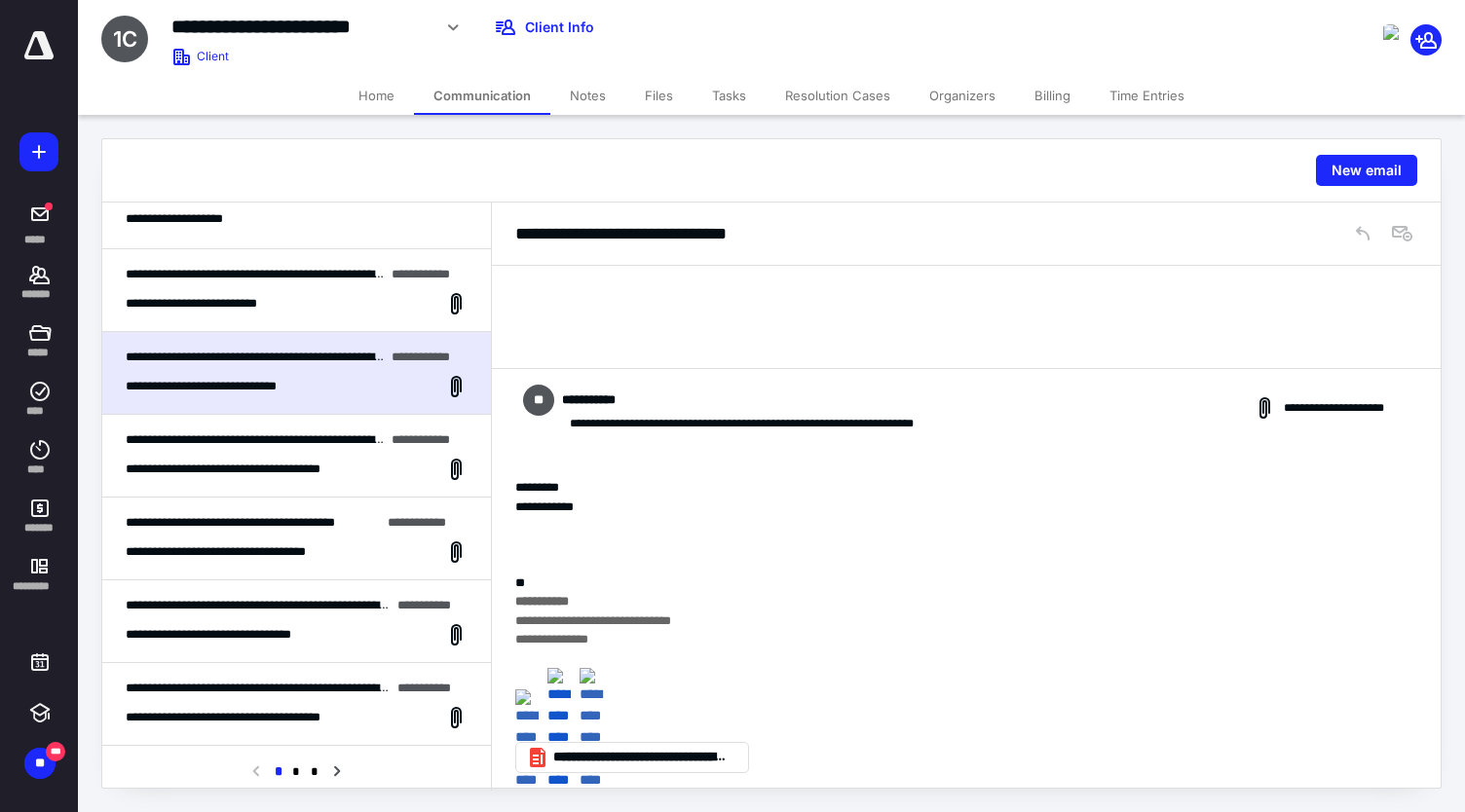 click on "**********" at bounding box center (296, 290) 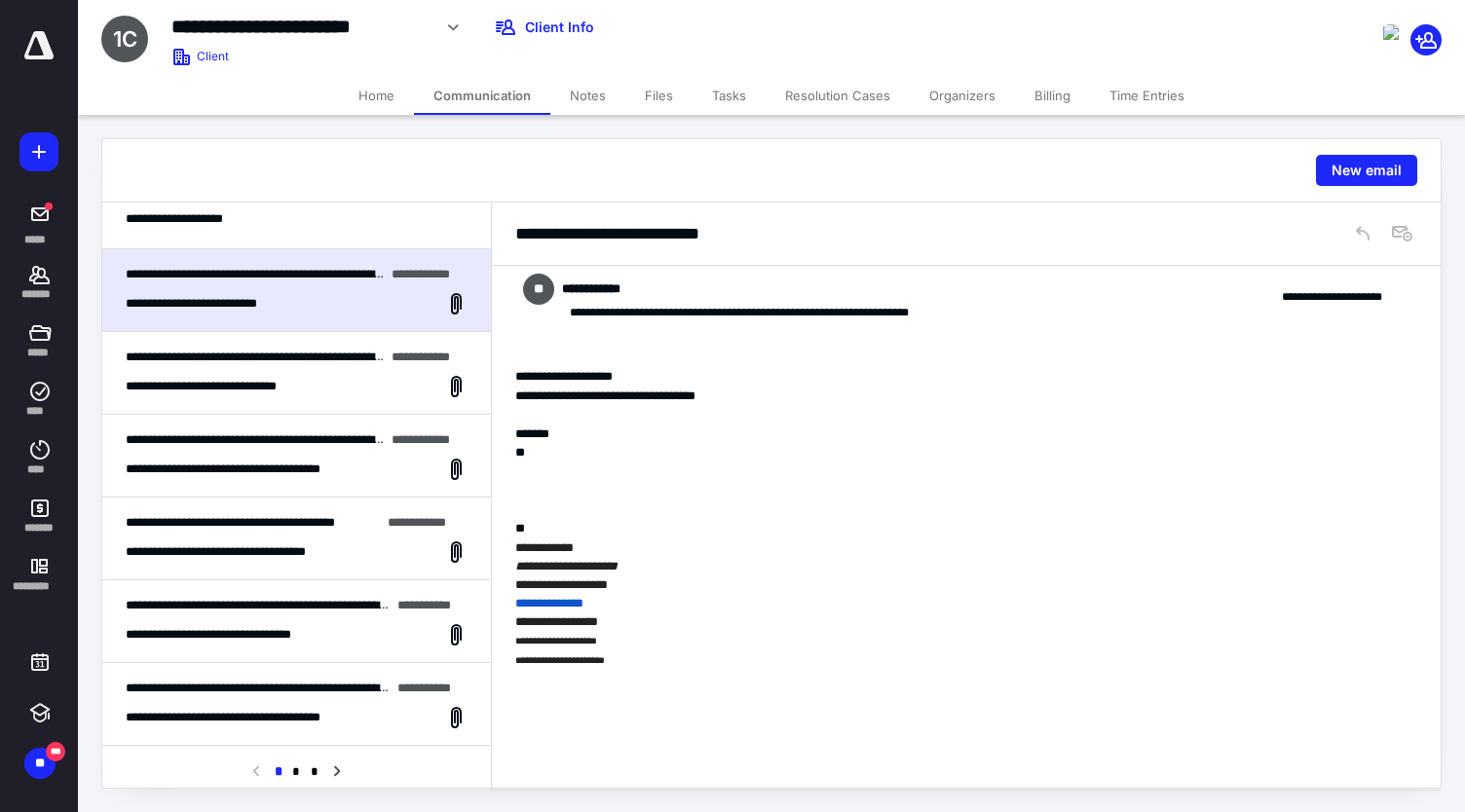 scroll, scrollTop: 888, scrollLeft: 0, axis: vertical 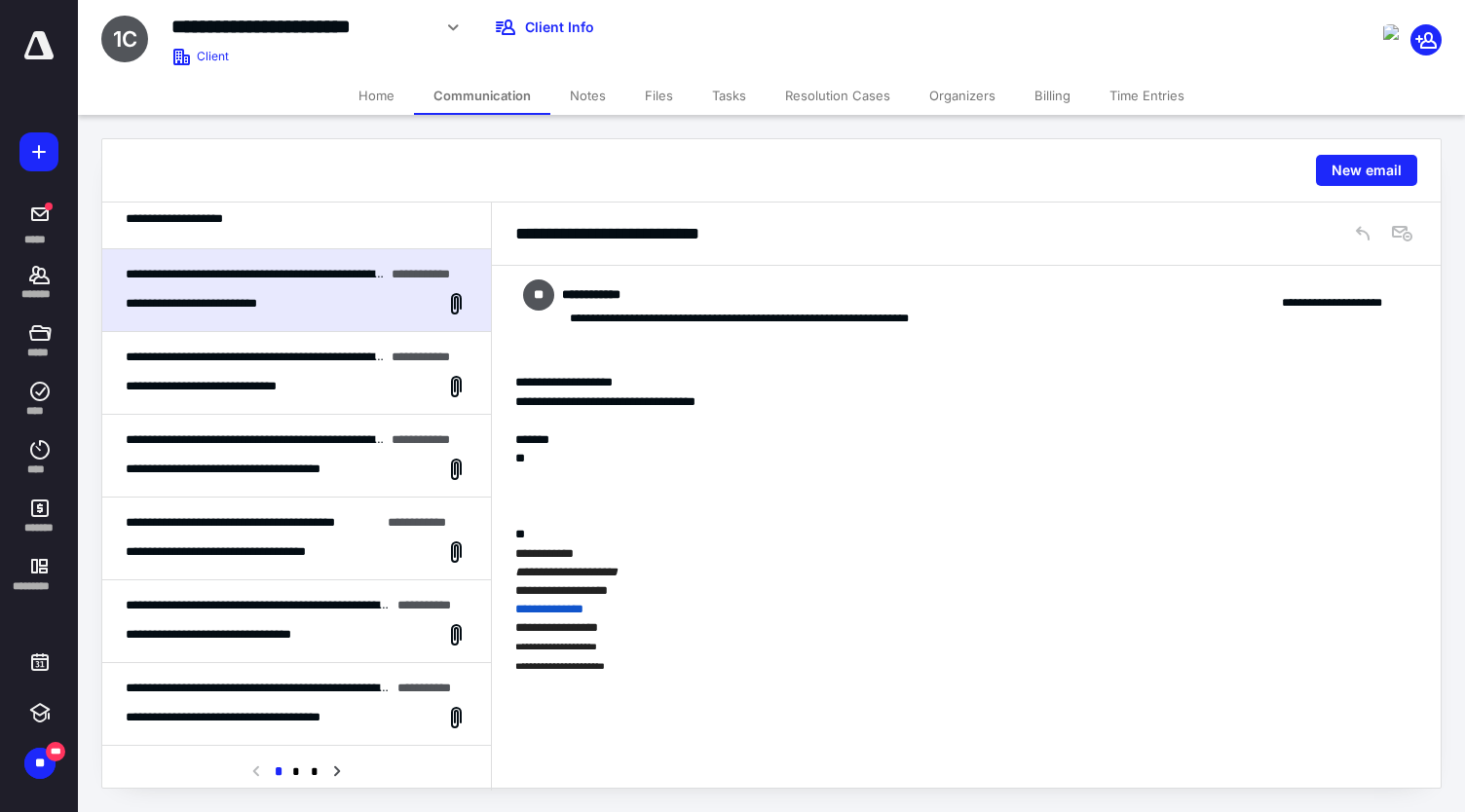 click on "**********" at bounding box center [296, 373] 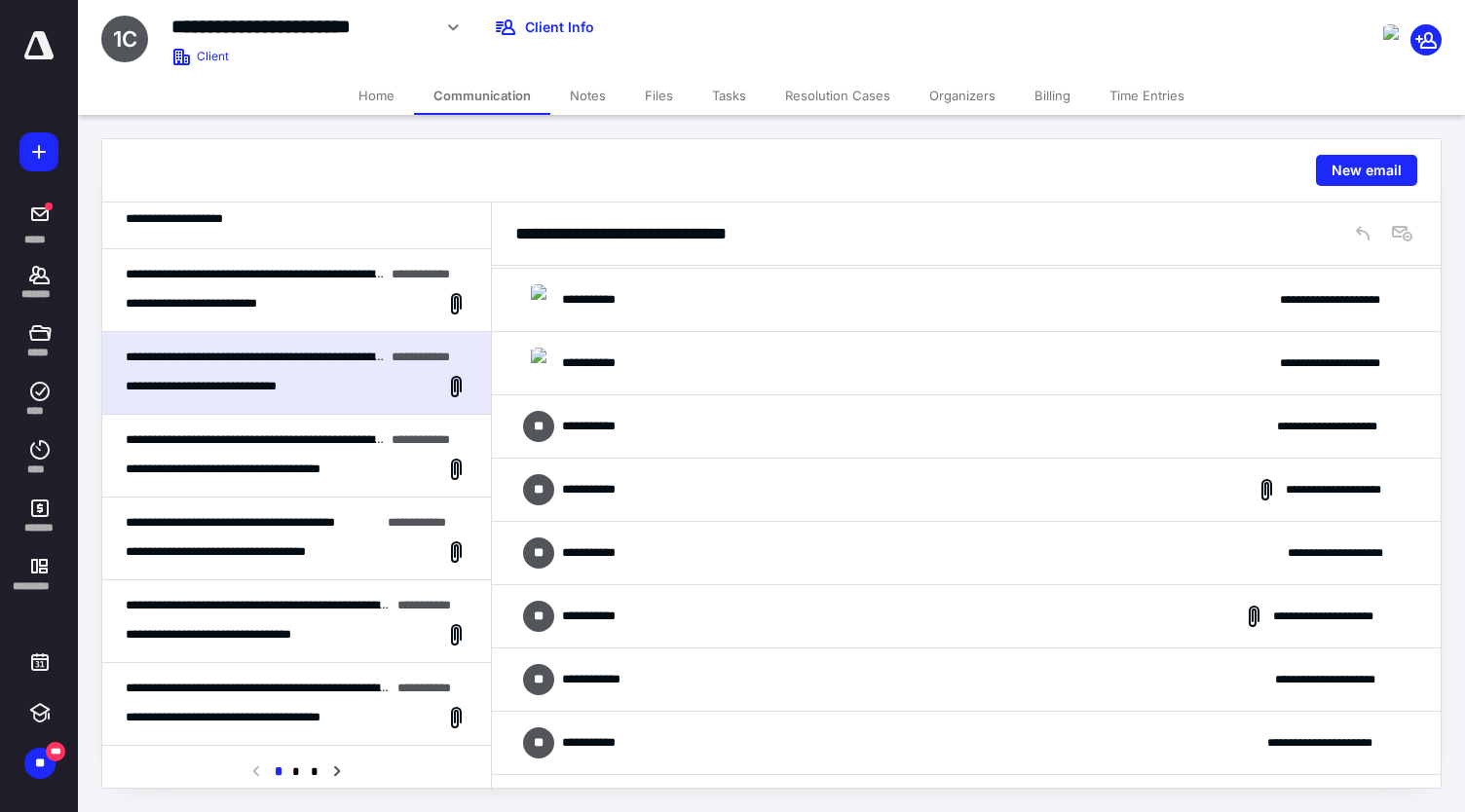 scroll, scrollTop: 0, scrollLeft: 0, axis: both 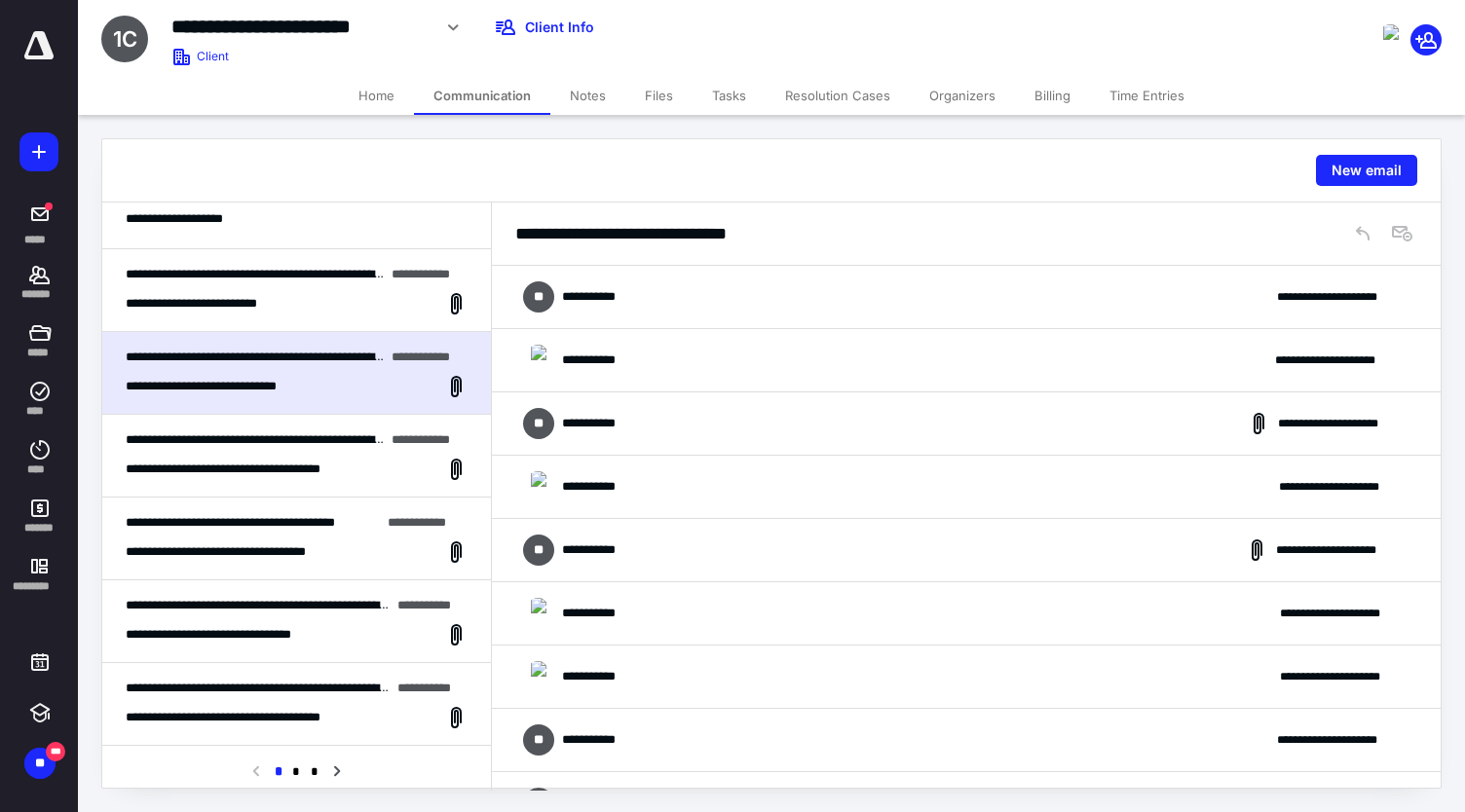 click on "**********" at bounding box center (966, 360) 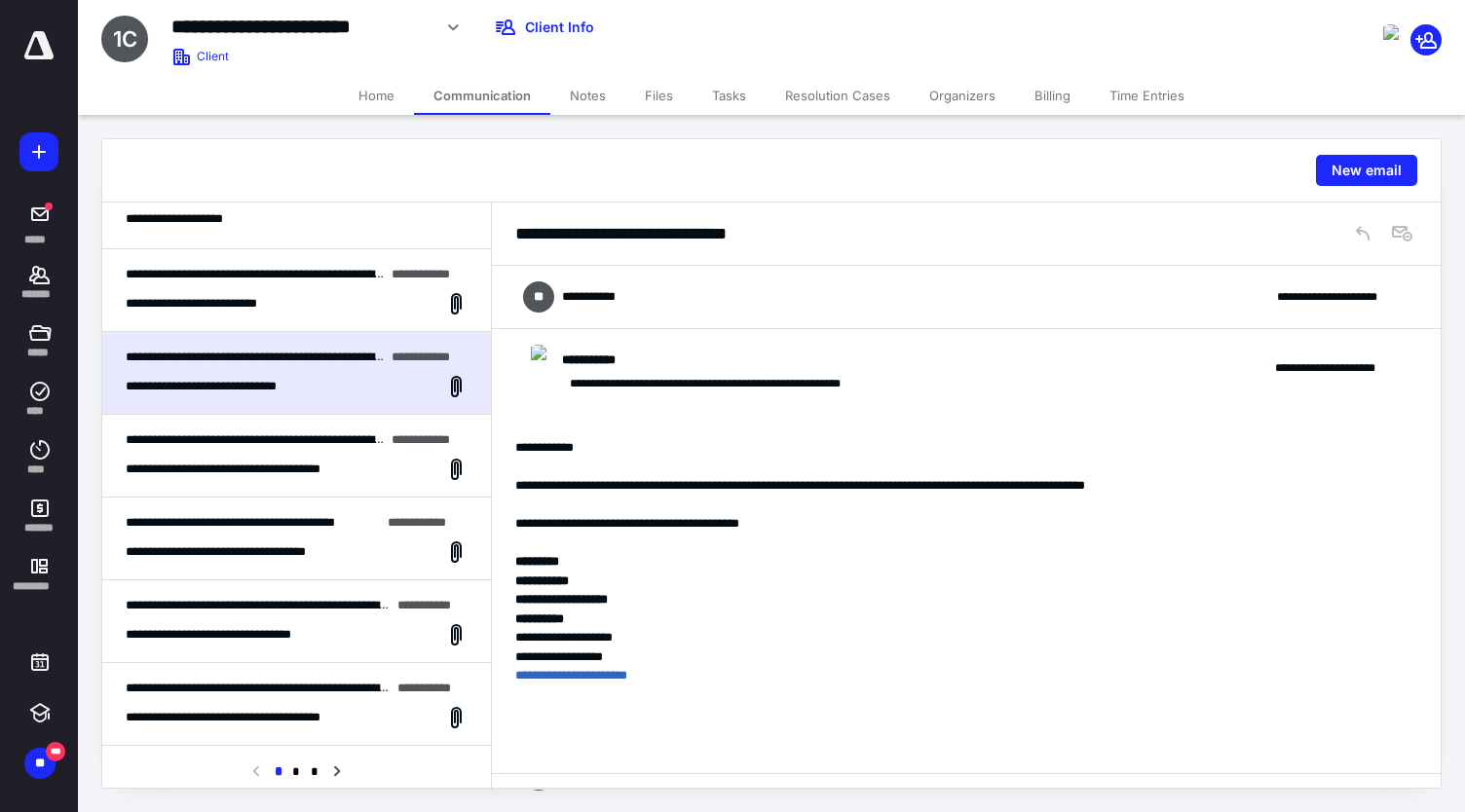click on "**********" at bounding box center (966, 297) 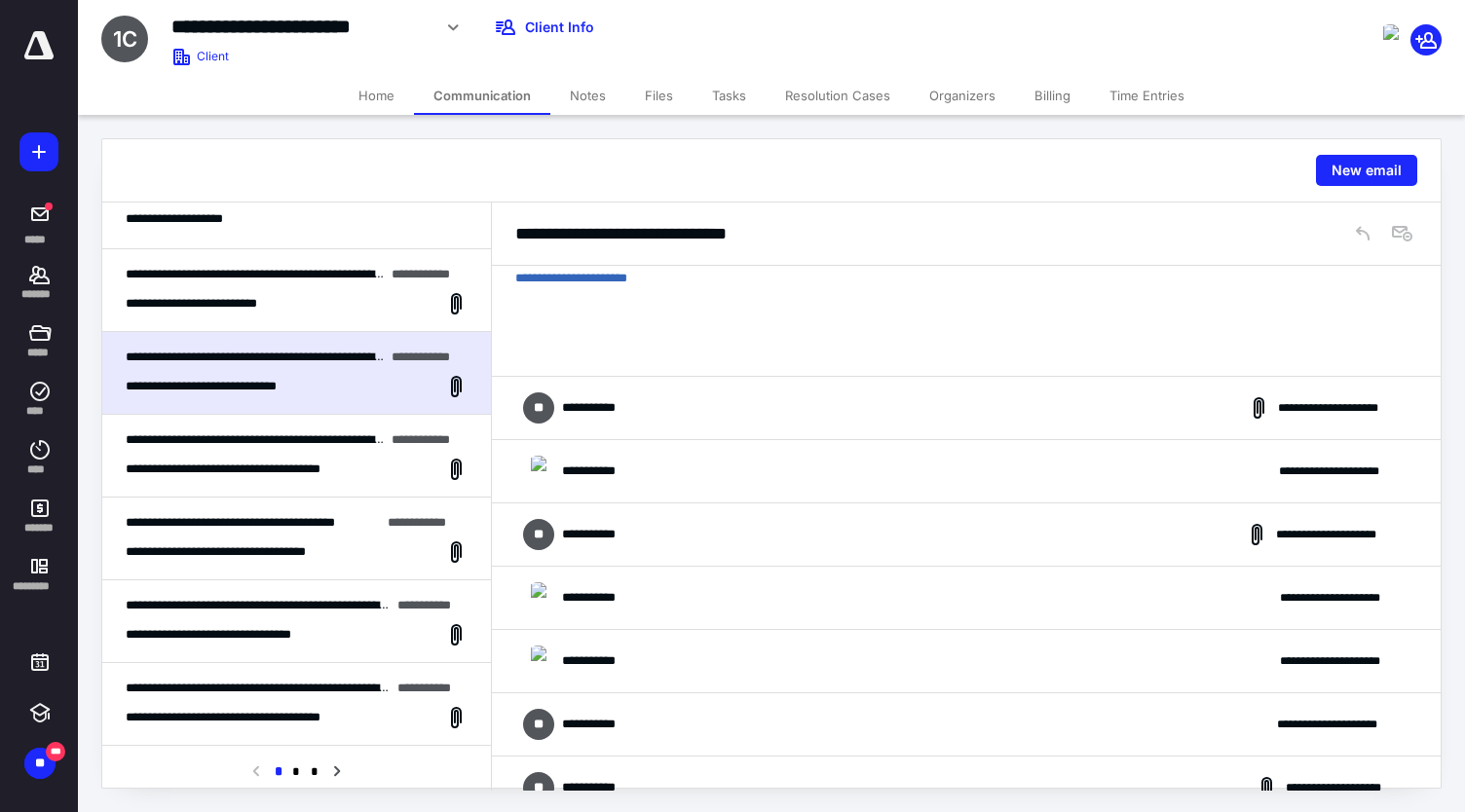 scroll, scrollTop: 707, scrollLeft: 0, axis: vertical 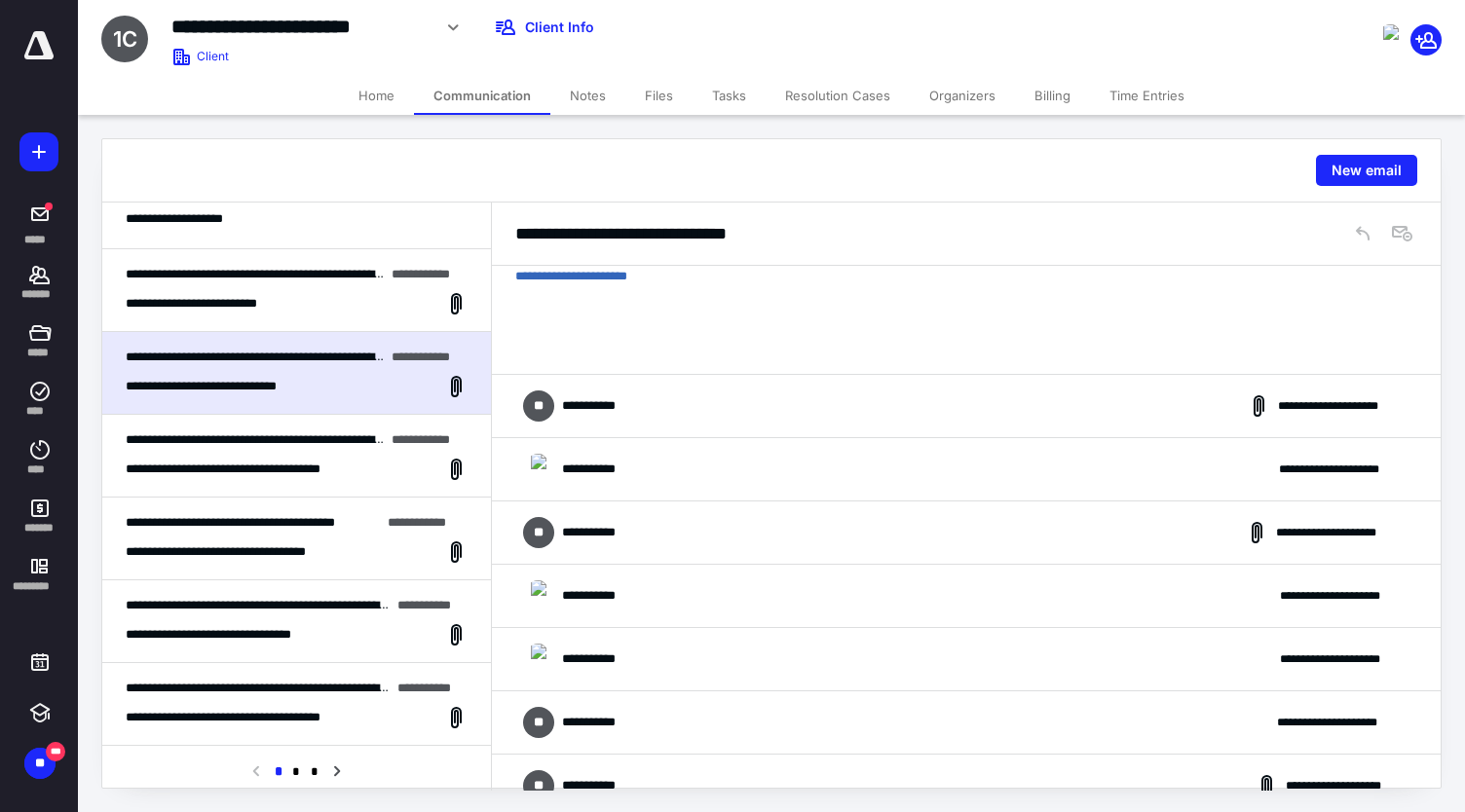 click on "**********" at bounding box center (966, 406) 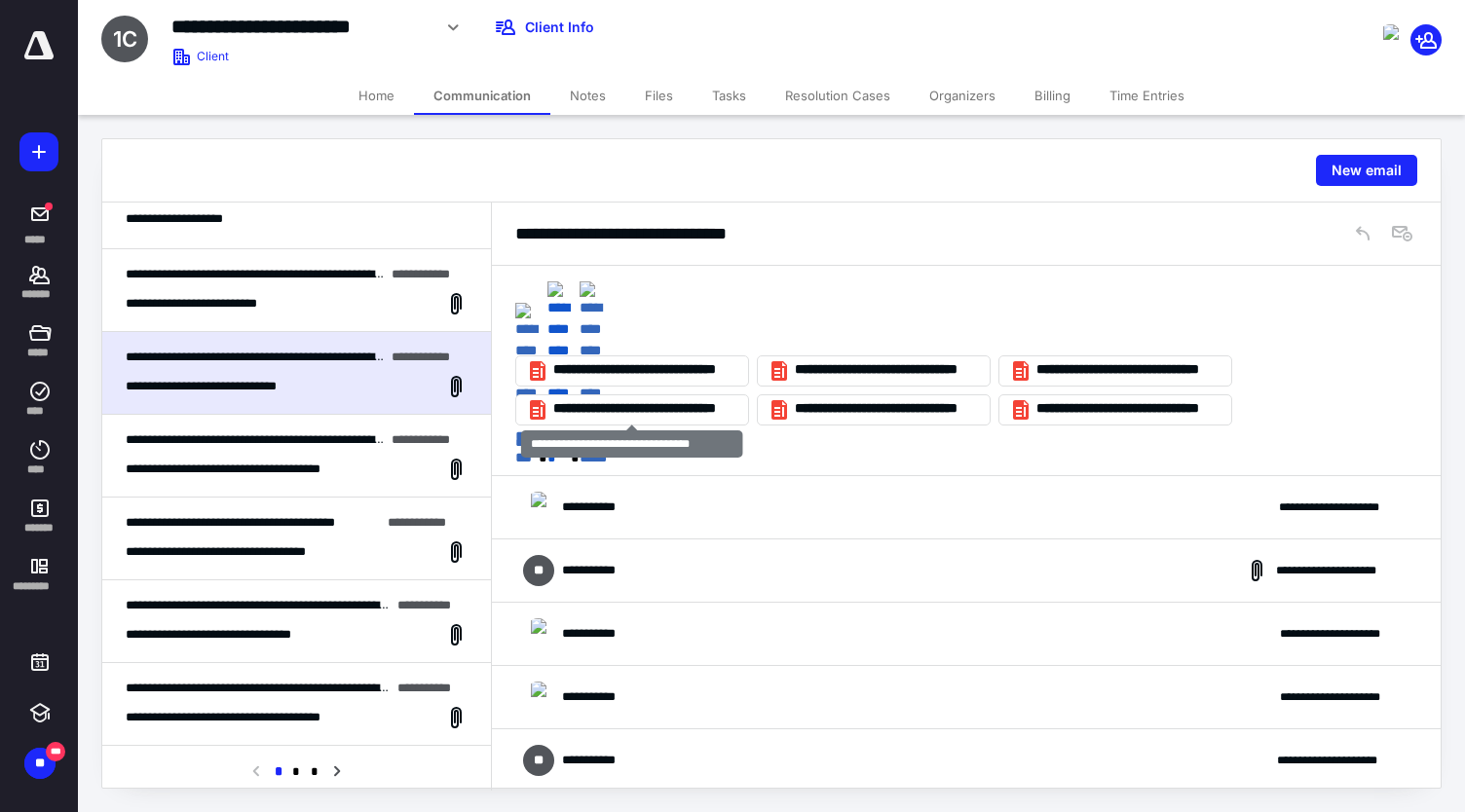 scroll, scrollTop: 1100, scrollLeft: 0, axis: vertical 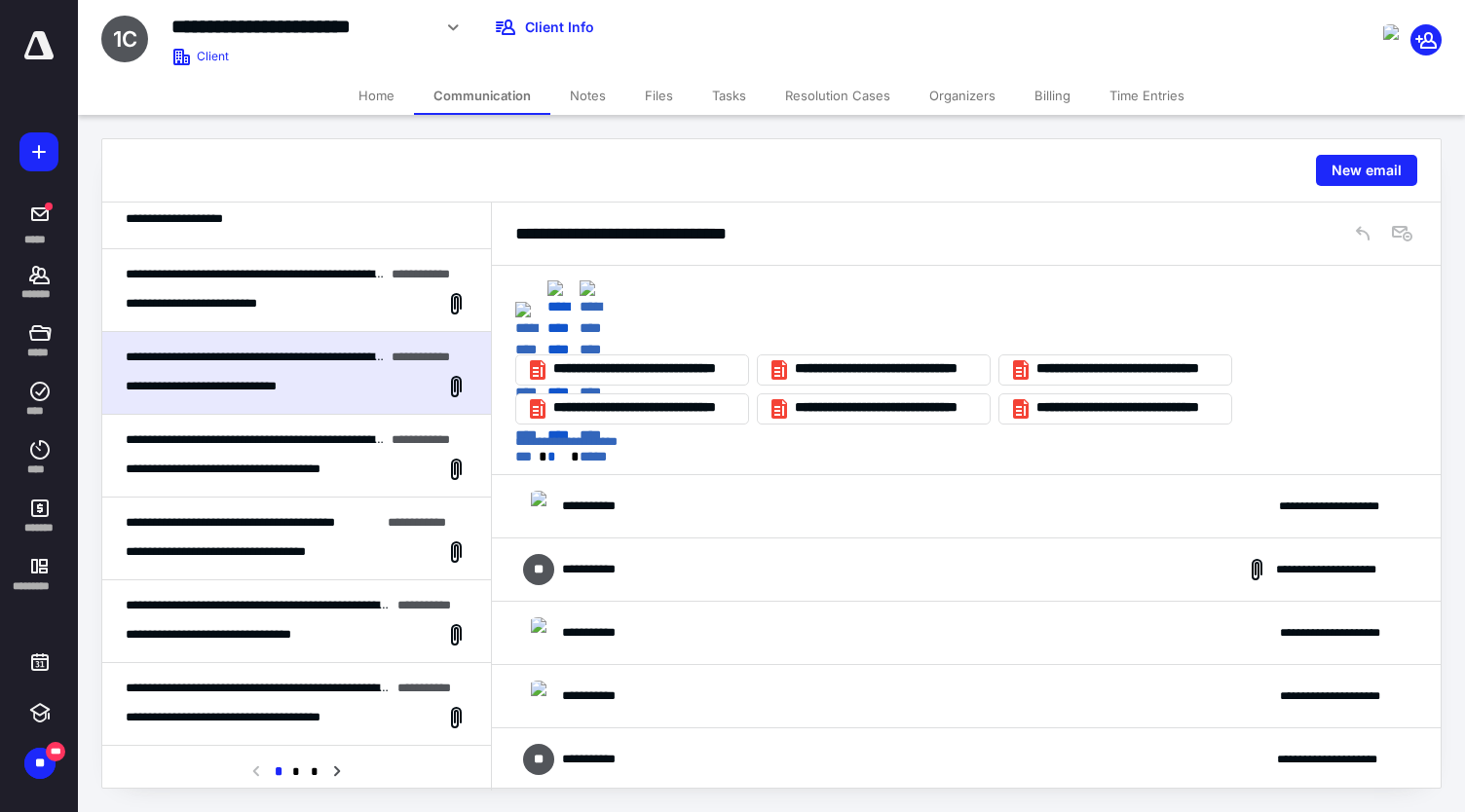 click on "**********" at bounding box center [966, 506] 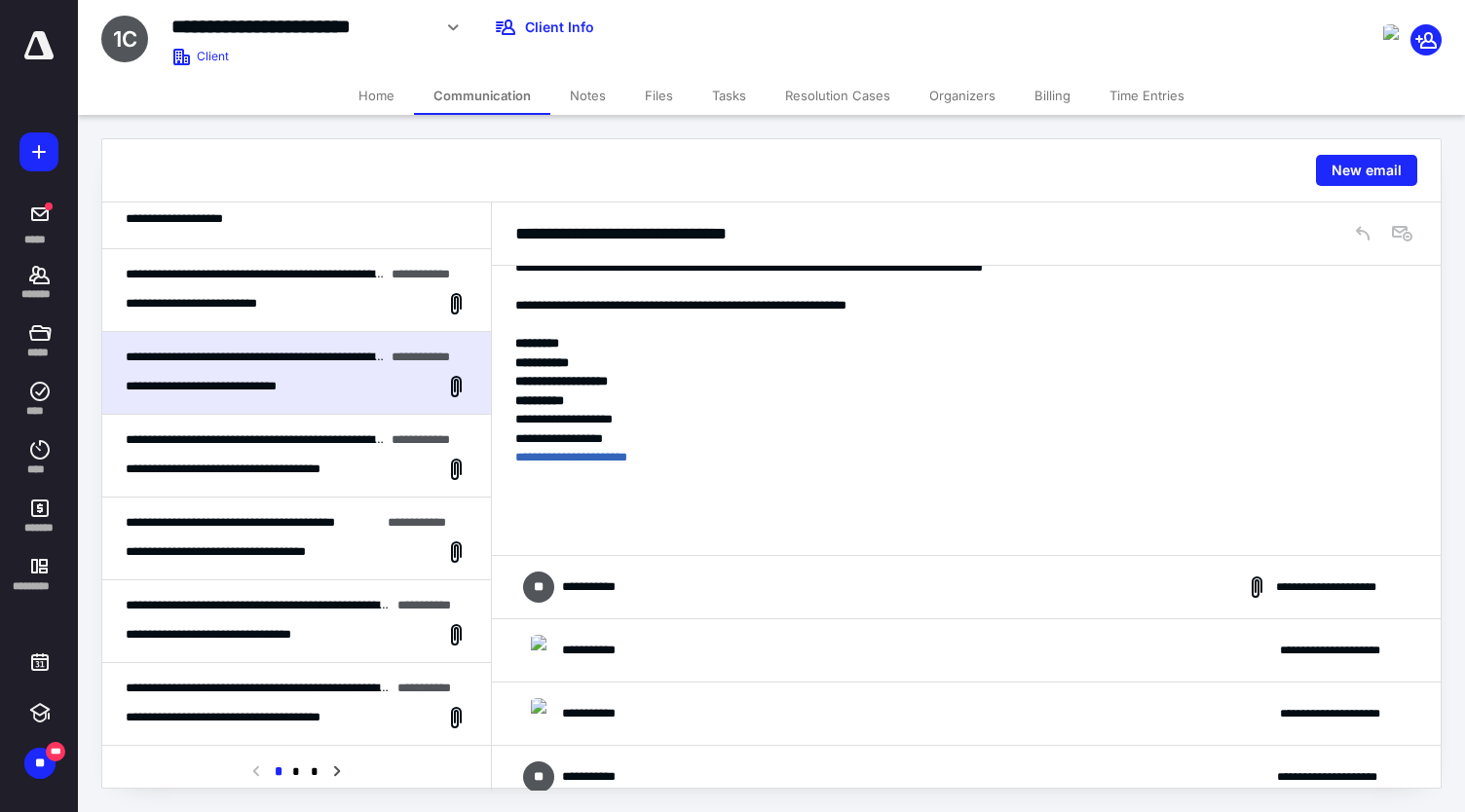 scroll, scrollTop: 1467, scrollLeft: 0, axis: vertical 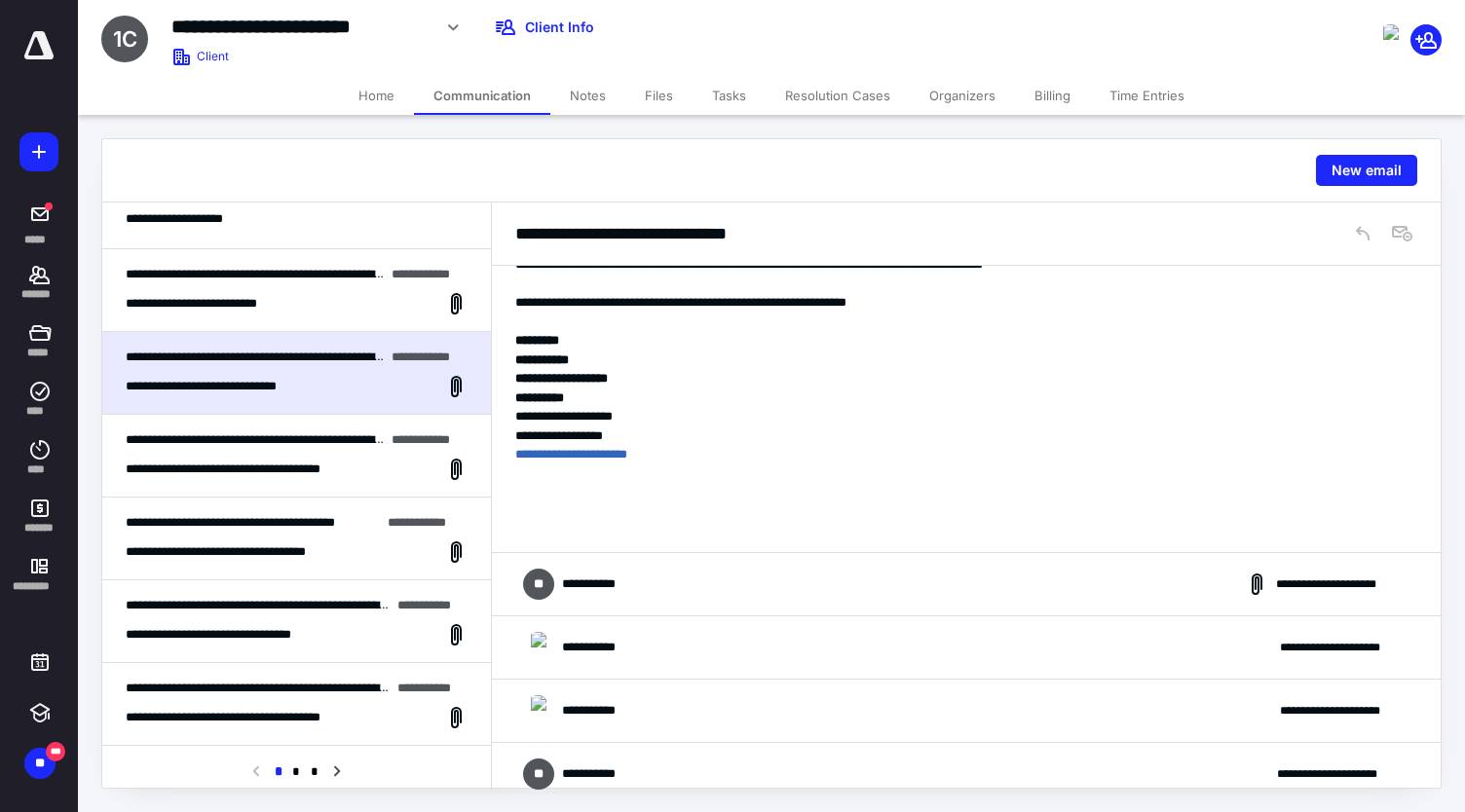 click on "**********" at bounding box center [966, 647] 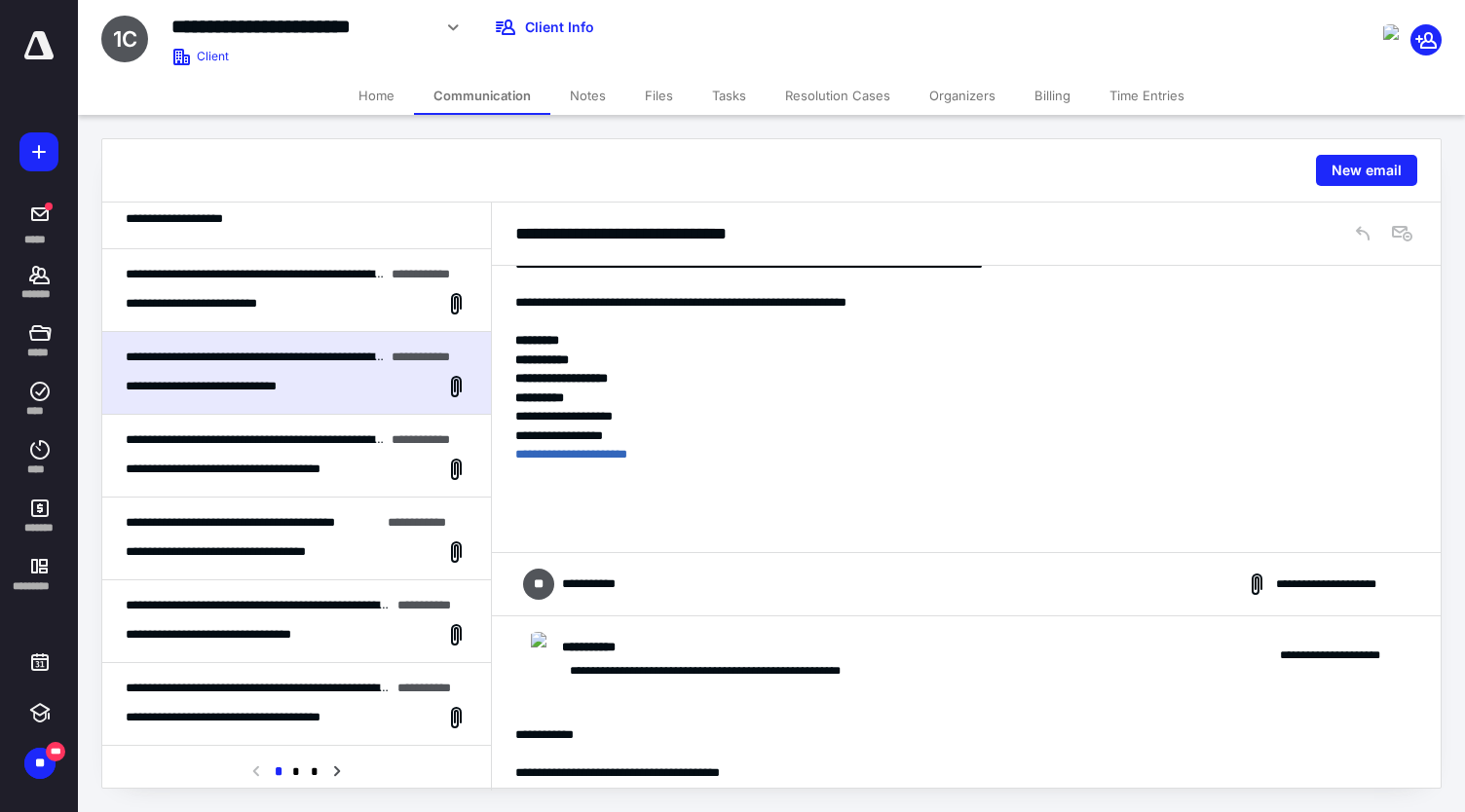 click on "**********" at bounding box center [572, 584] 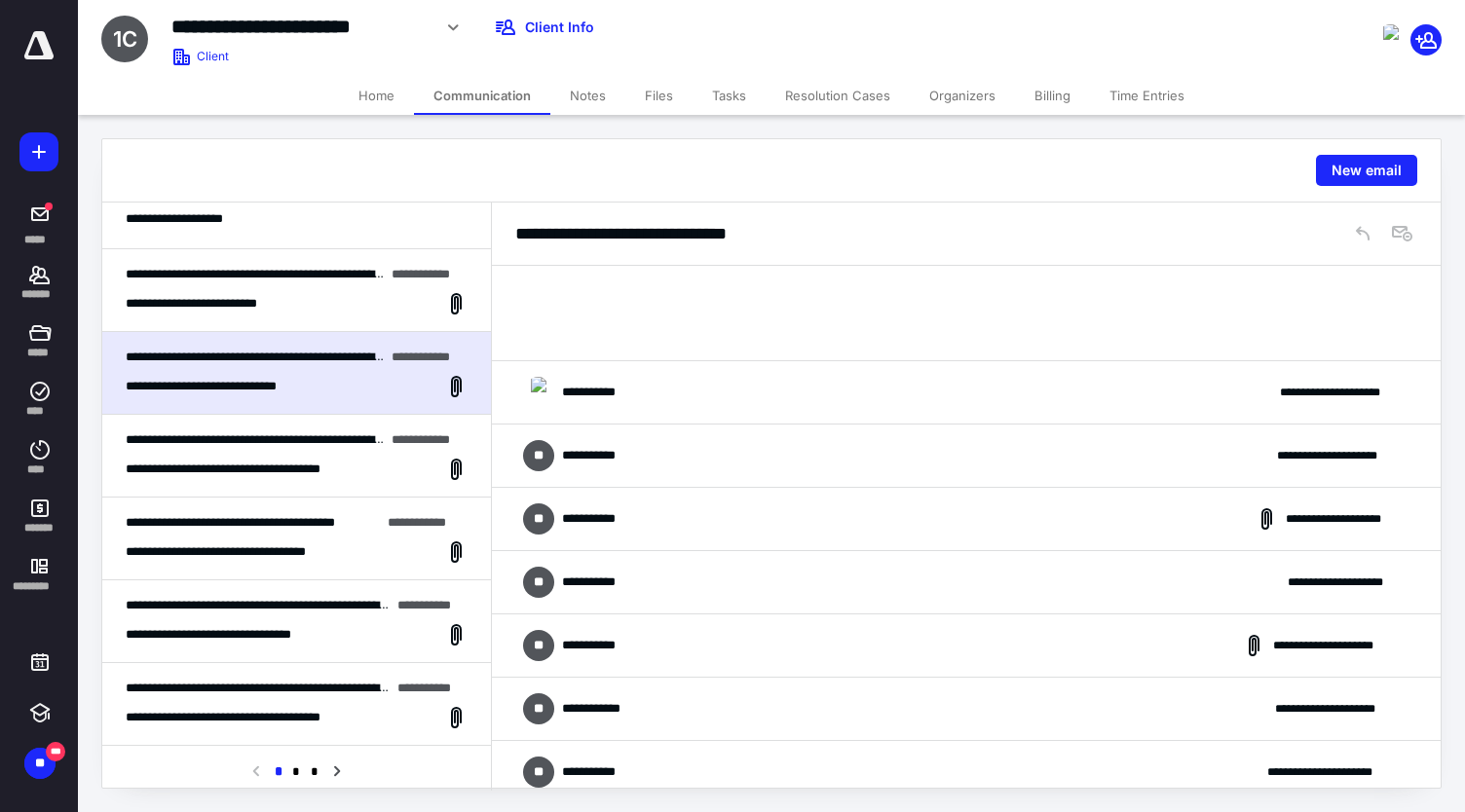 scroll, scrollTop: 2520, scrollLeft: 0, axis: vertical 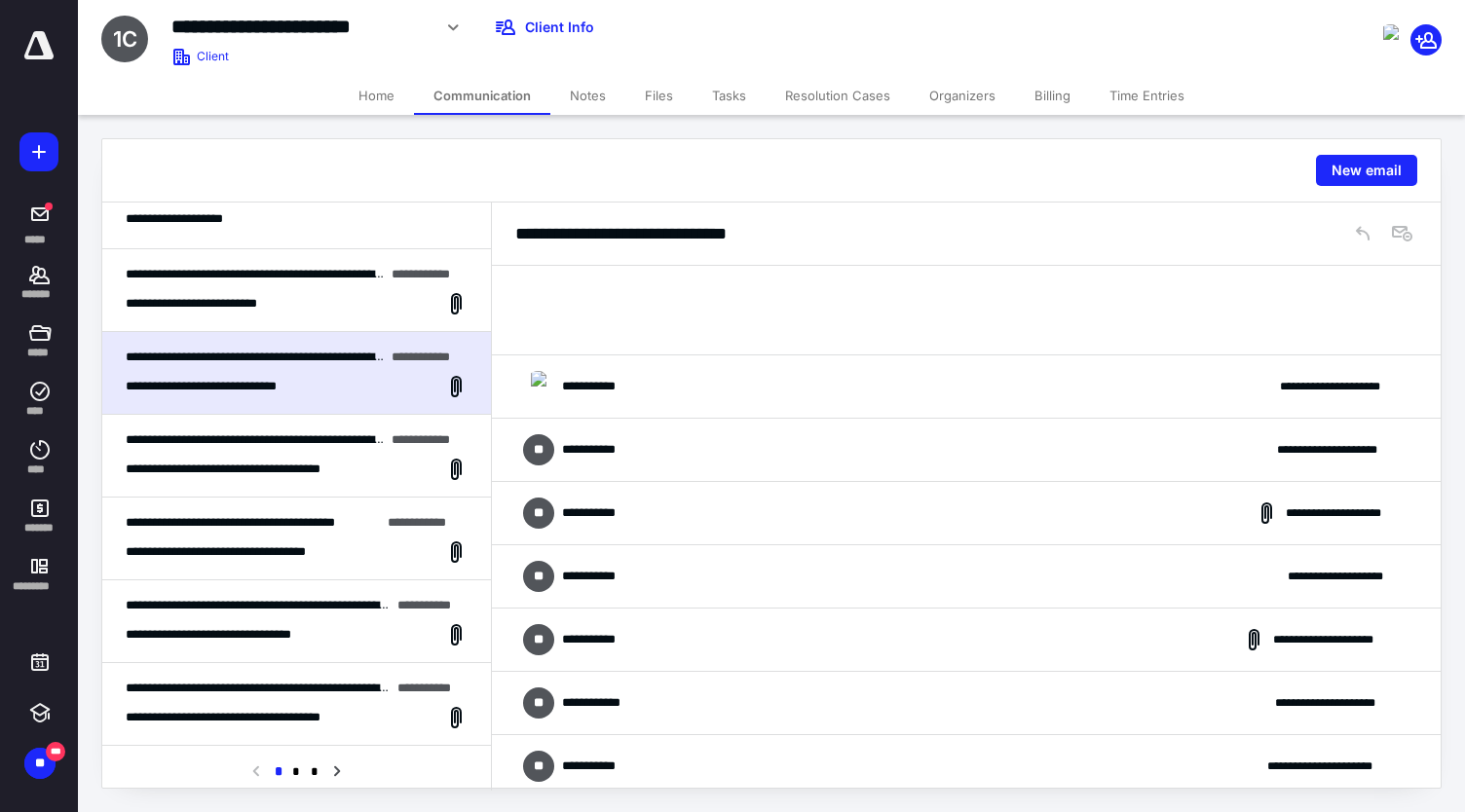 click on "**********" at bounding box center [966, 387] 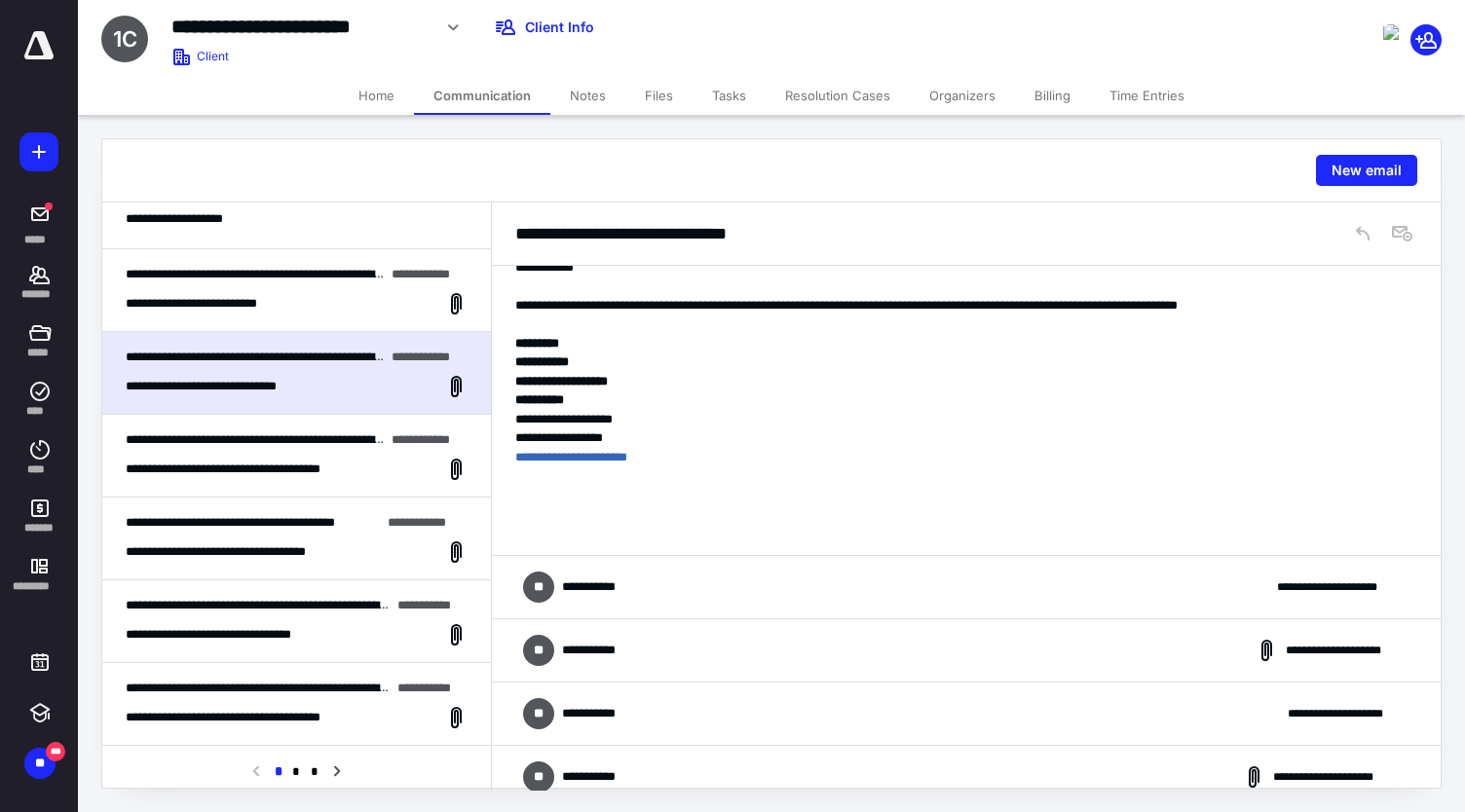 scroll, scrollTop: 2727, scrollLeft: 0, axis: vertical 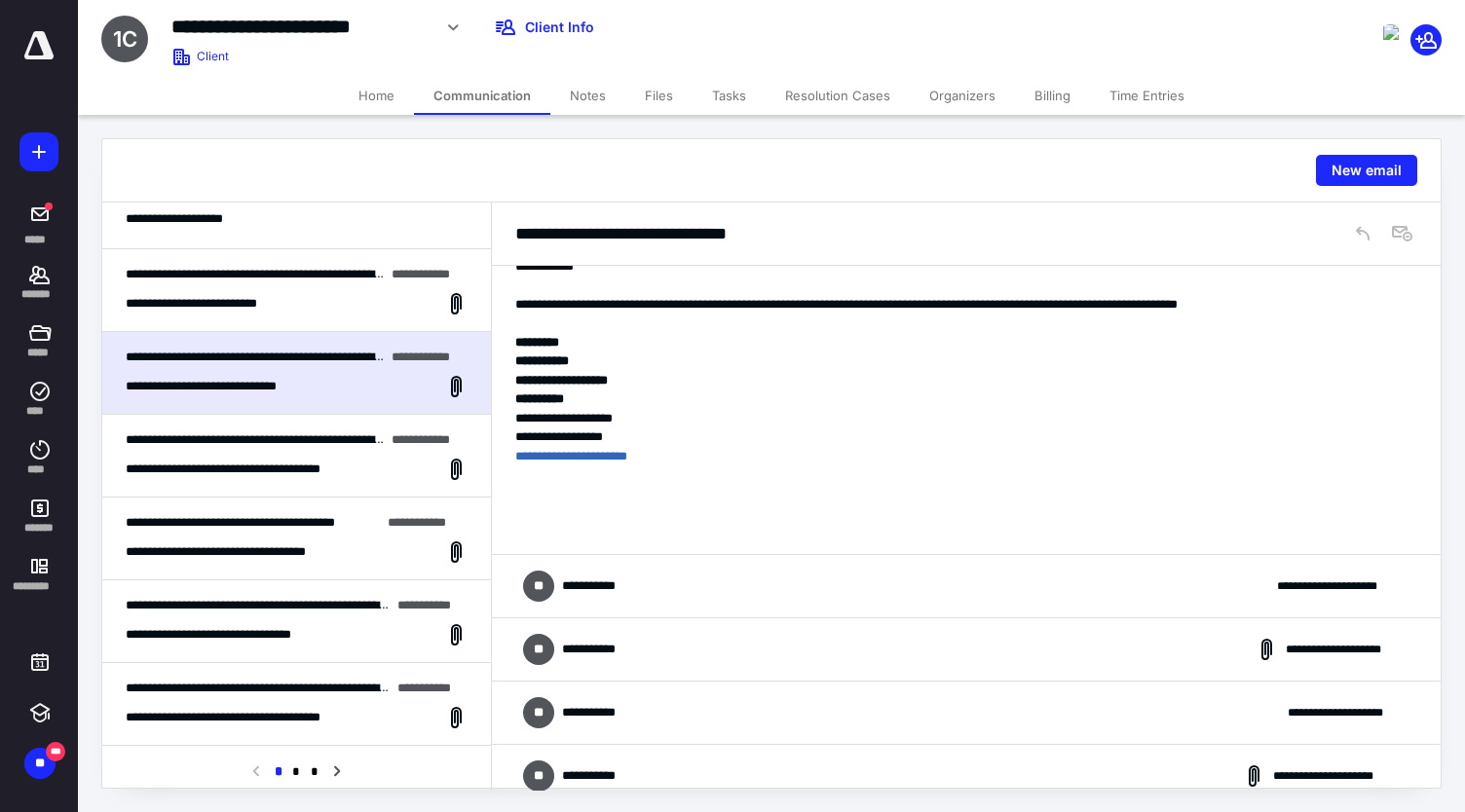 click on "**********" at bounding box center (966, 586) 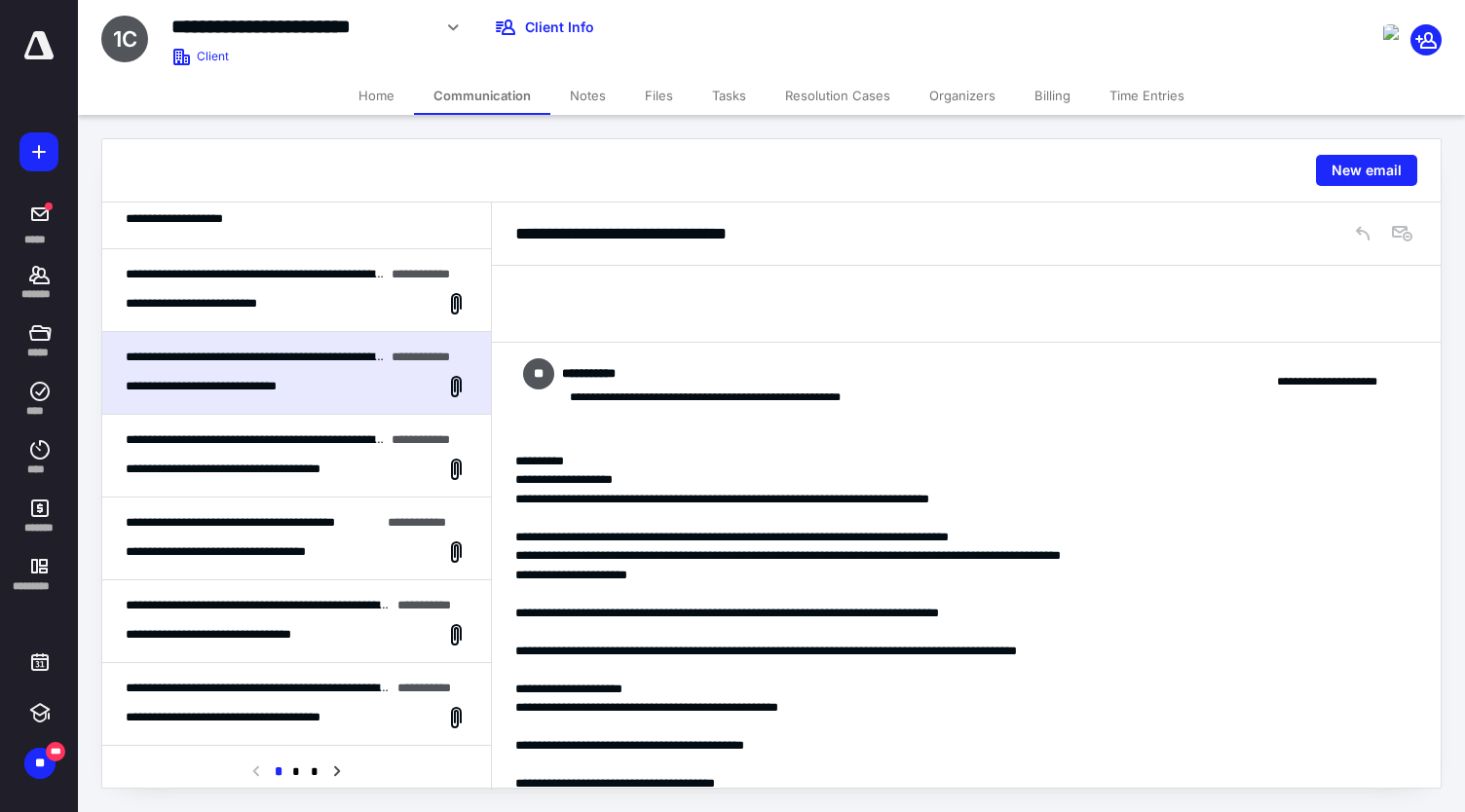 scroll, scrollTop: 2944, scrollLeft: 0, axis: vertical 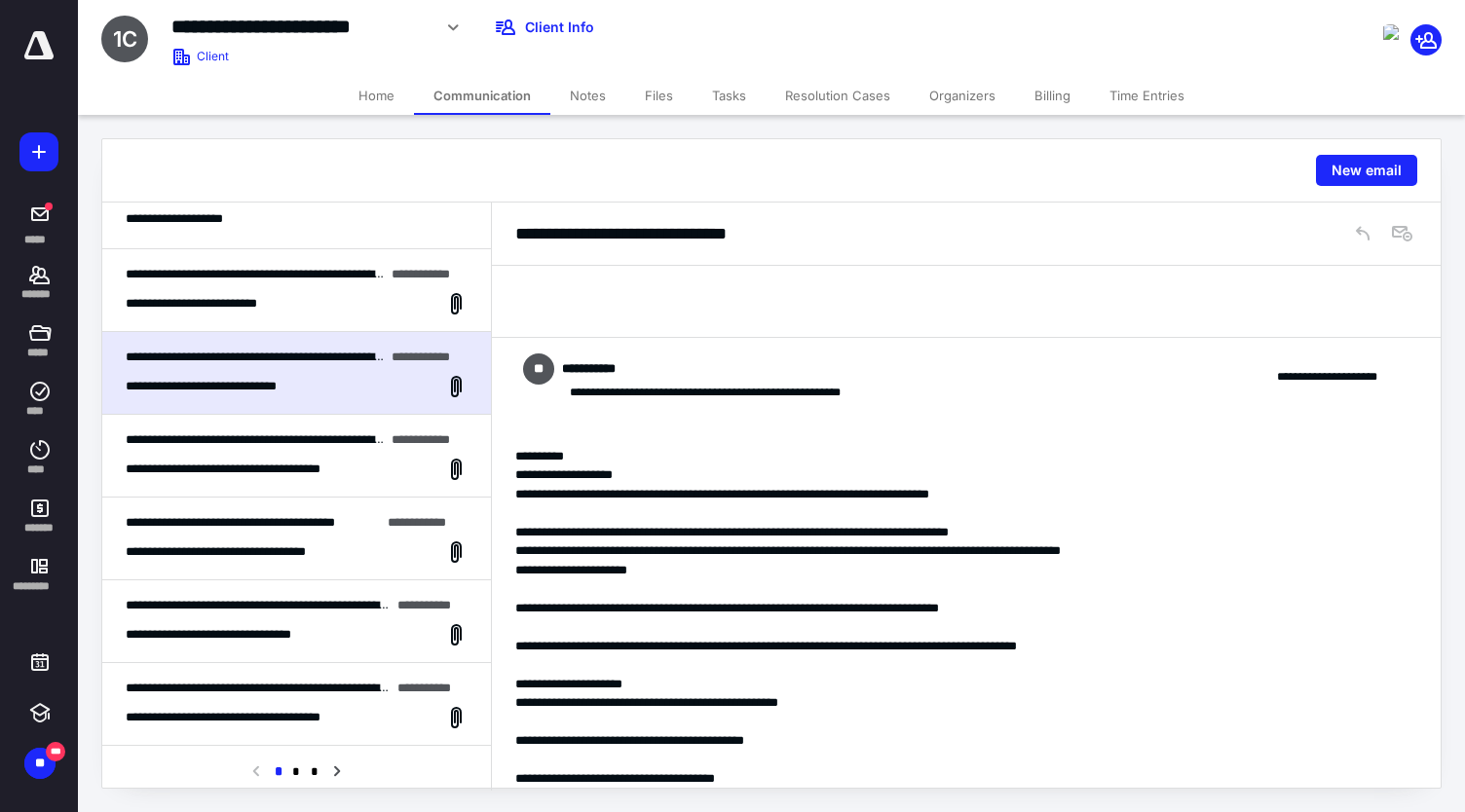 click on "**********" at bounding box center [244, 469] 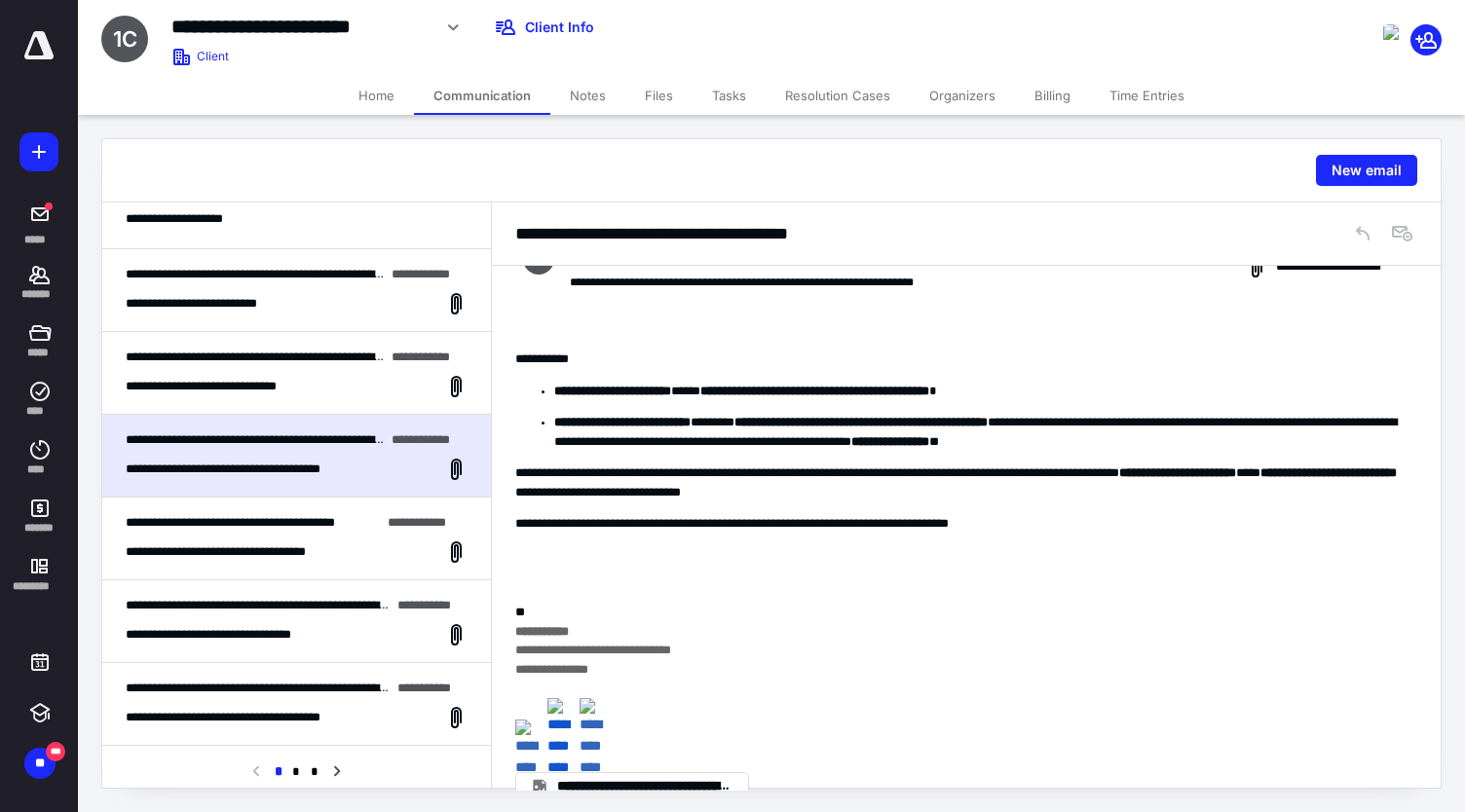 scroll, scrollTop: 1270, scrollLeft: 0, axis: vertical 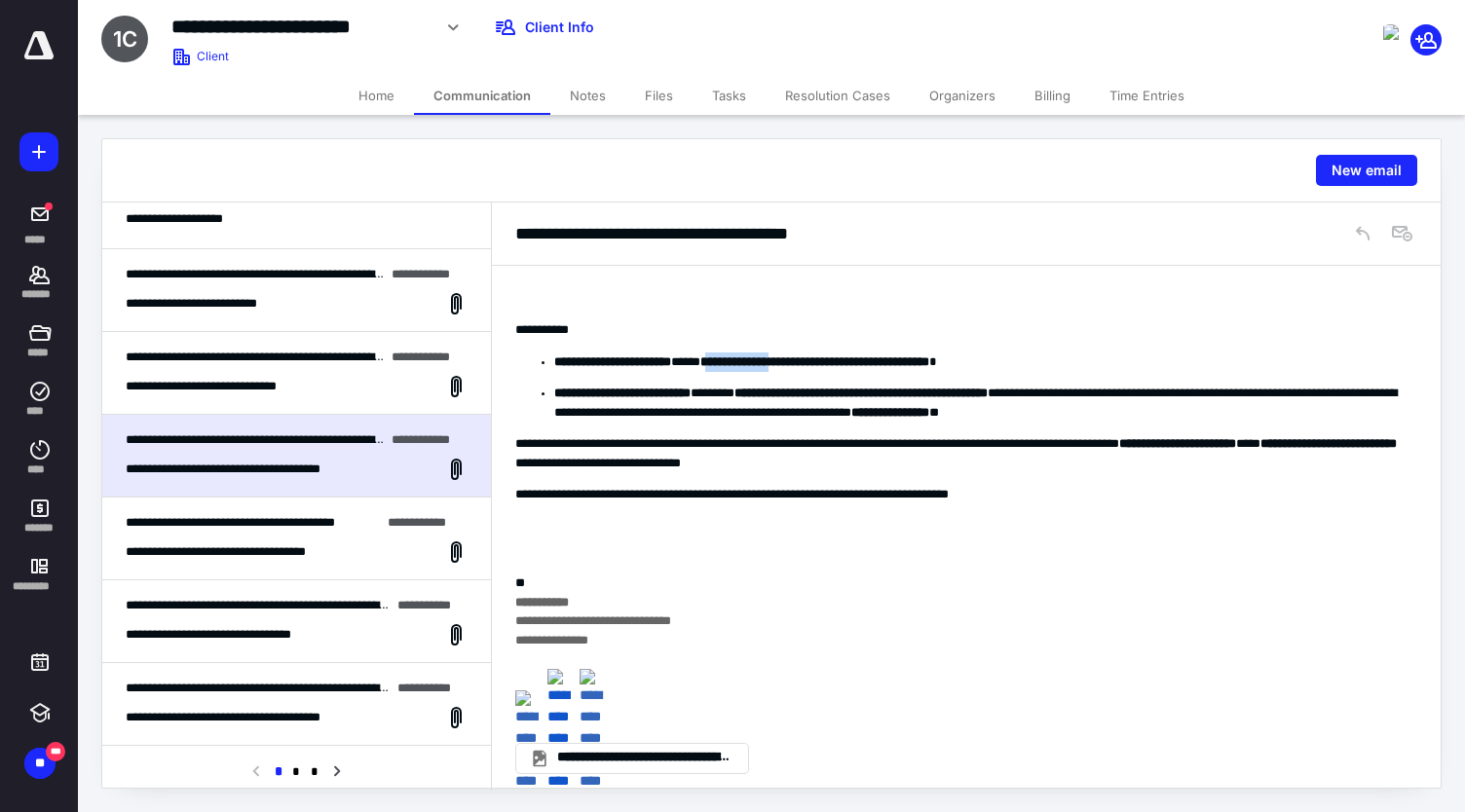 drag, startPoint x: 754, startPoint y: 352, endPoint x: 832, endPoint y: 361, distance: 78.51751 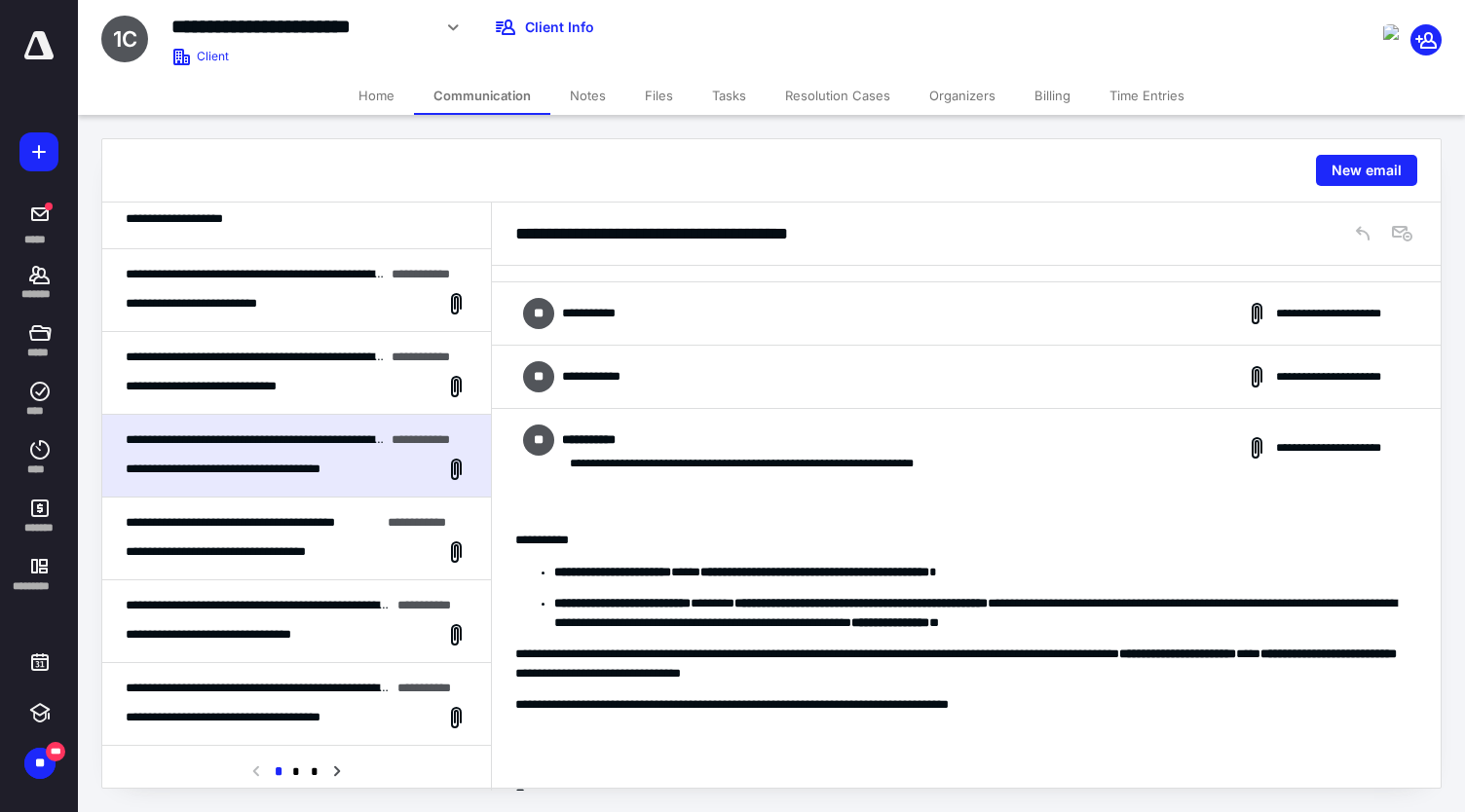 scroll, scrollTop: 1067, scrollLeft: 0, axis: vertical 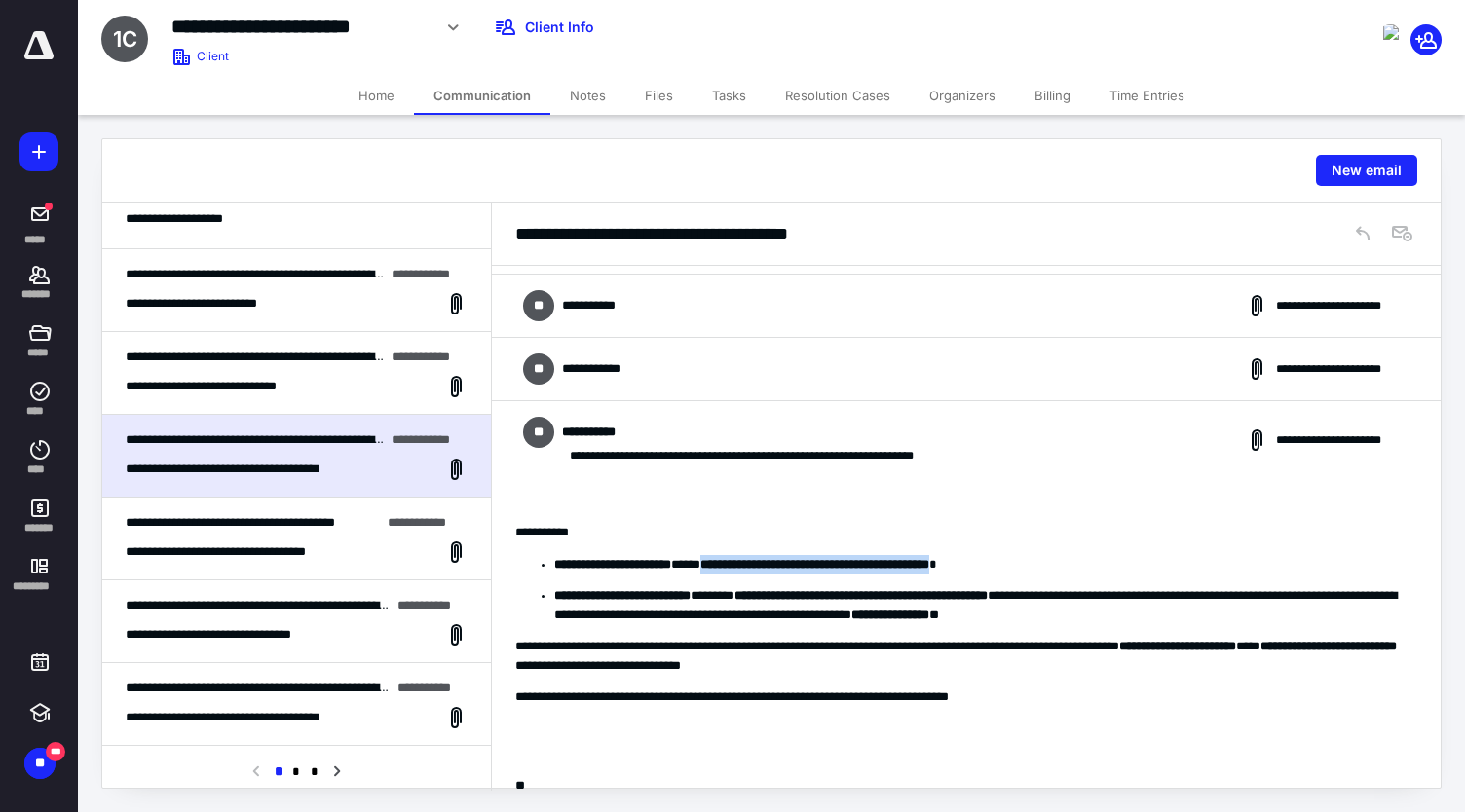 drag, startPoint x: 751, startPoint y: 554, endPoint x: 1051, endPoint y: 557, distance: 300.015 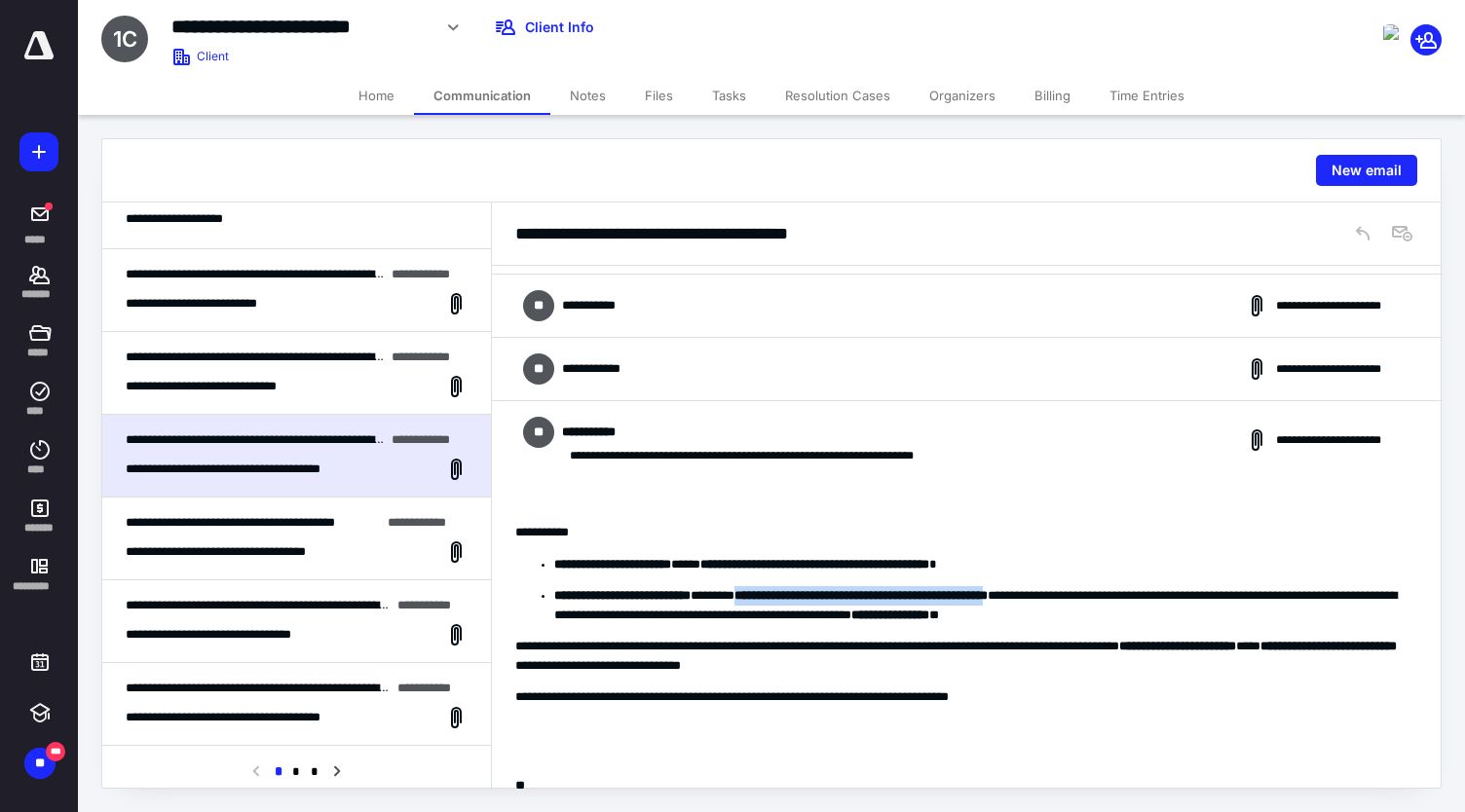 drag, startPoint x: 808, startPoint y: 585, endPoint x: 1142, endPoint y: 589, distance: 334.02395 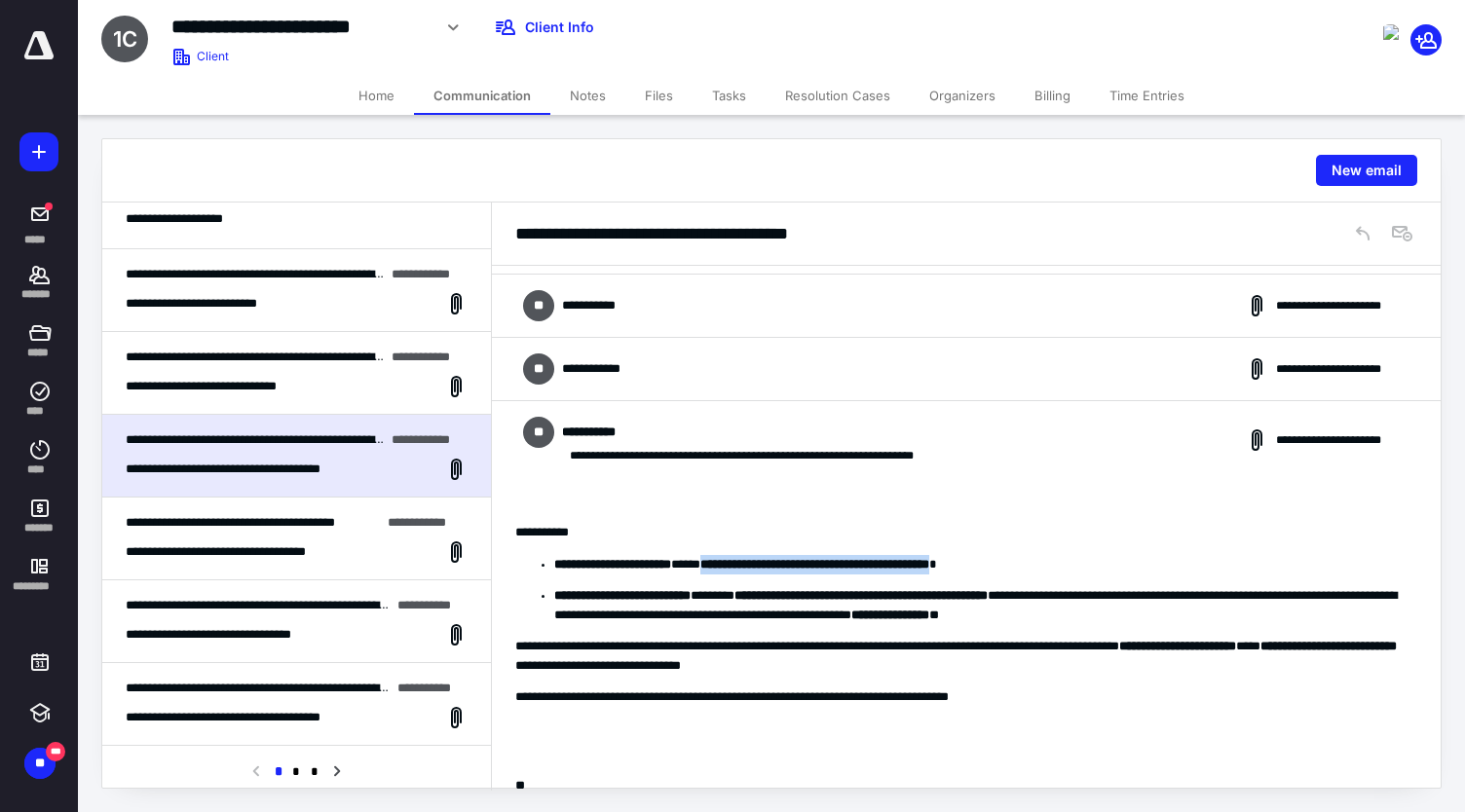 drag, startPoint x: 748, startPoint y: 554, endPoint x: 1050, endPoint y: 553, distance: 302.00166 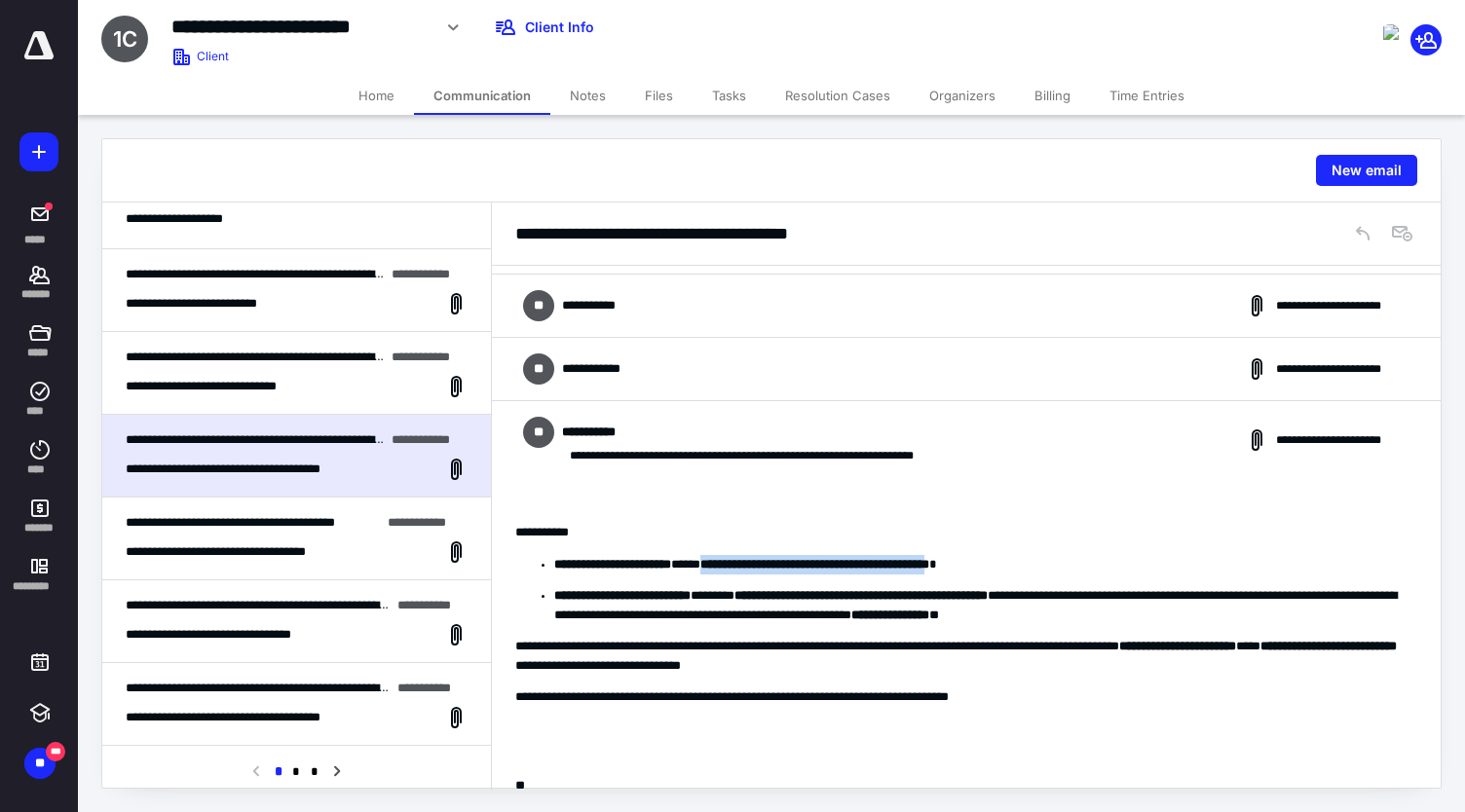 copy on "**********" 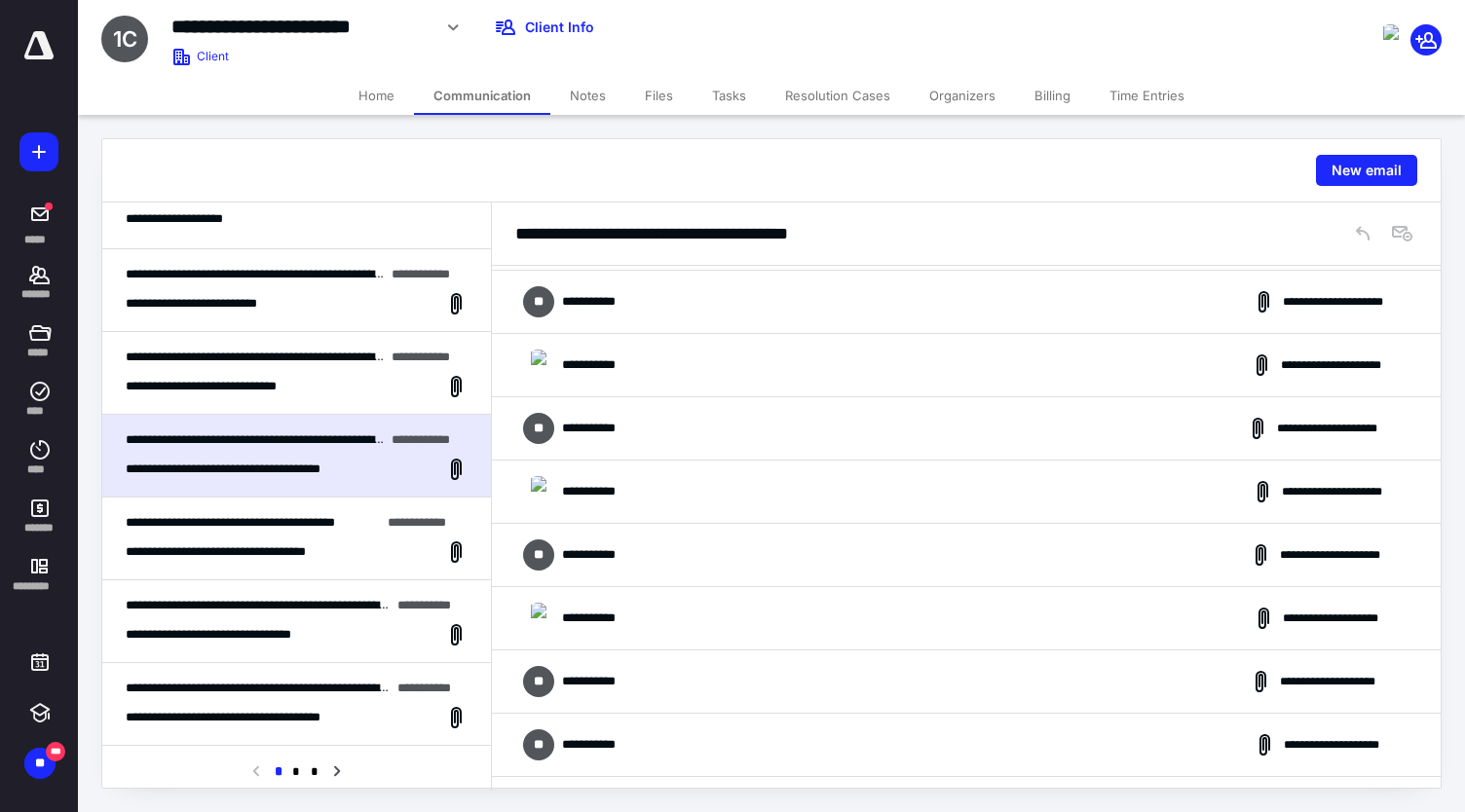 scroll, scrollTop: 253, scrollLeft: 0, axis: vertical 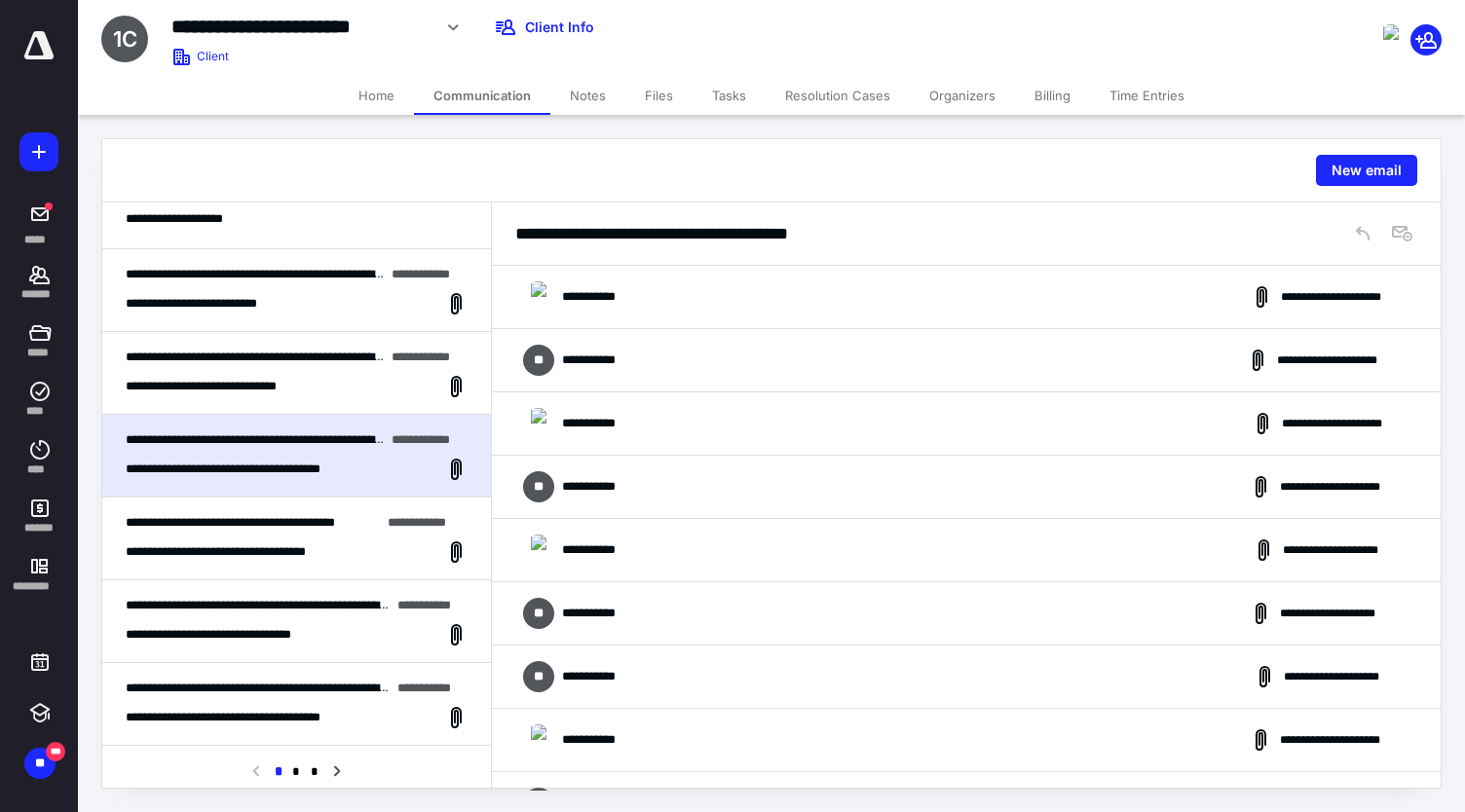 click on "**********" at bounding box center [296, 538] 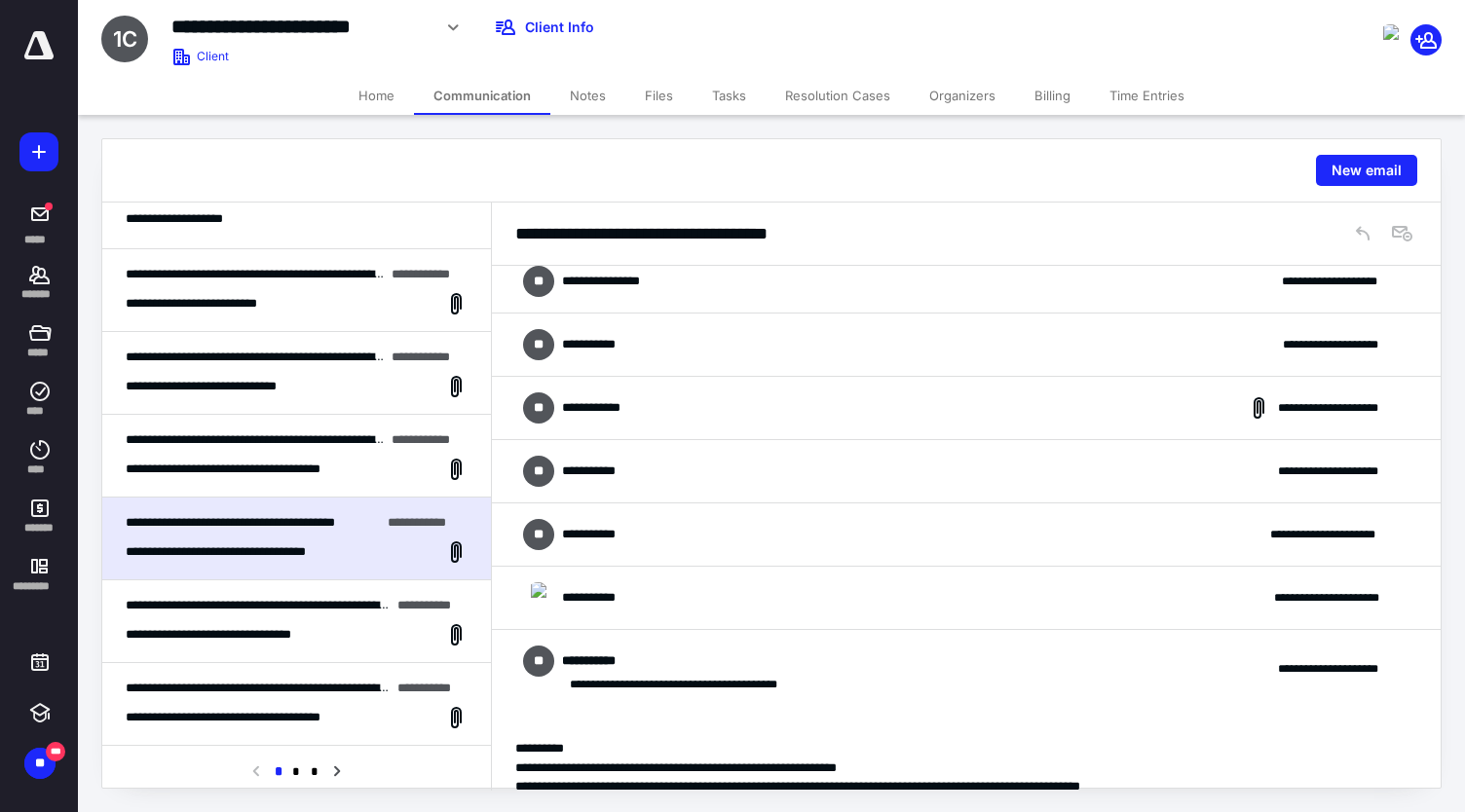 scroll, scrollTop: 14, scrollLeft: 0, axis: vertical 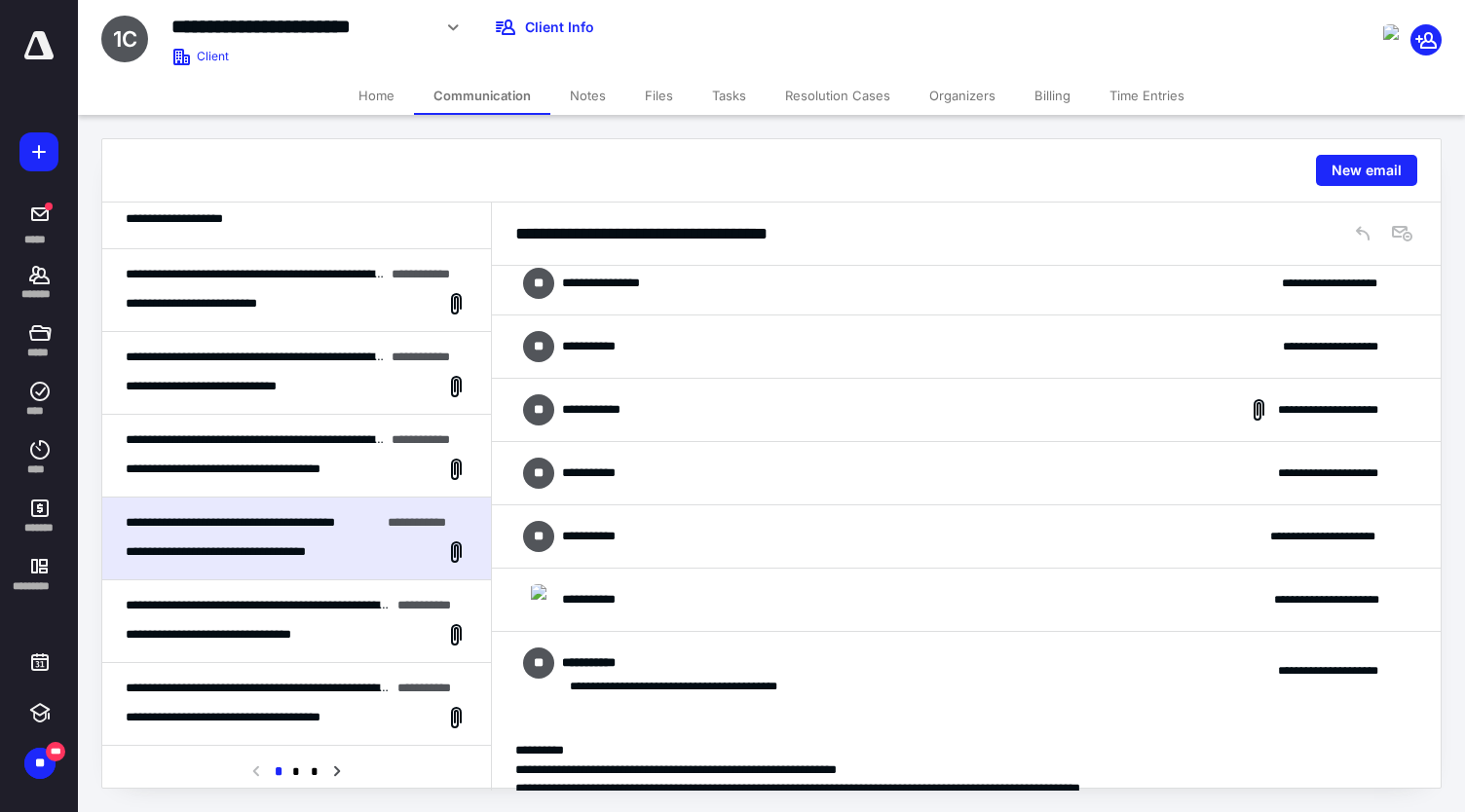 click on "**********" at bounding box center [620, 283] 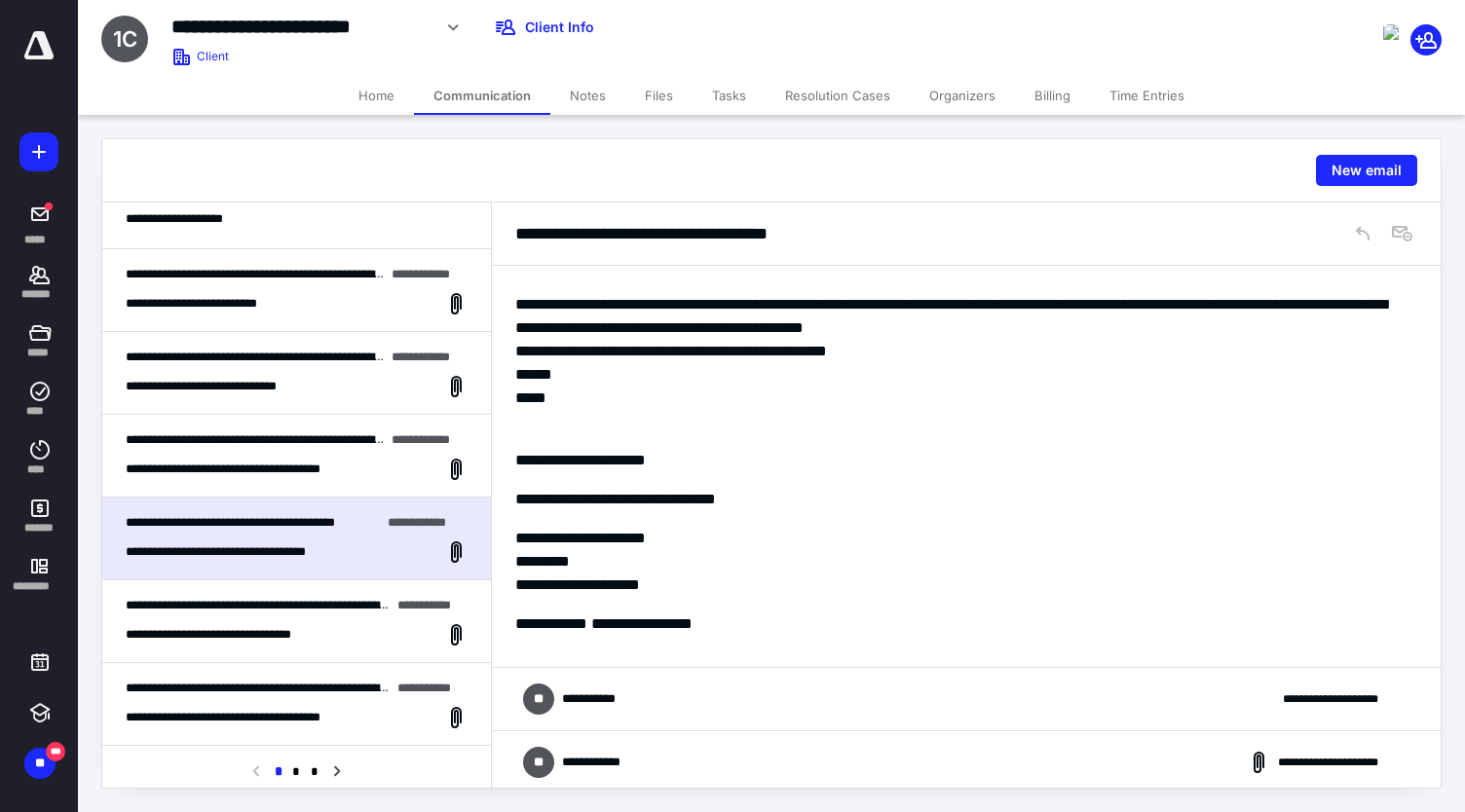 scroll, scrollTop: 134, scrollLeft: 0, axis: vertical 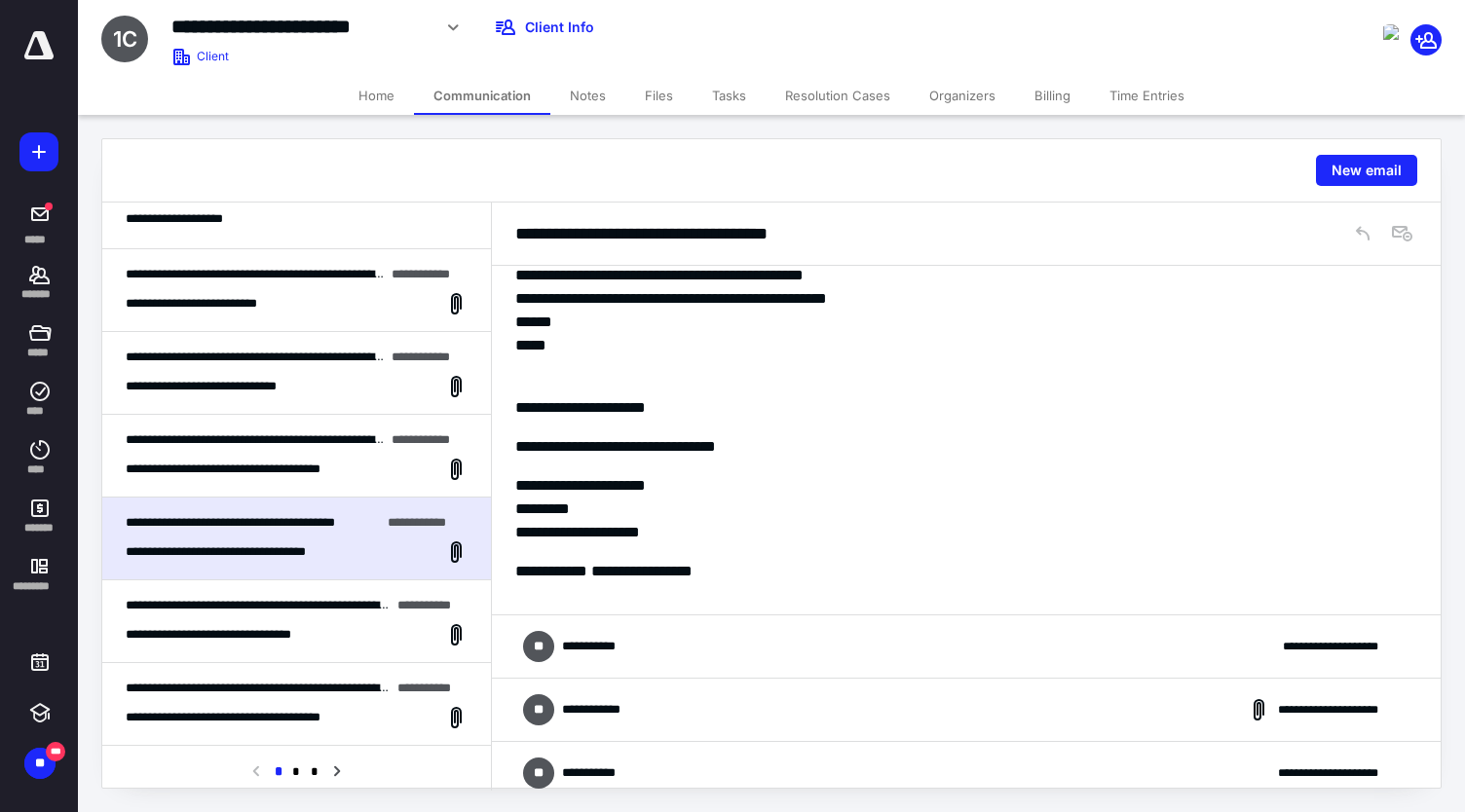 click on "**********" at bounding box center [966, 646] 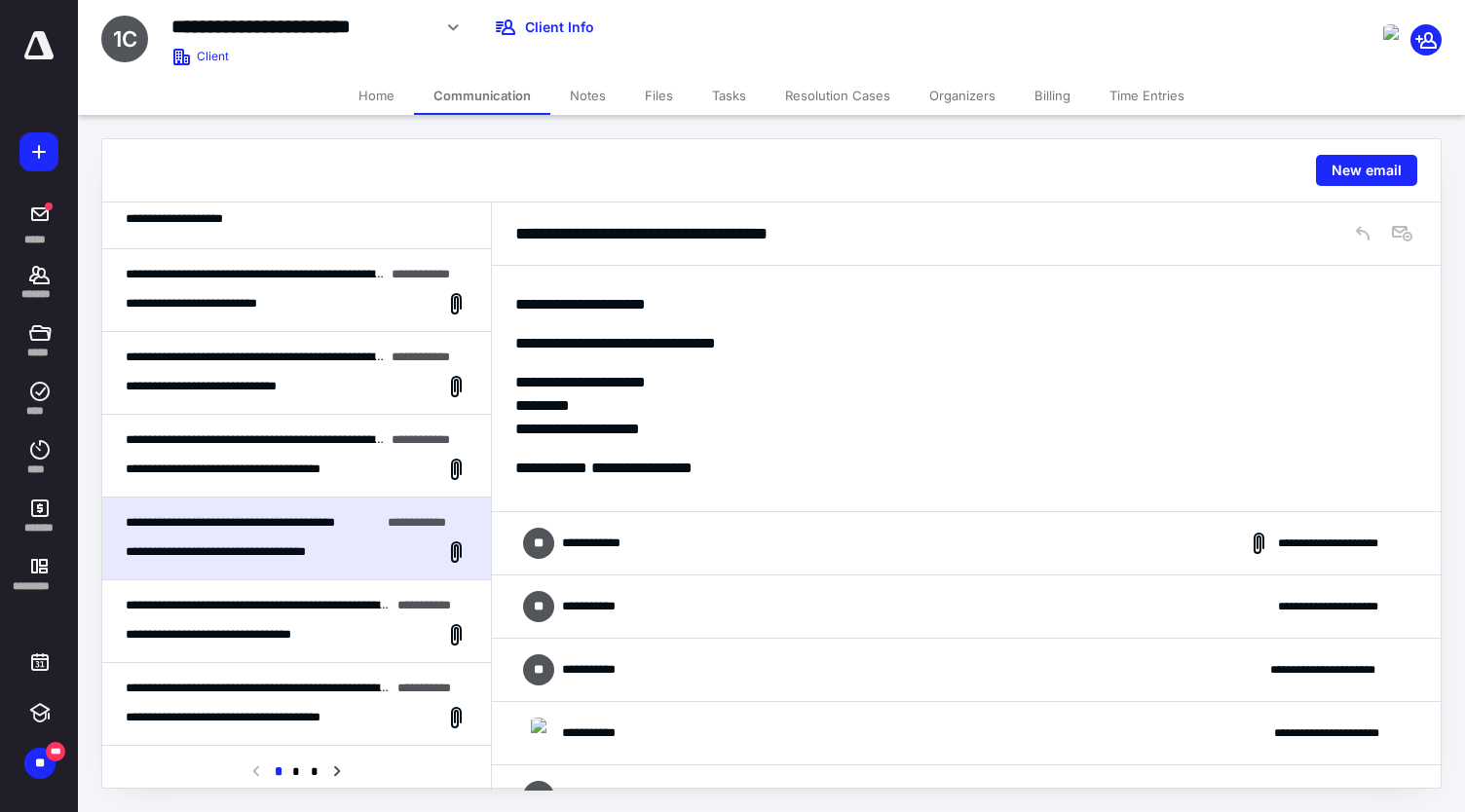 scroll, scrollTop: 1324, scrollLeft: 0, axis: vertical 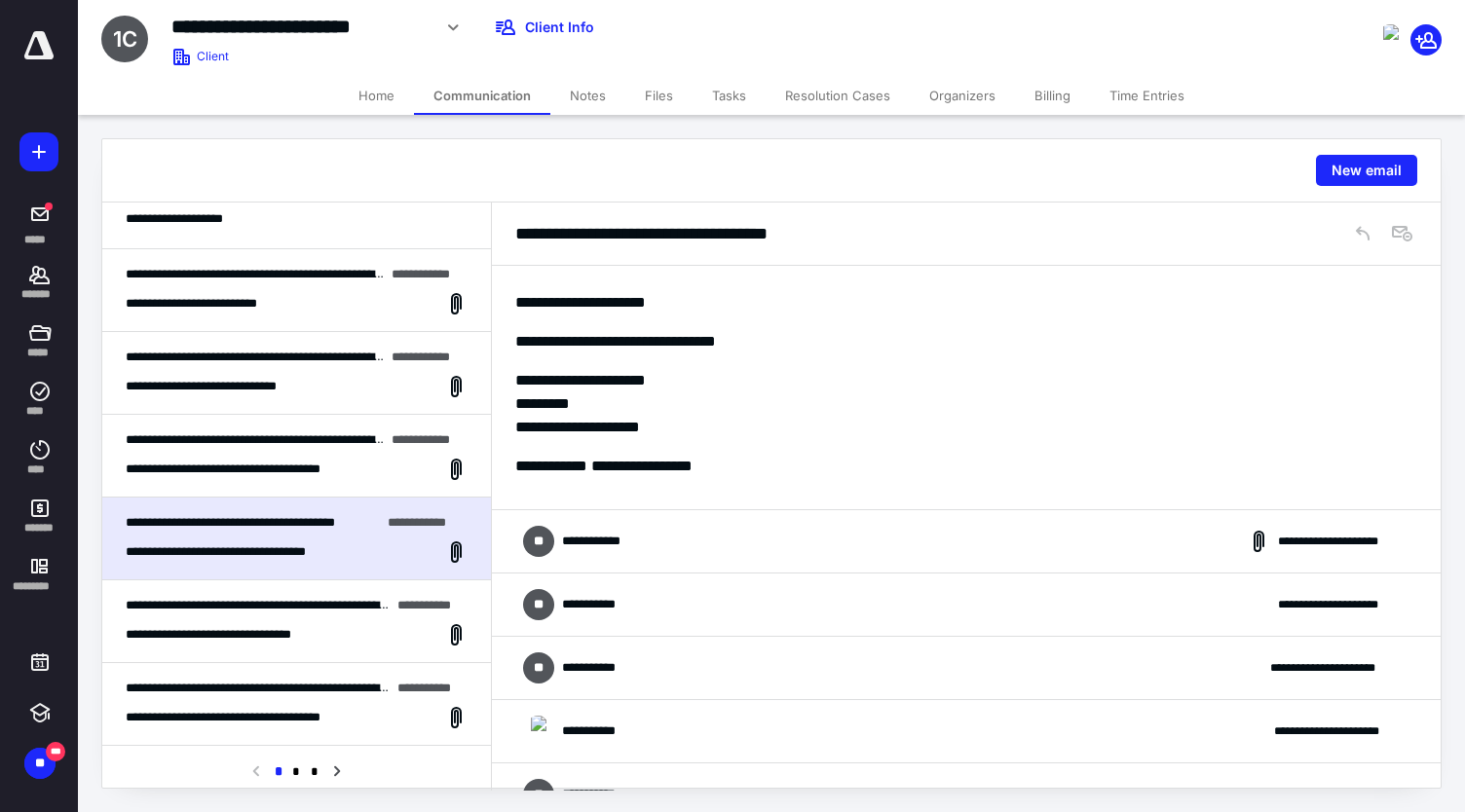 click on "**********" at bounding box center [603, 541] 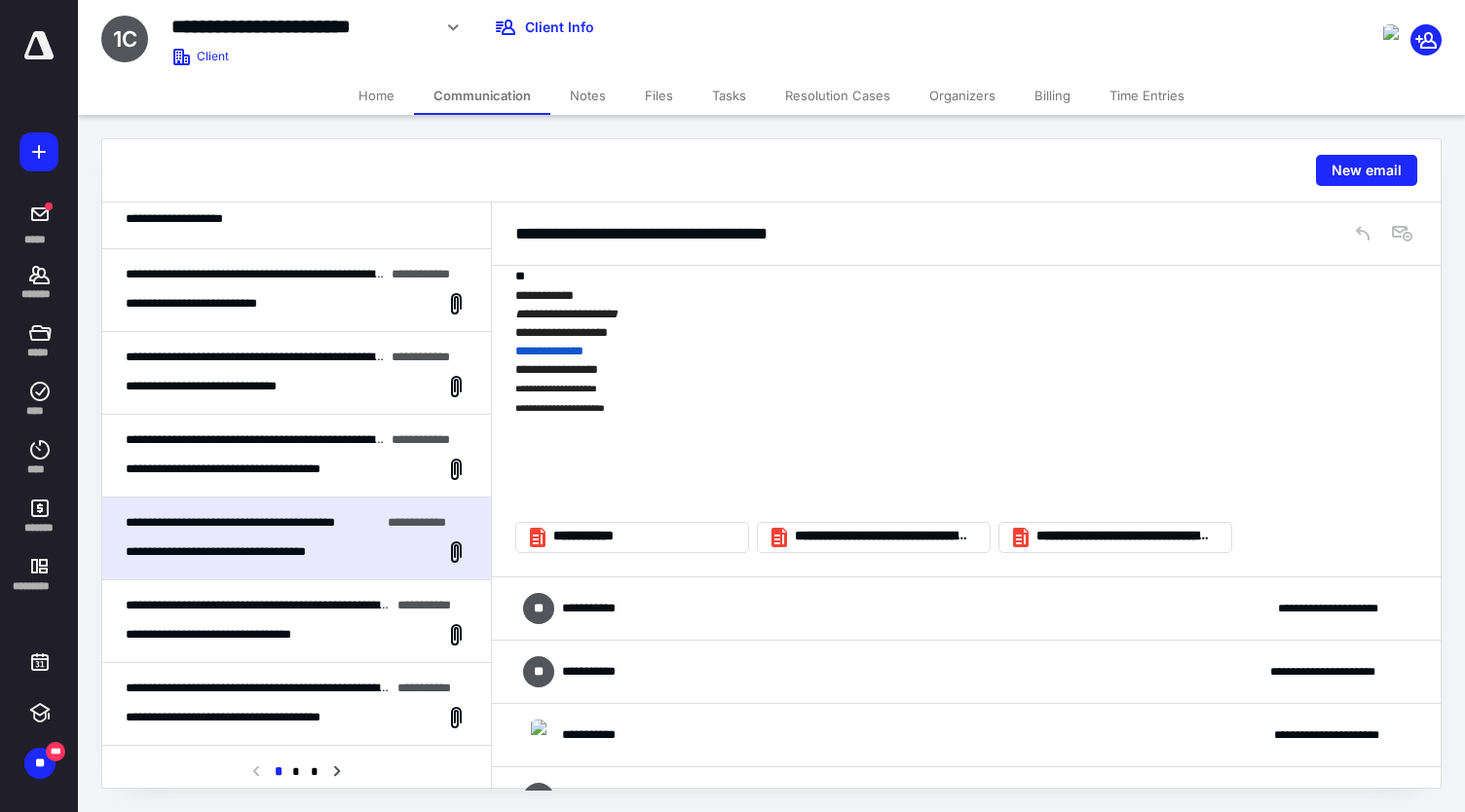 scroll, scrollTop: 1887, scrollLeft: 0, axis: vertical 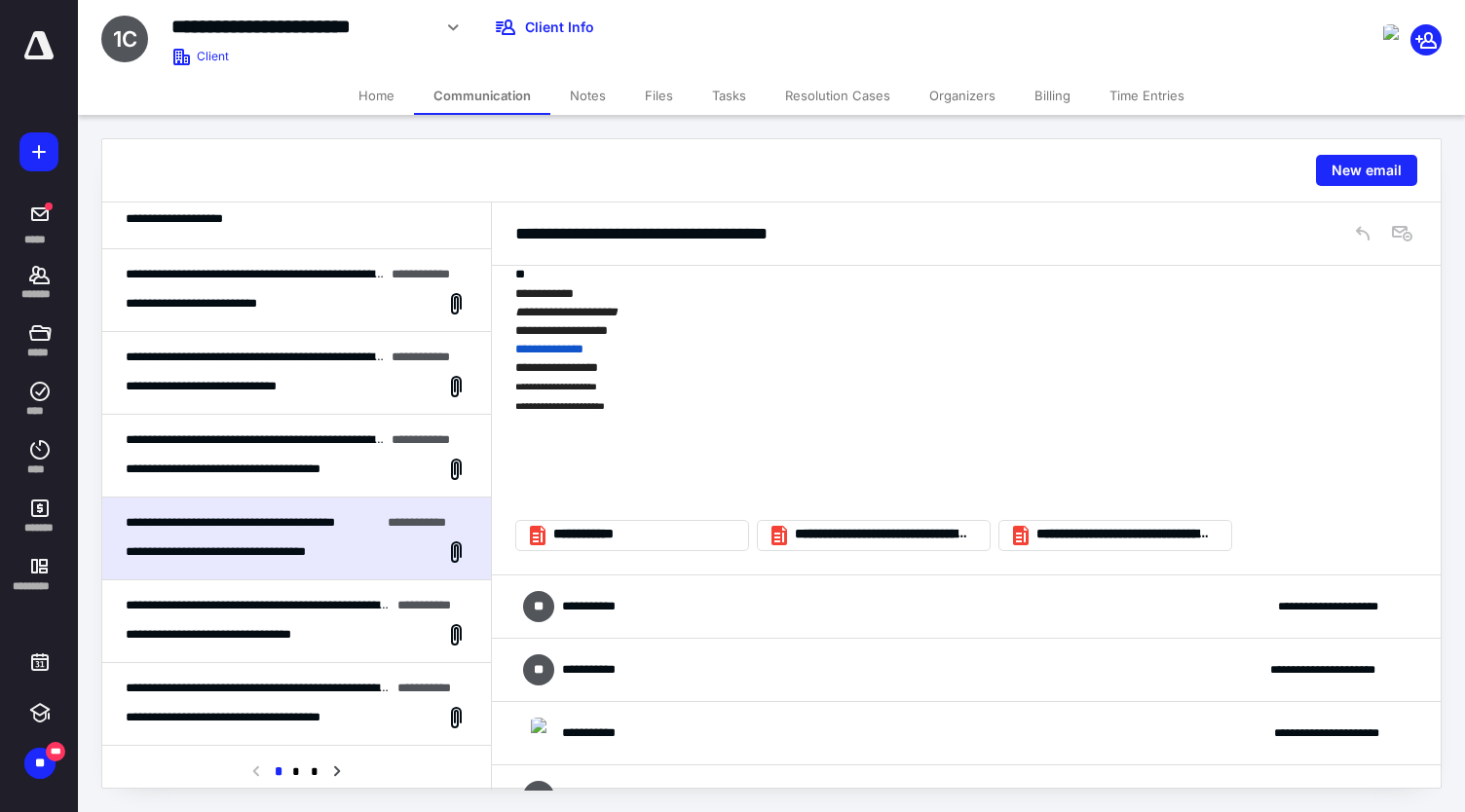 click on "**********" at bounding box center [257, 606] 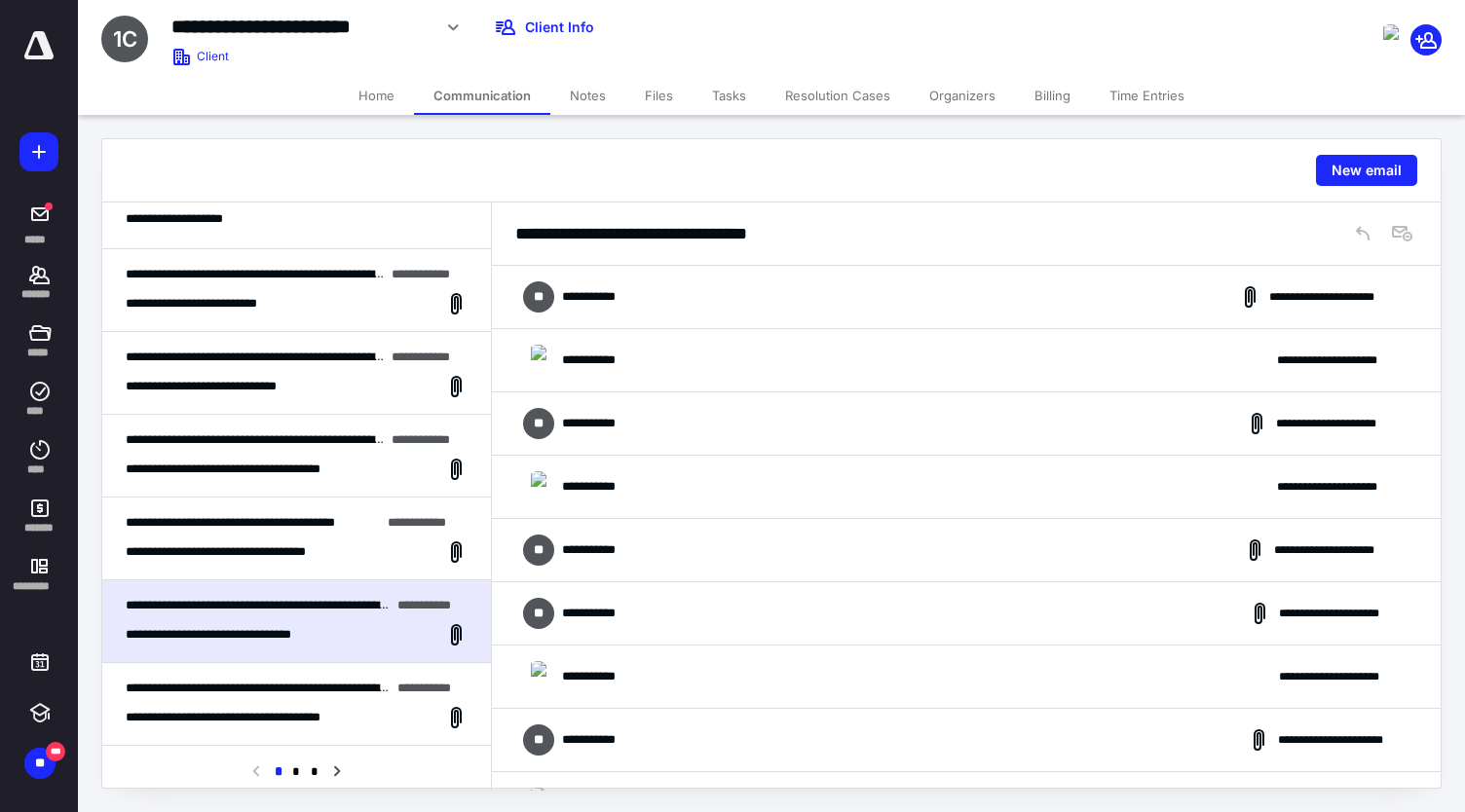 scroll, scrollTop: 492, scrollLeft: 0, axis: vertical 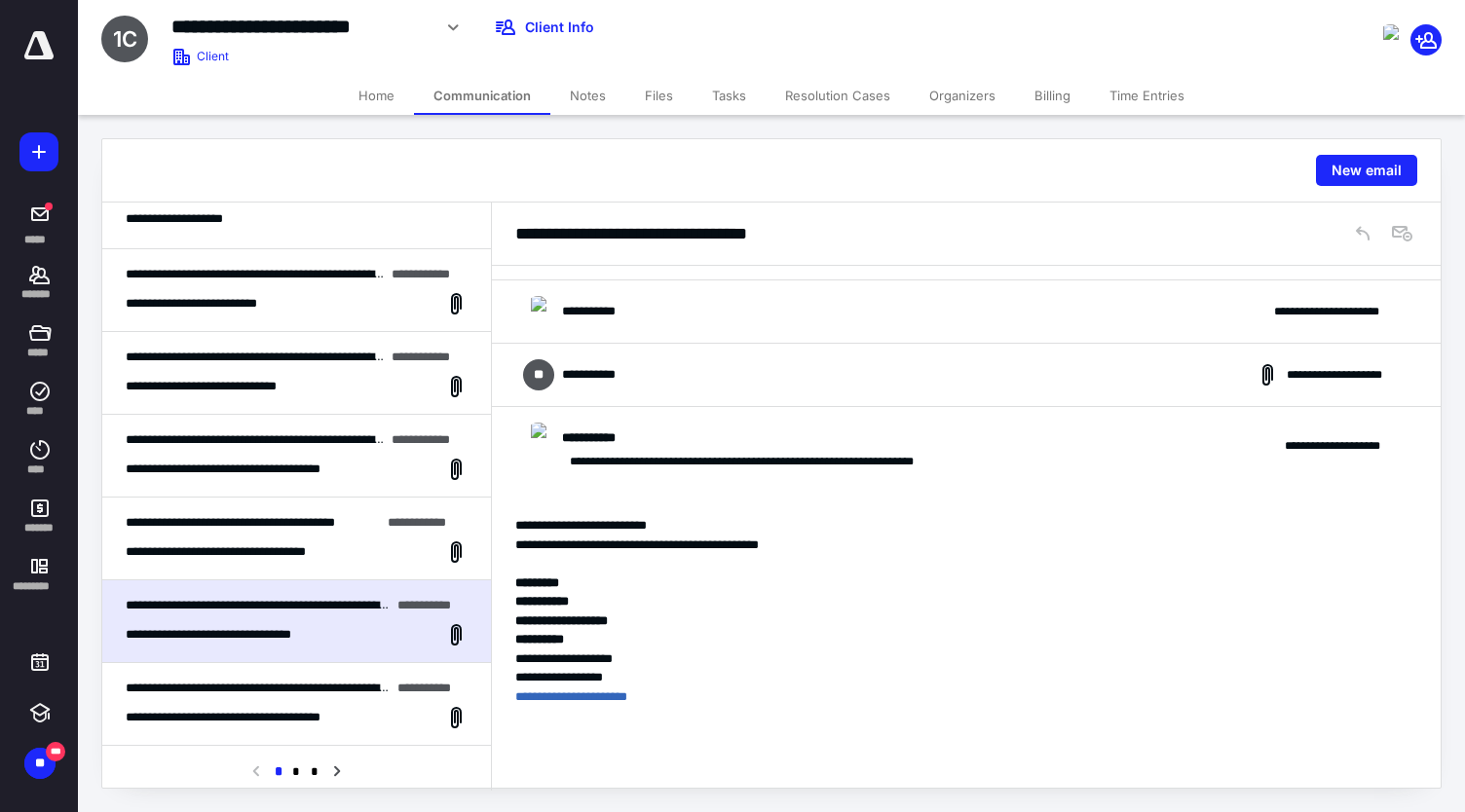 click on "**********" at bounding box center (225, 387) 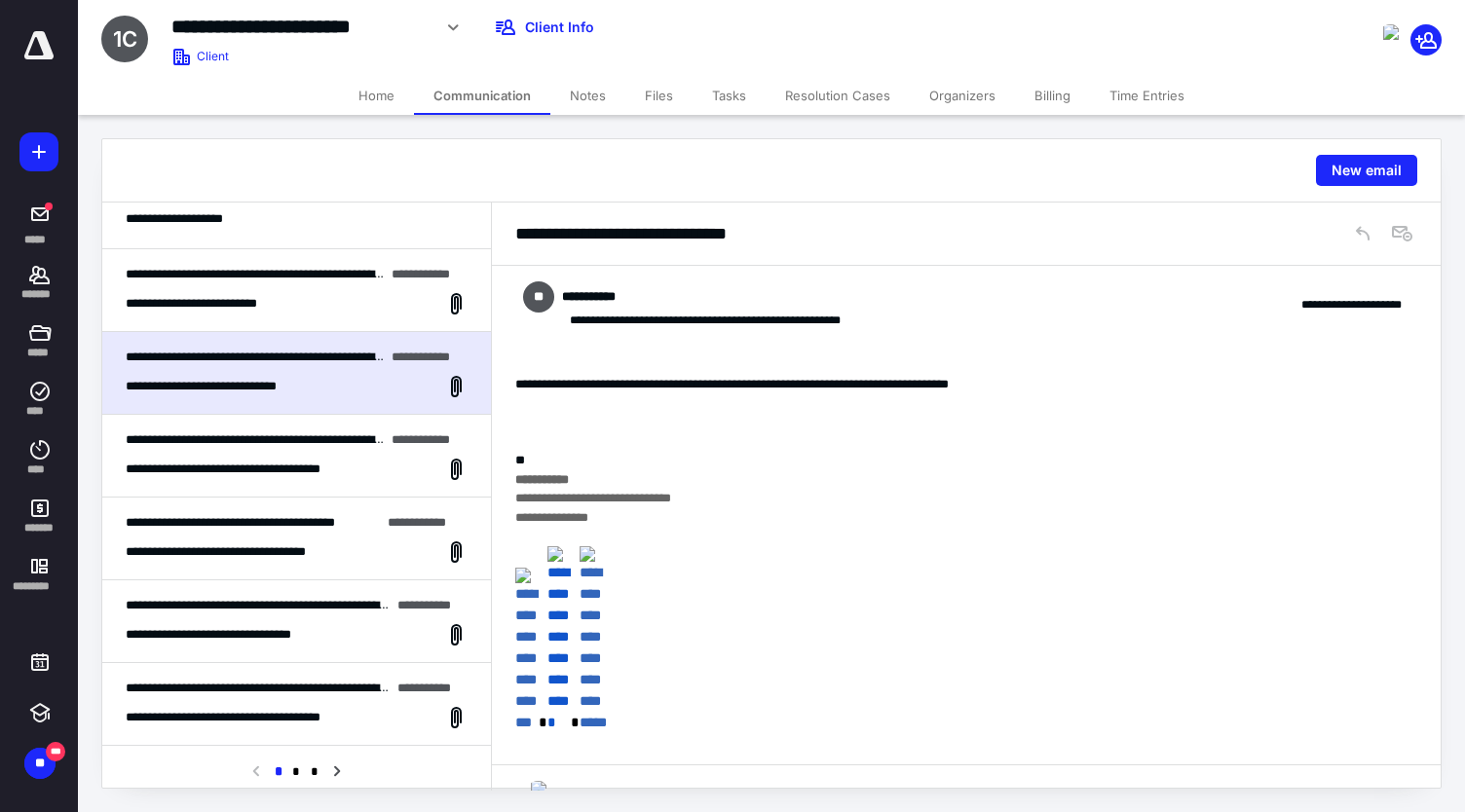 click on "**********" at bounding box center [296, 304] 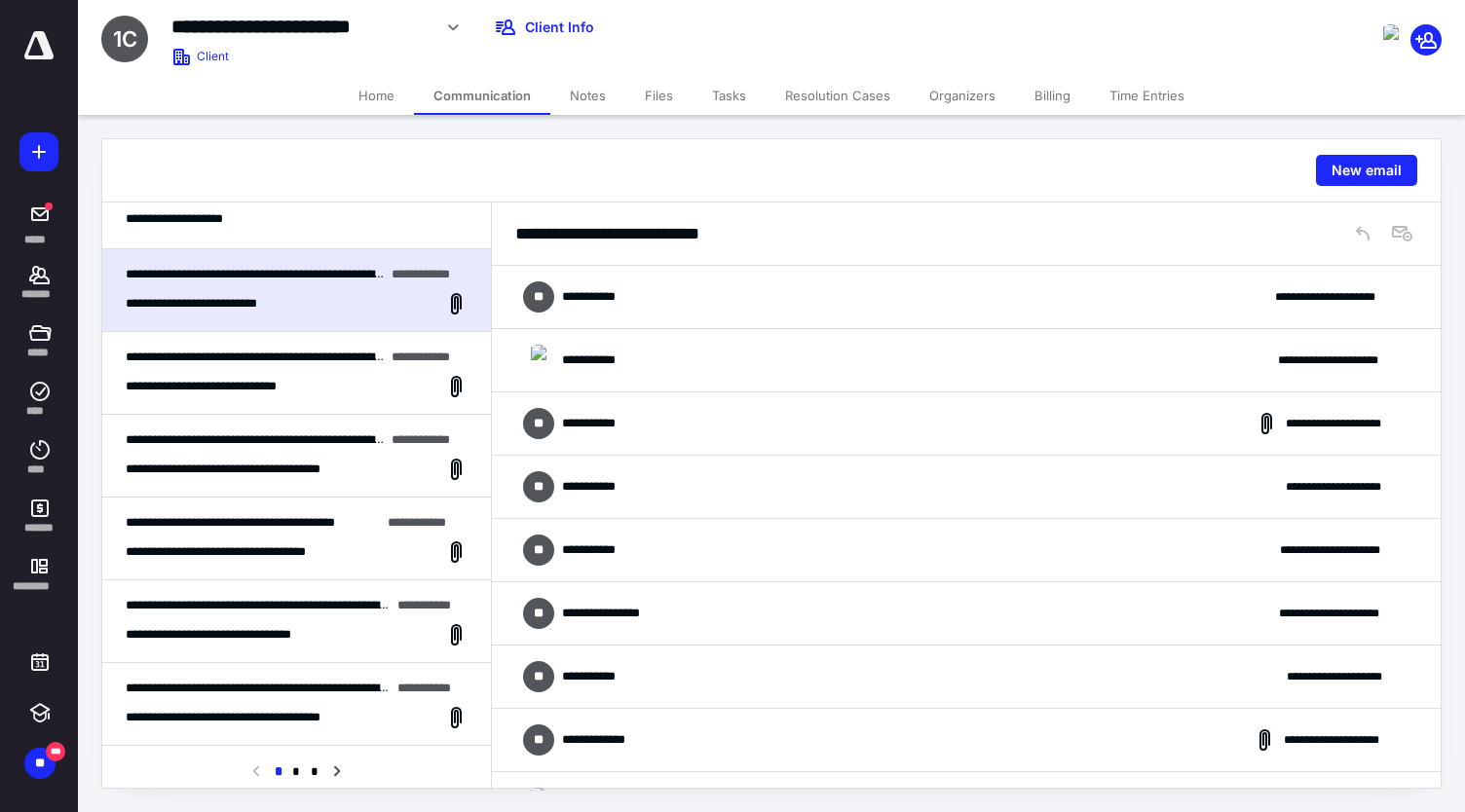 scroll, scrollTop: 888, scrollLeft: 0, axis: vertical 